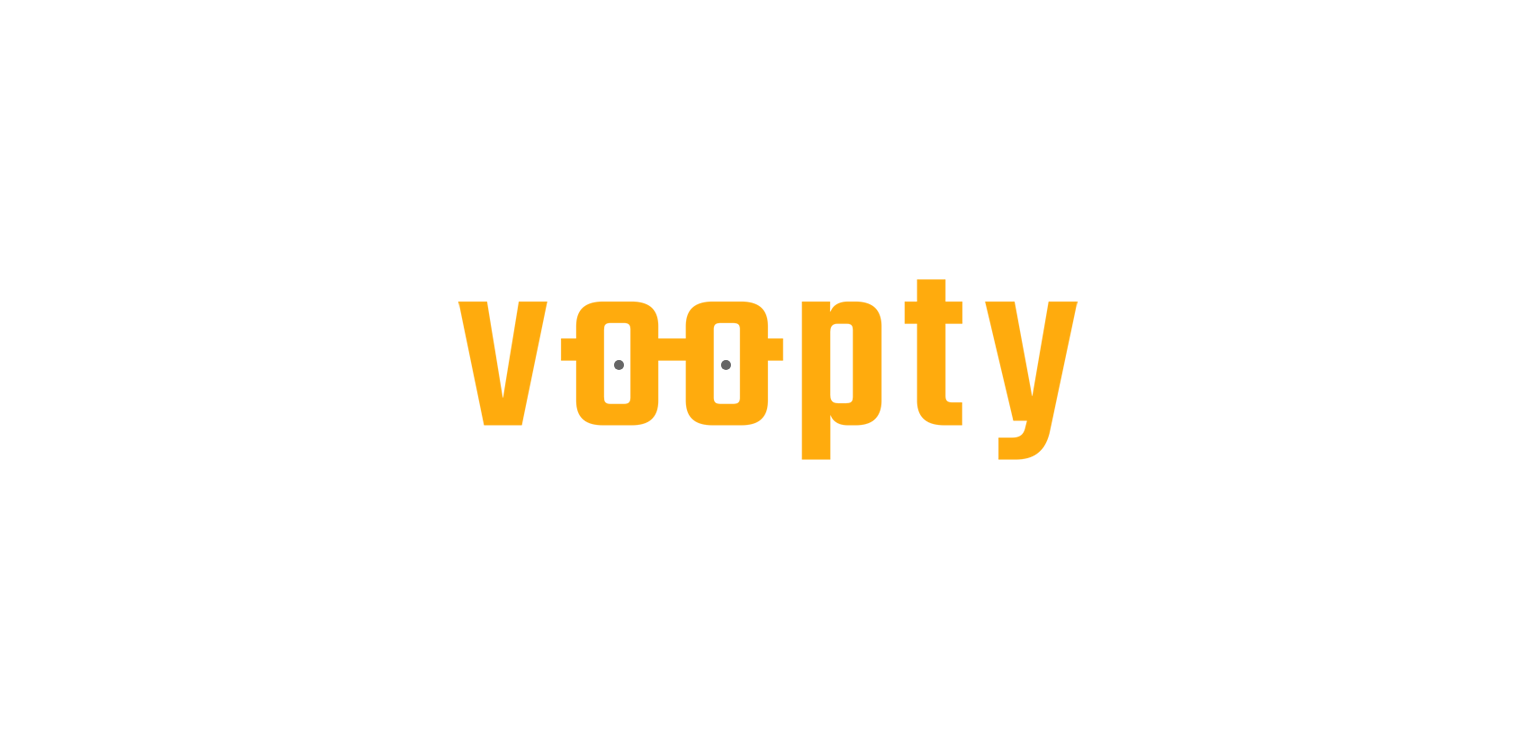 scroll, scrollTop: 0, scrollLeft: 0, axis: both 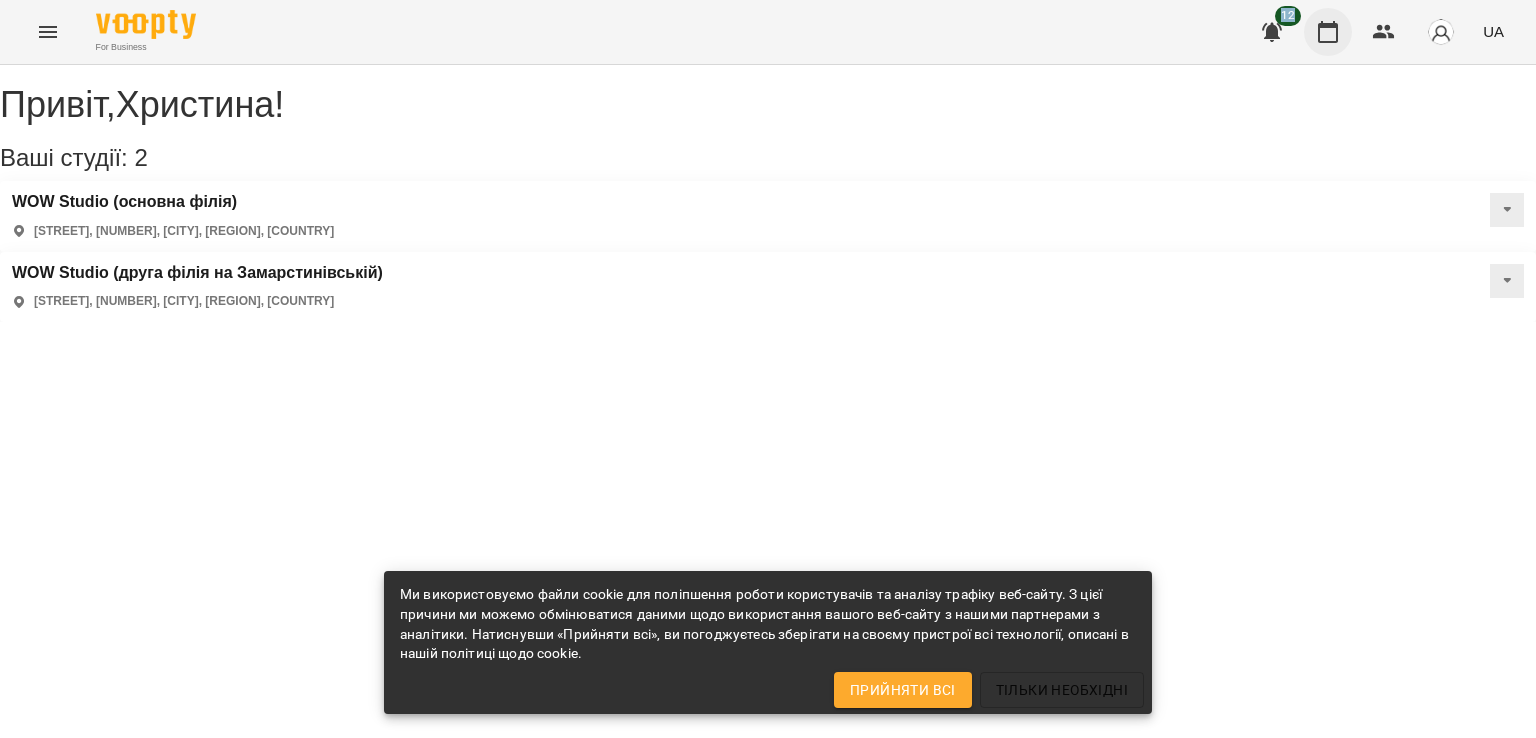 drag, startPoint x: 1248, startPoint y: 56, endPoint x: 1309, endPoint y: 29, distance: 66.70832 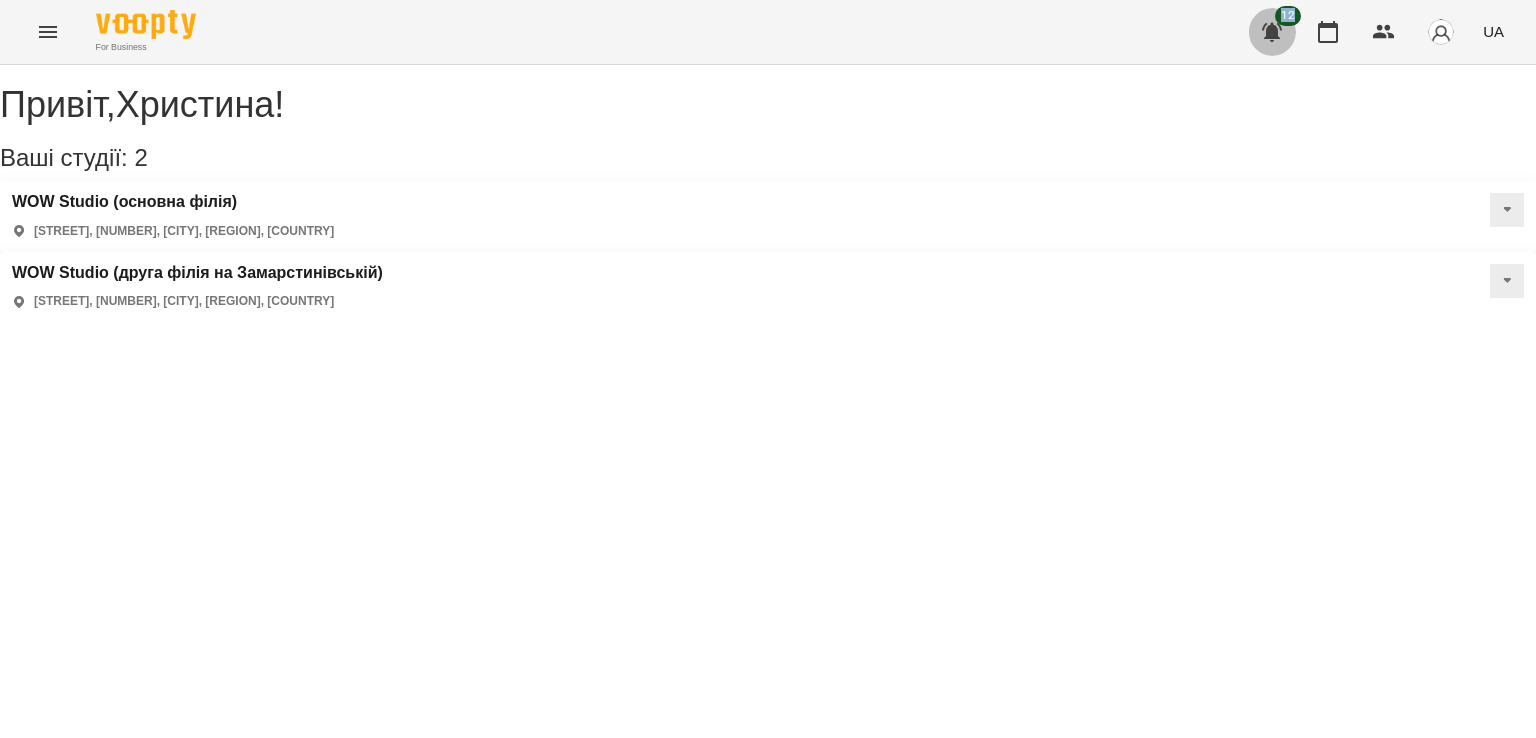 click at bounding box center [1272, 32] 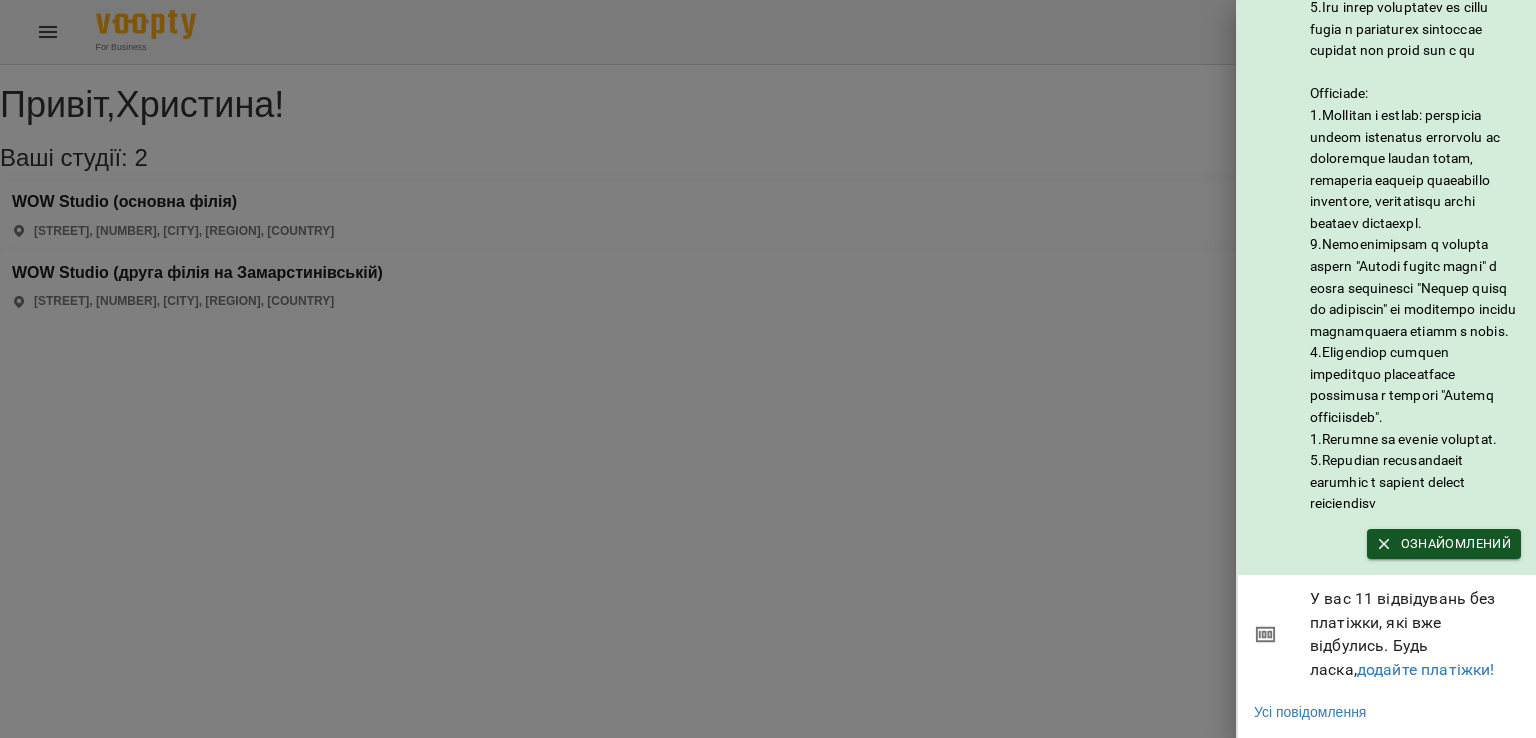 scroll, scrollTop: 210, scrollLeft: 0, axis: vertical 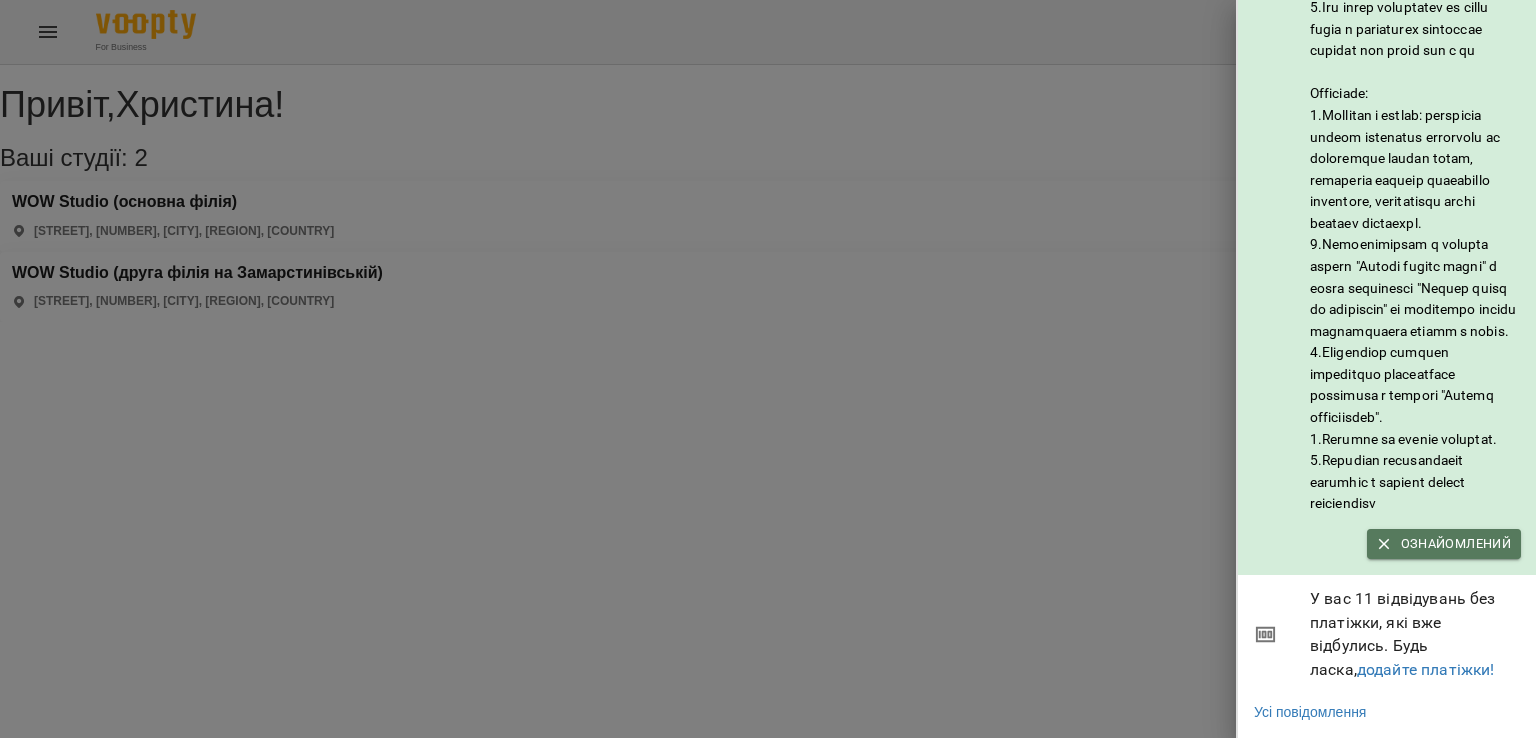 click on "Ознайомлений" at bounding box center (1444, 544) 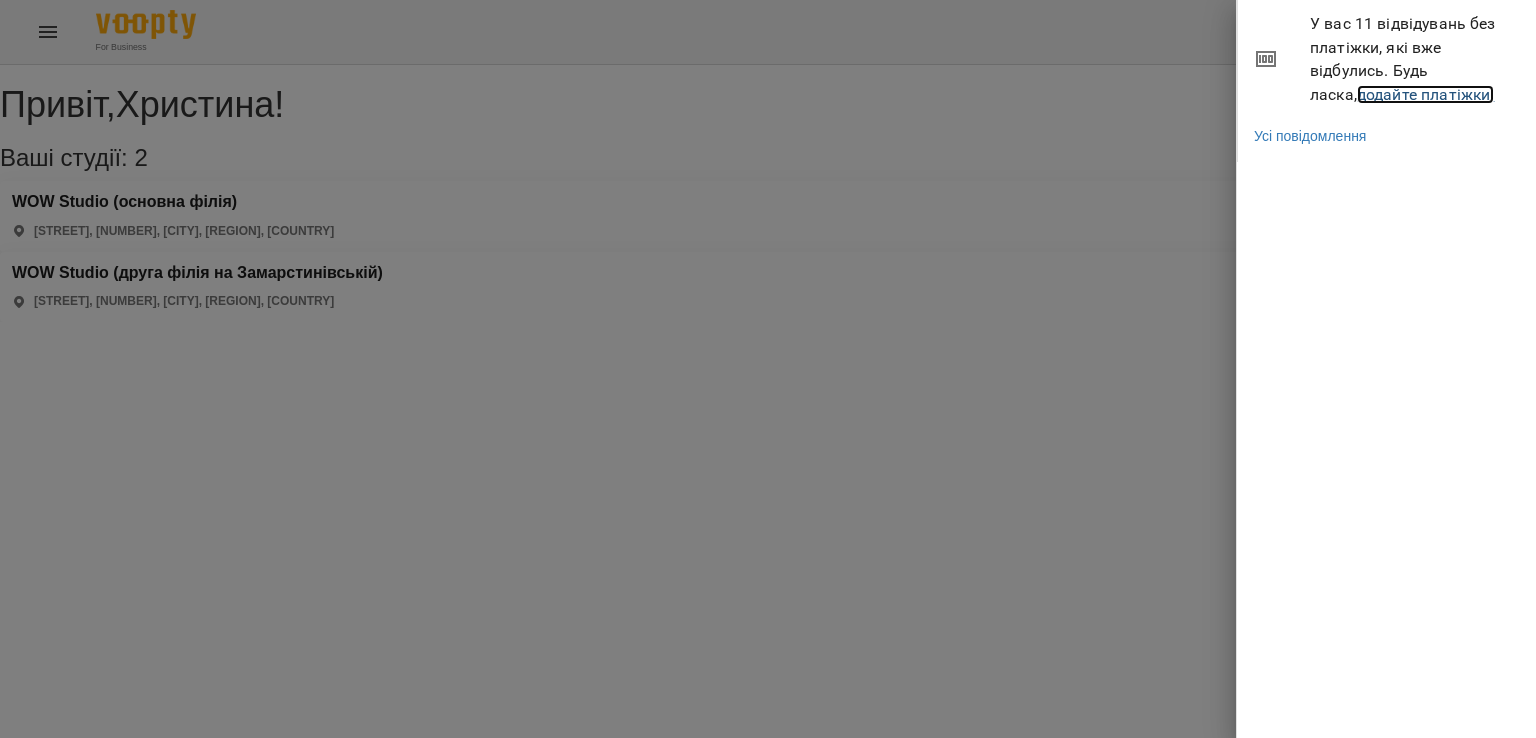 click on "додайте платіжки!" at bounding box center [1426, 94] 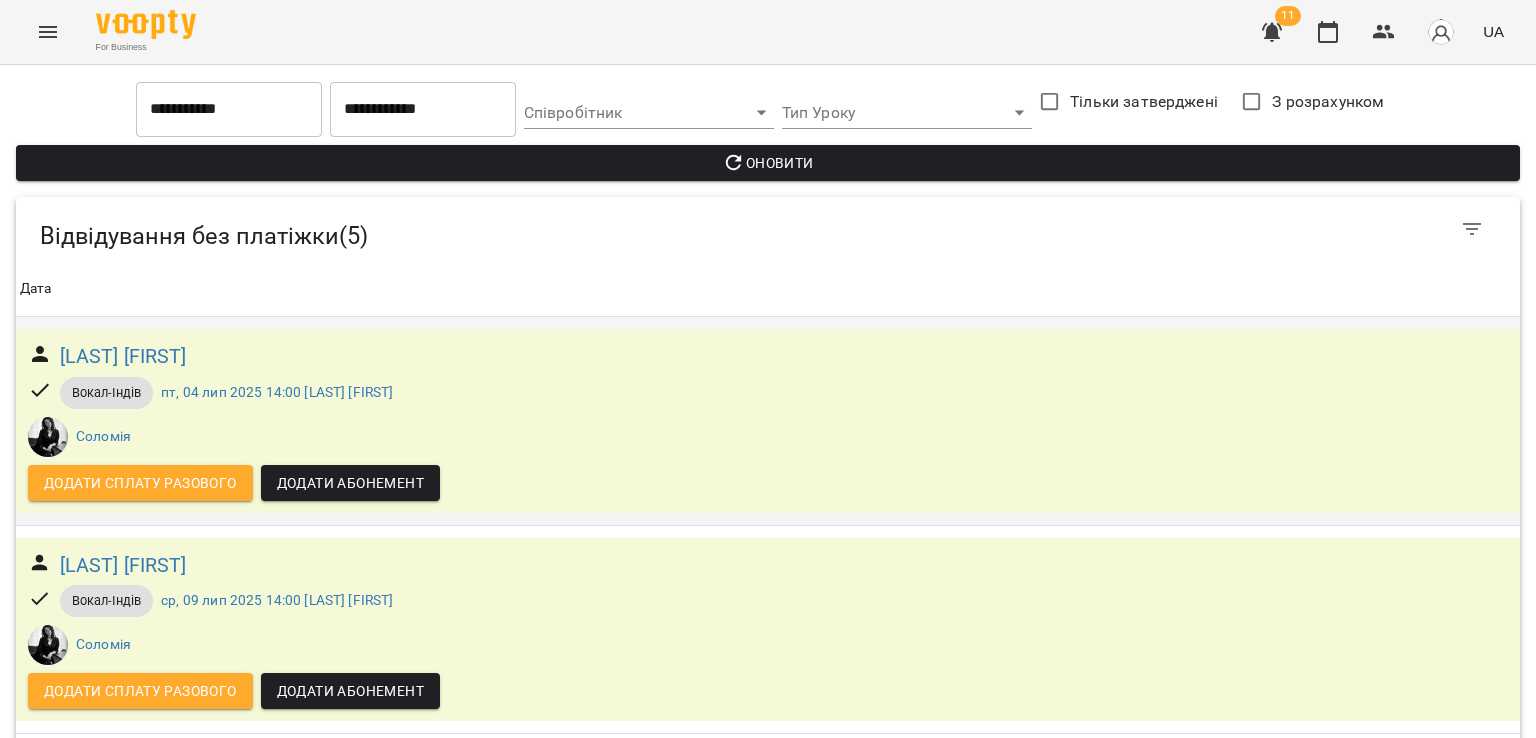scroll, scrollTop: 0, scrollLeft: 0, axis: both 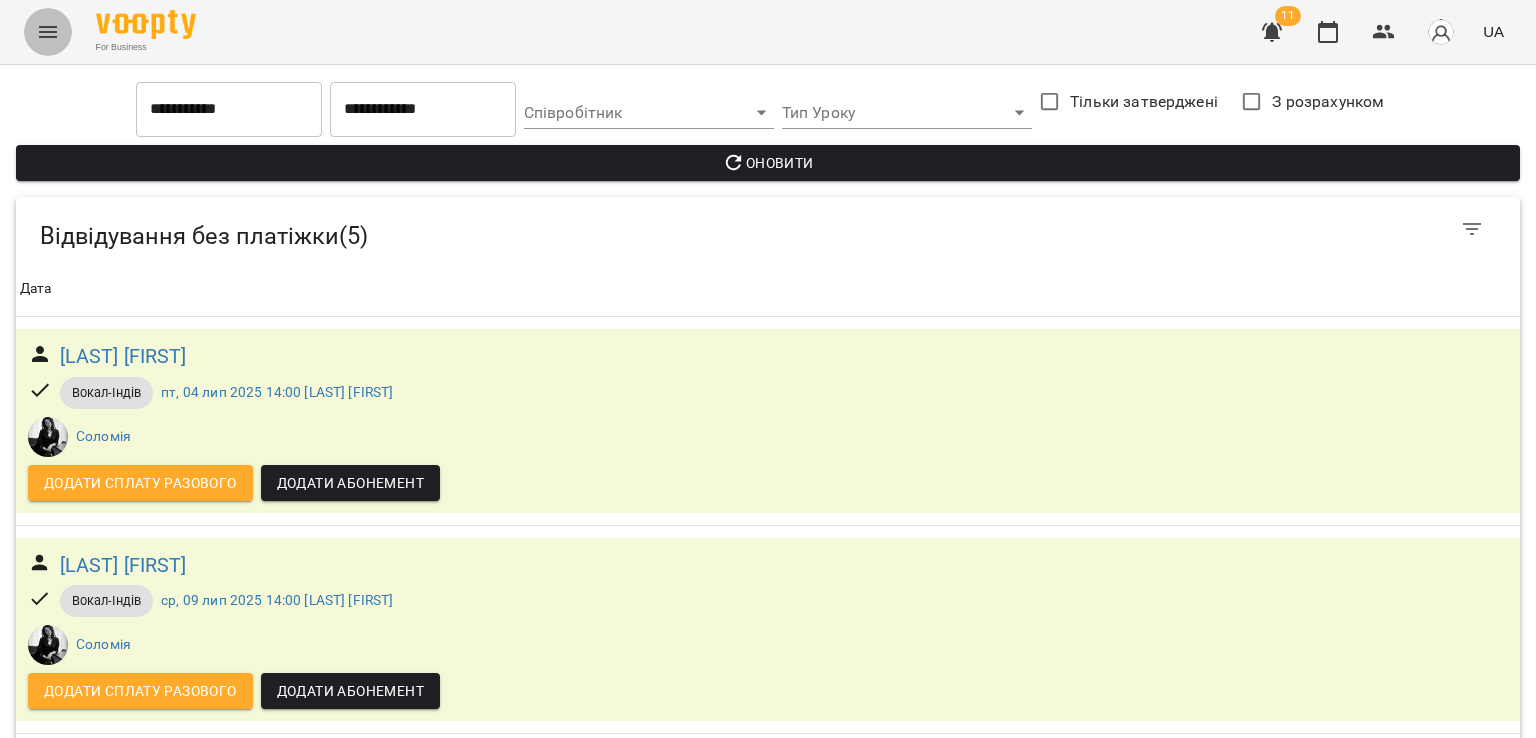 click 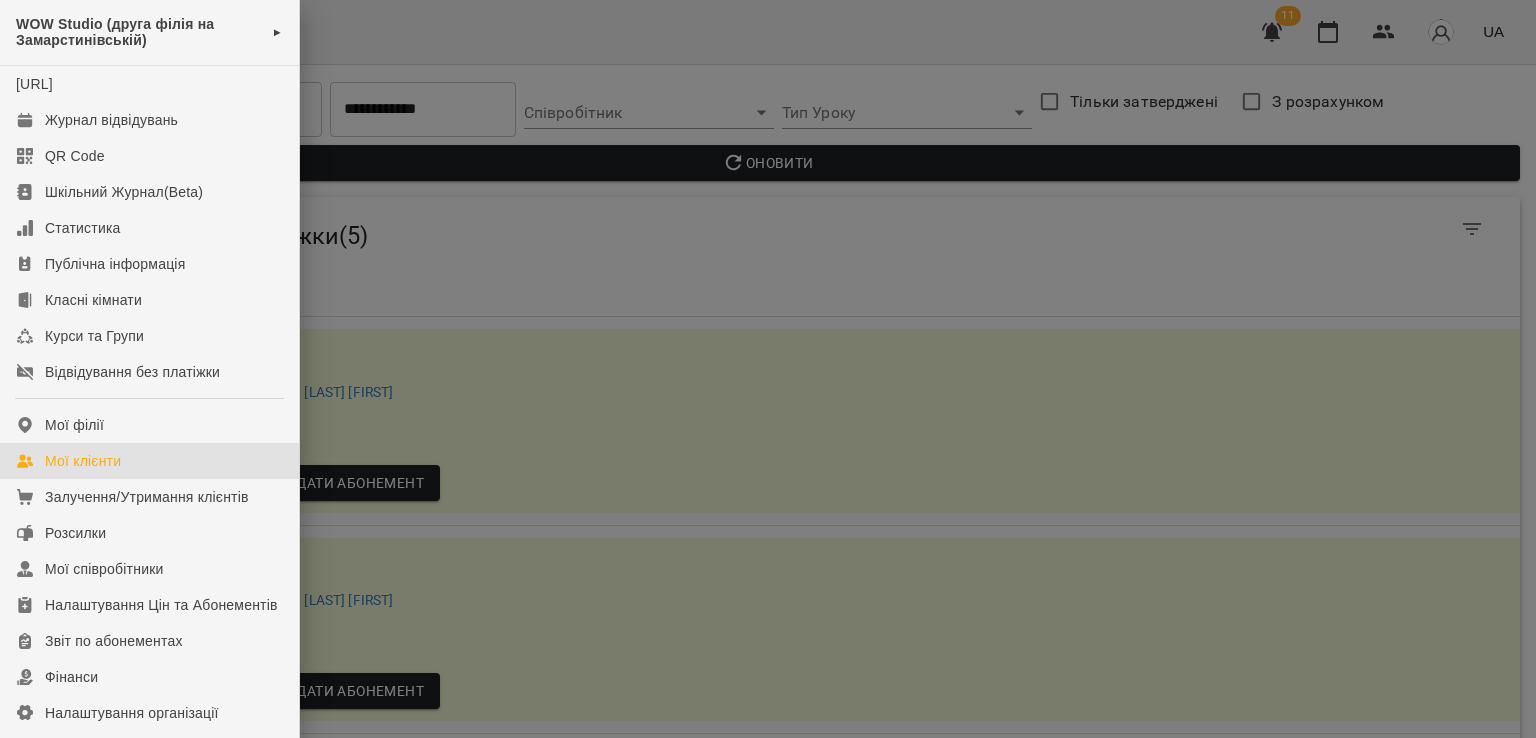 click on "Мої клієнти" at bounding box center (83, 461) 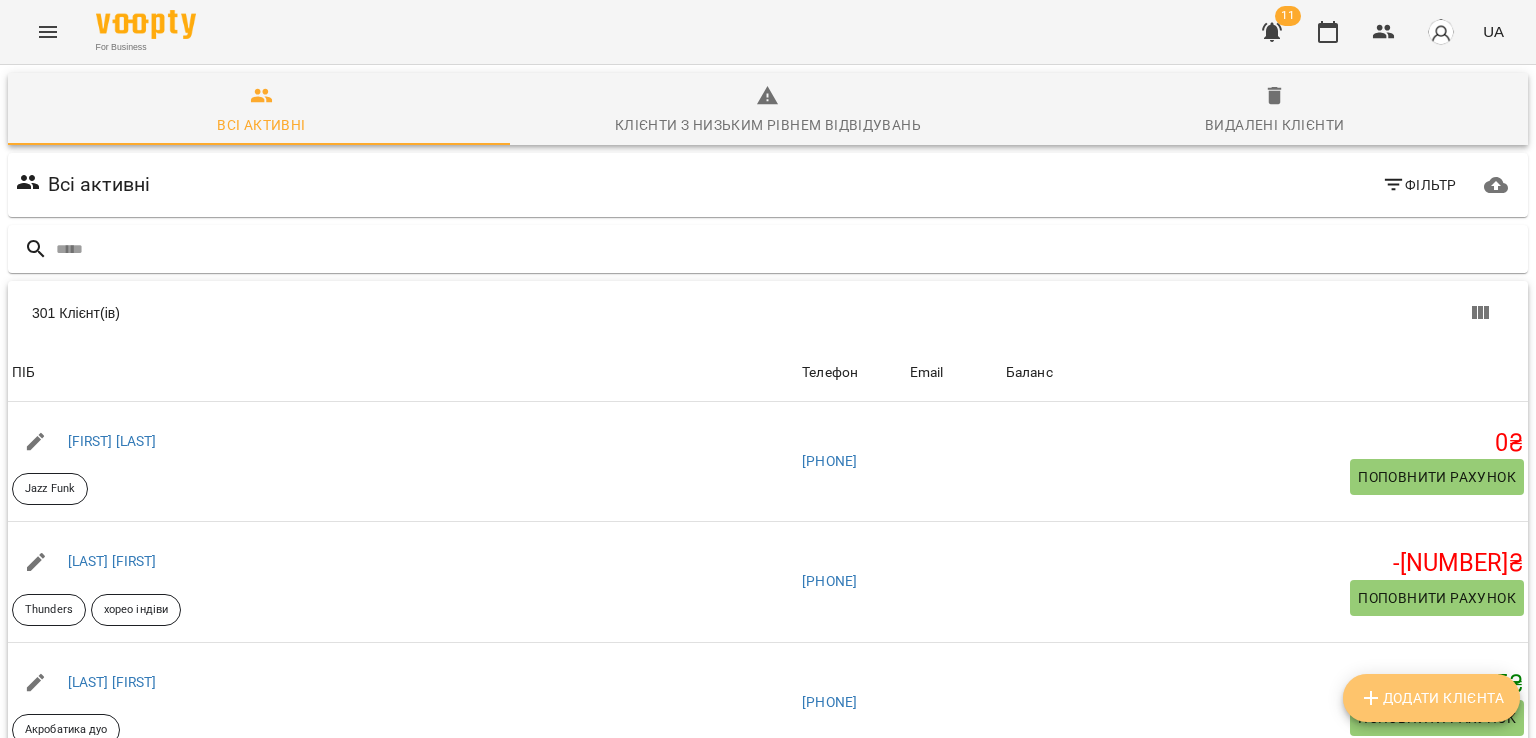 click on "Додати клієнта" at bounding box center (1431, 698) 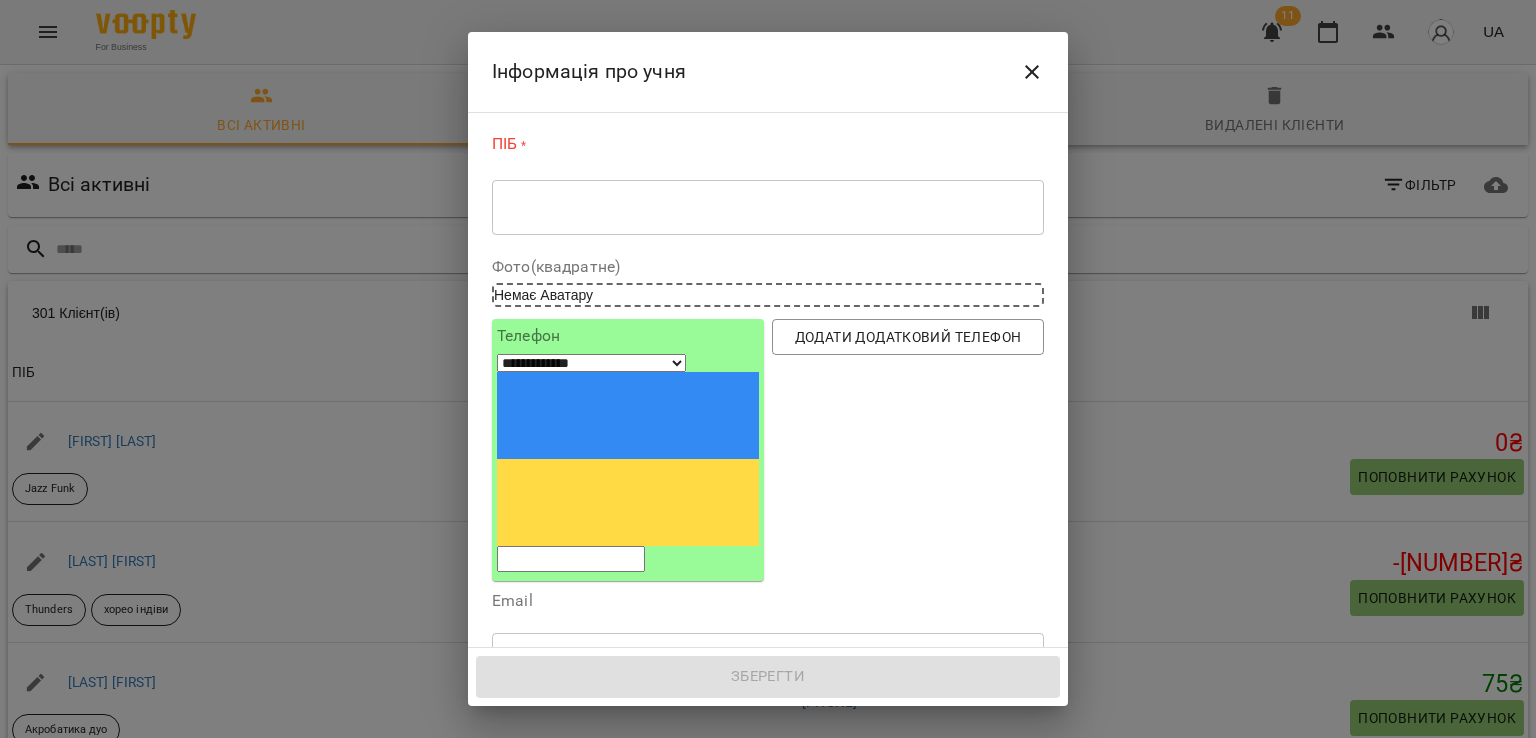click on "* ​" at bounding box center [768, 207] 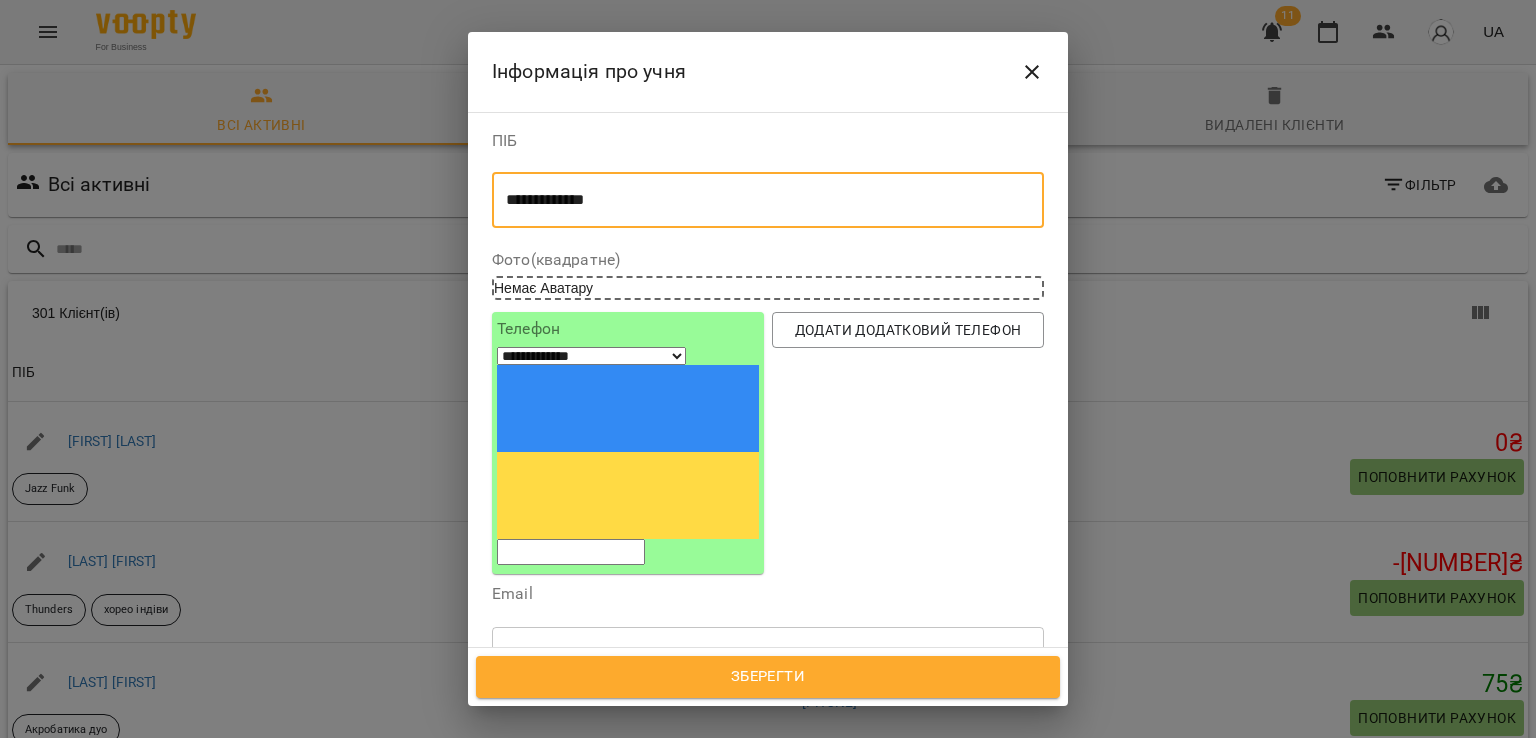 type on "**********" 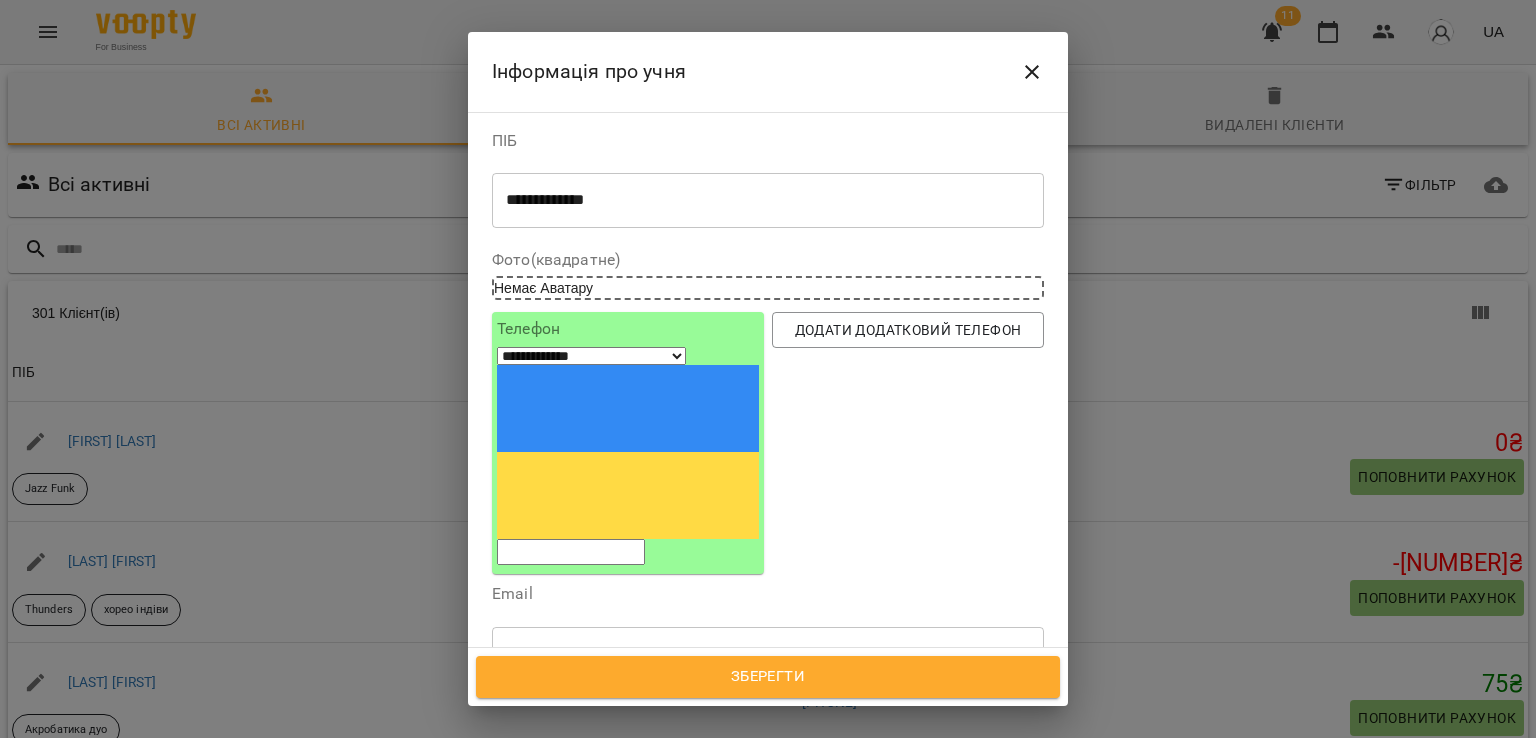 click at bounding box center (571, 552) 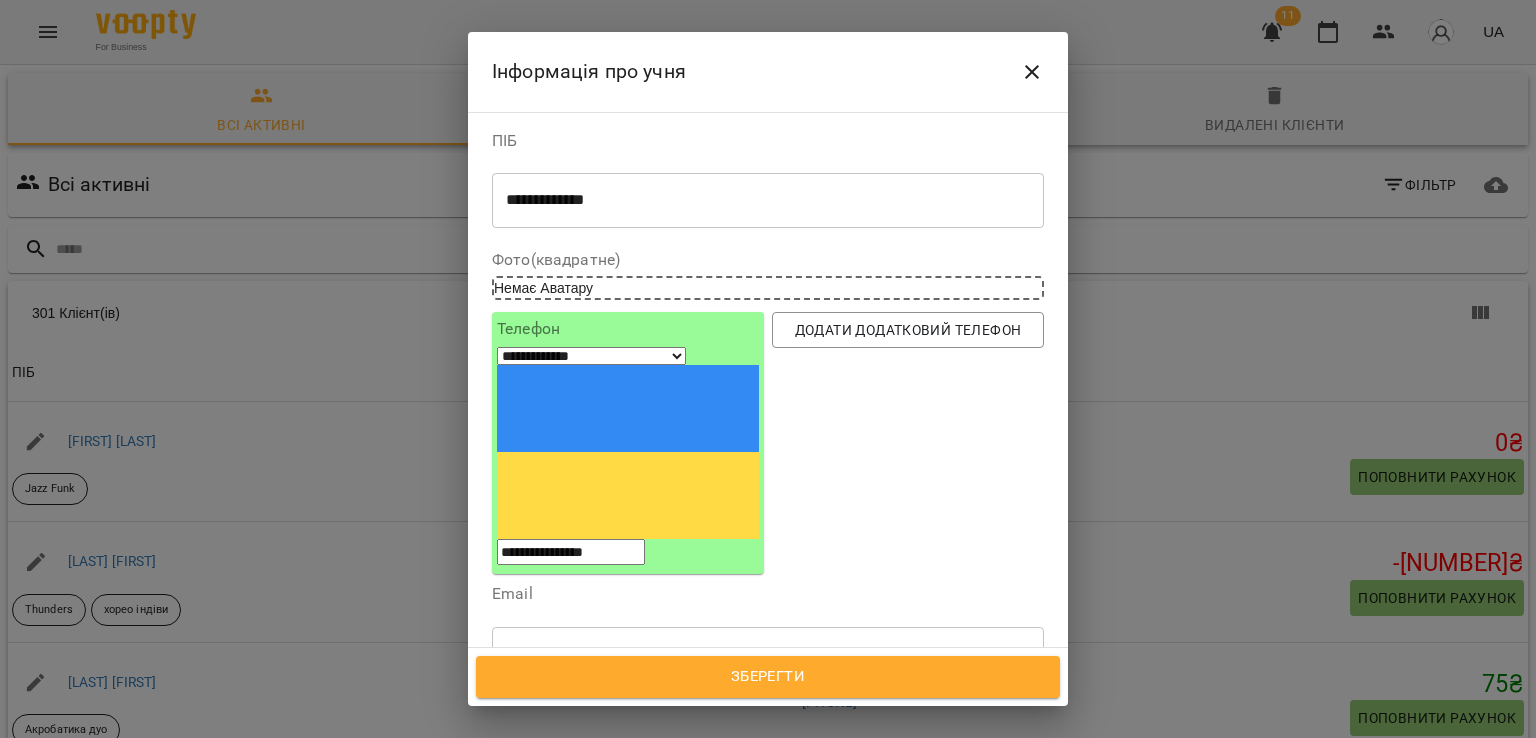 type on "**********" 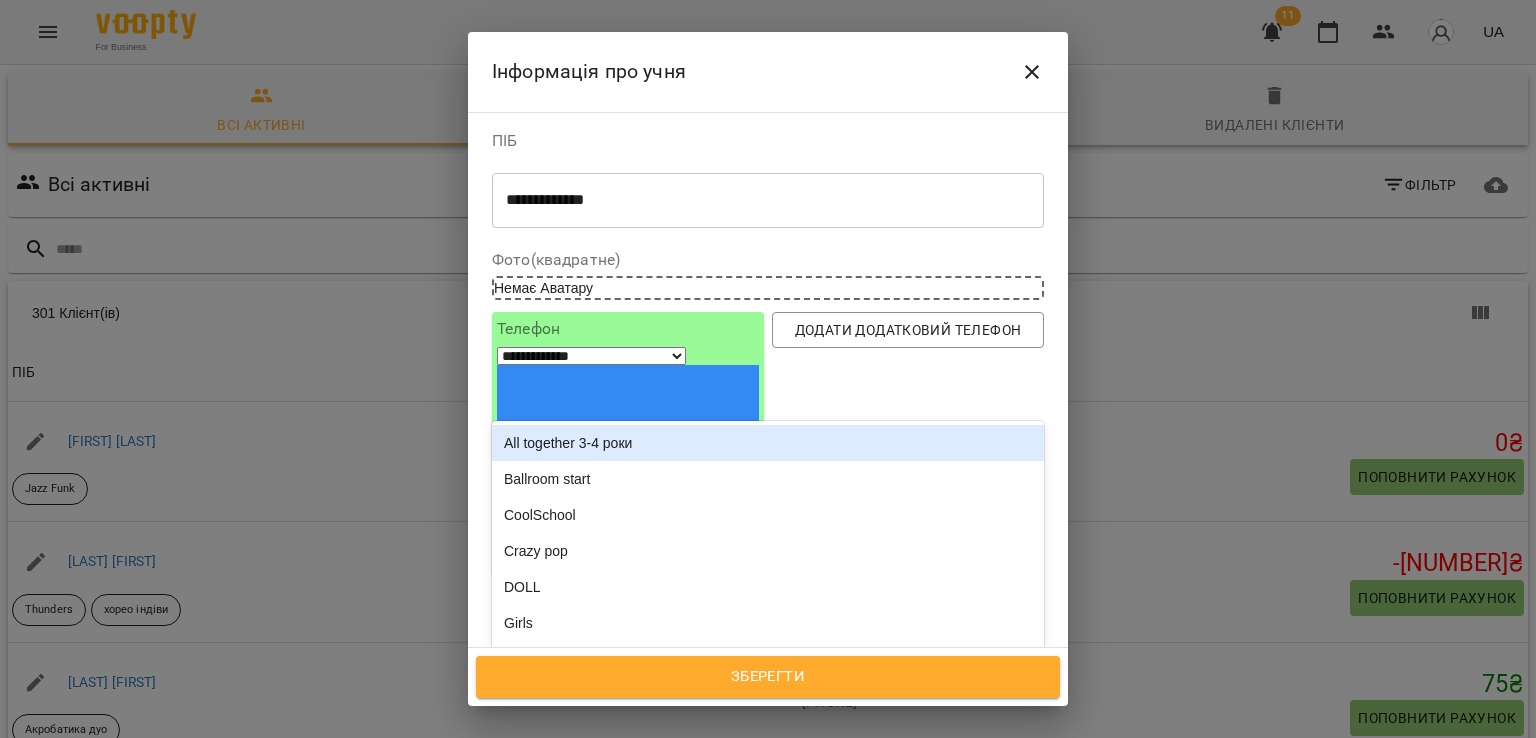 click on "Надрукуйте або оберіть..." at bounding box center (586, 748) 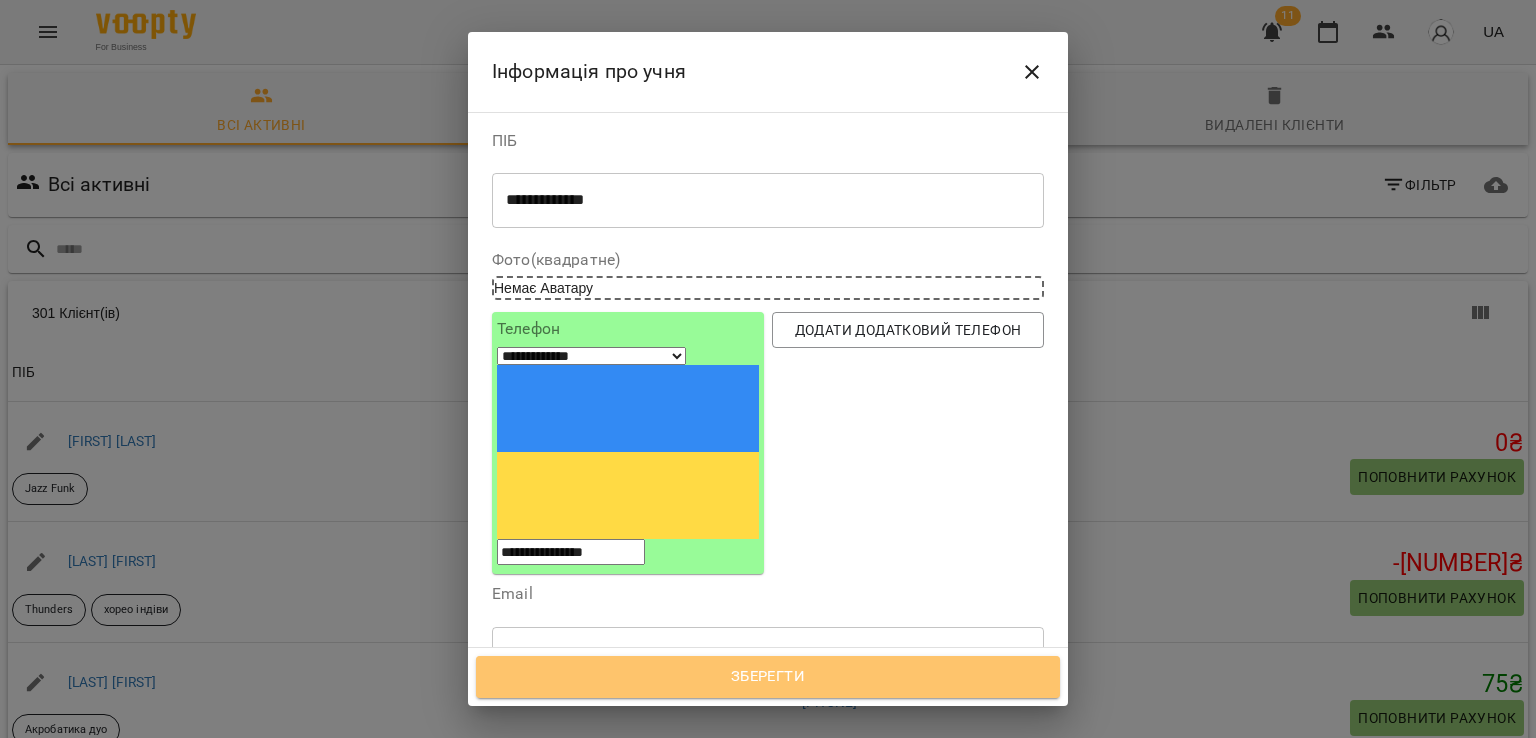 click on "Зберегти" at bounding box center [768, 677] 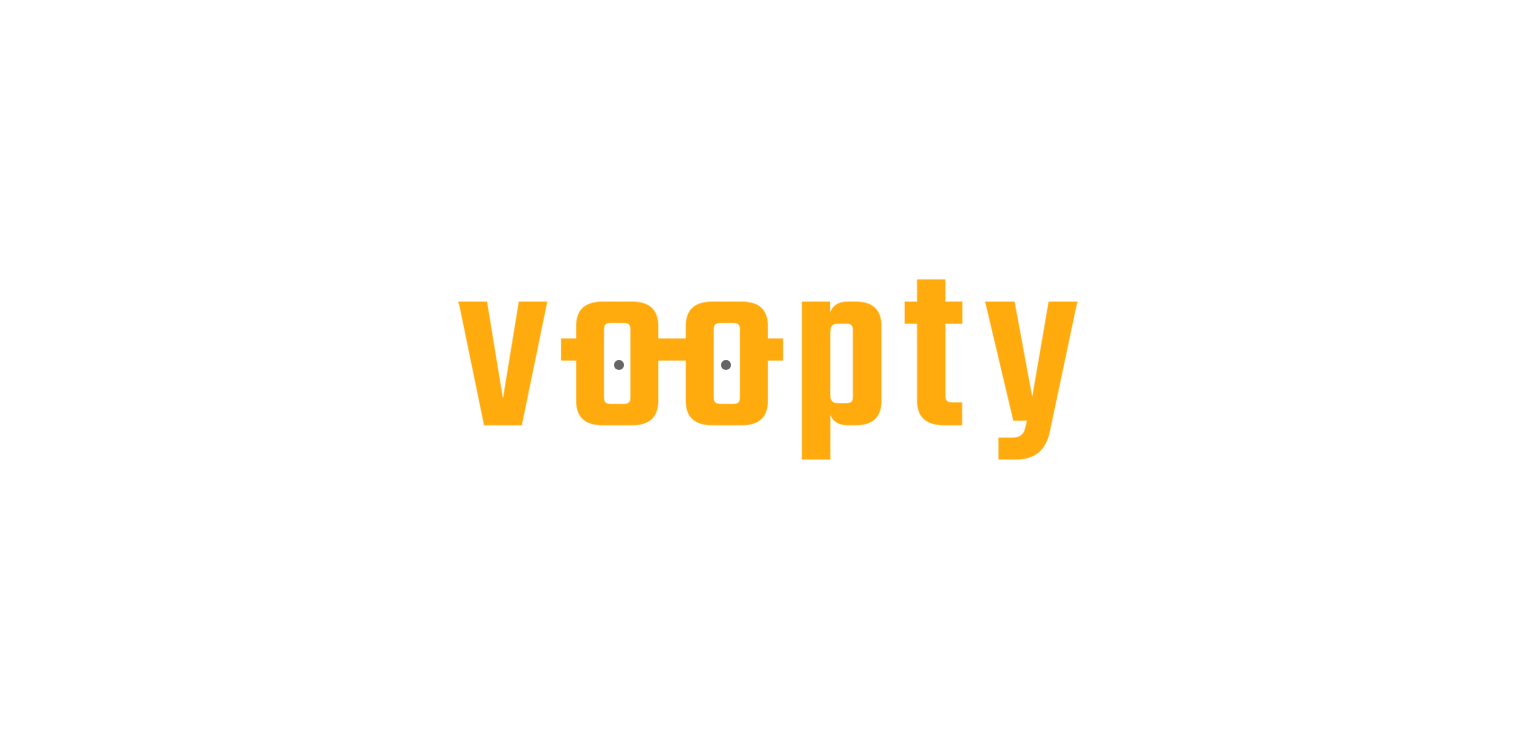 scroll, scrollTop: 0, scrollLeft: 0, axis: both 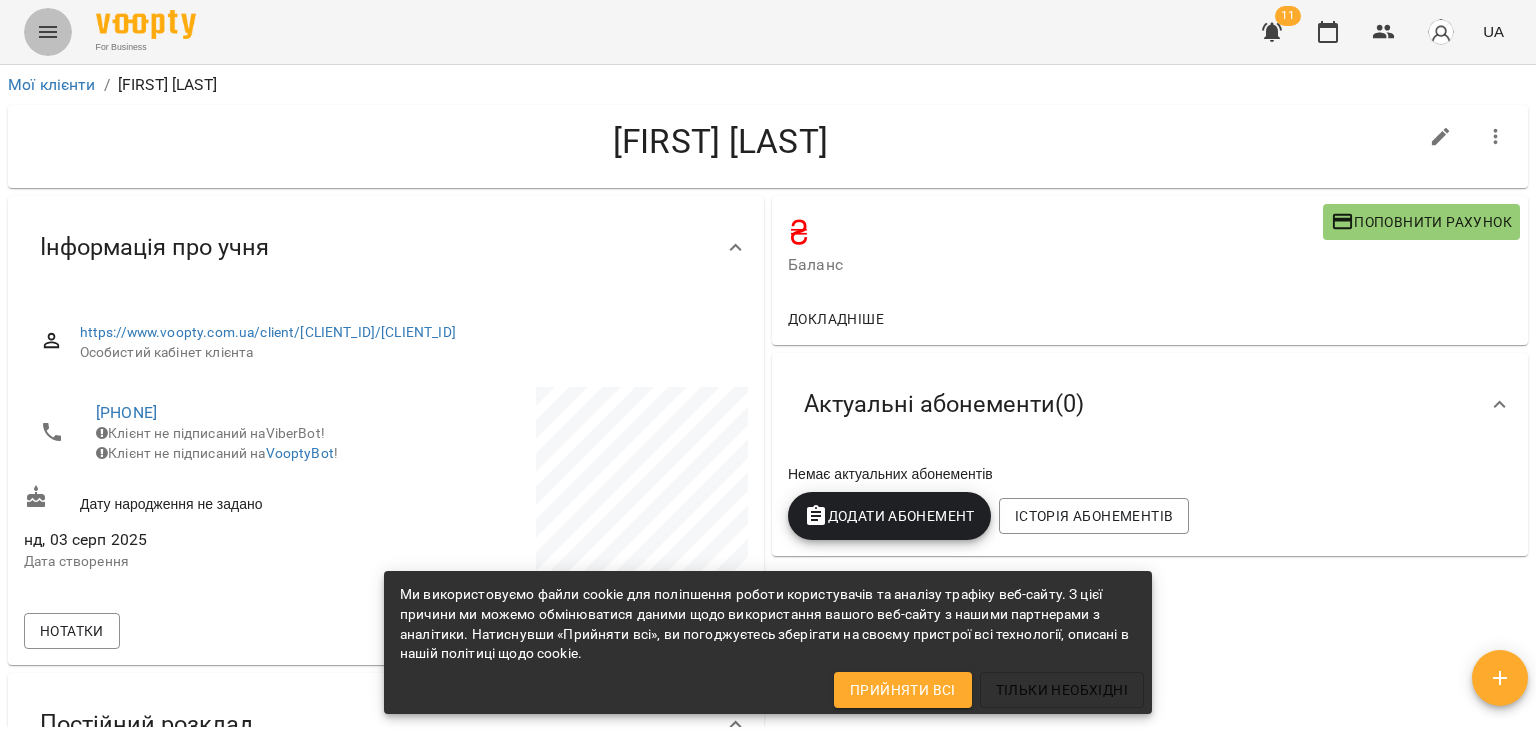 click 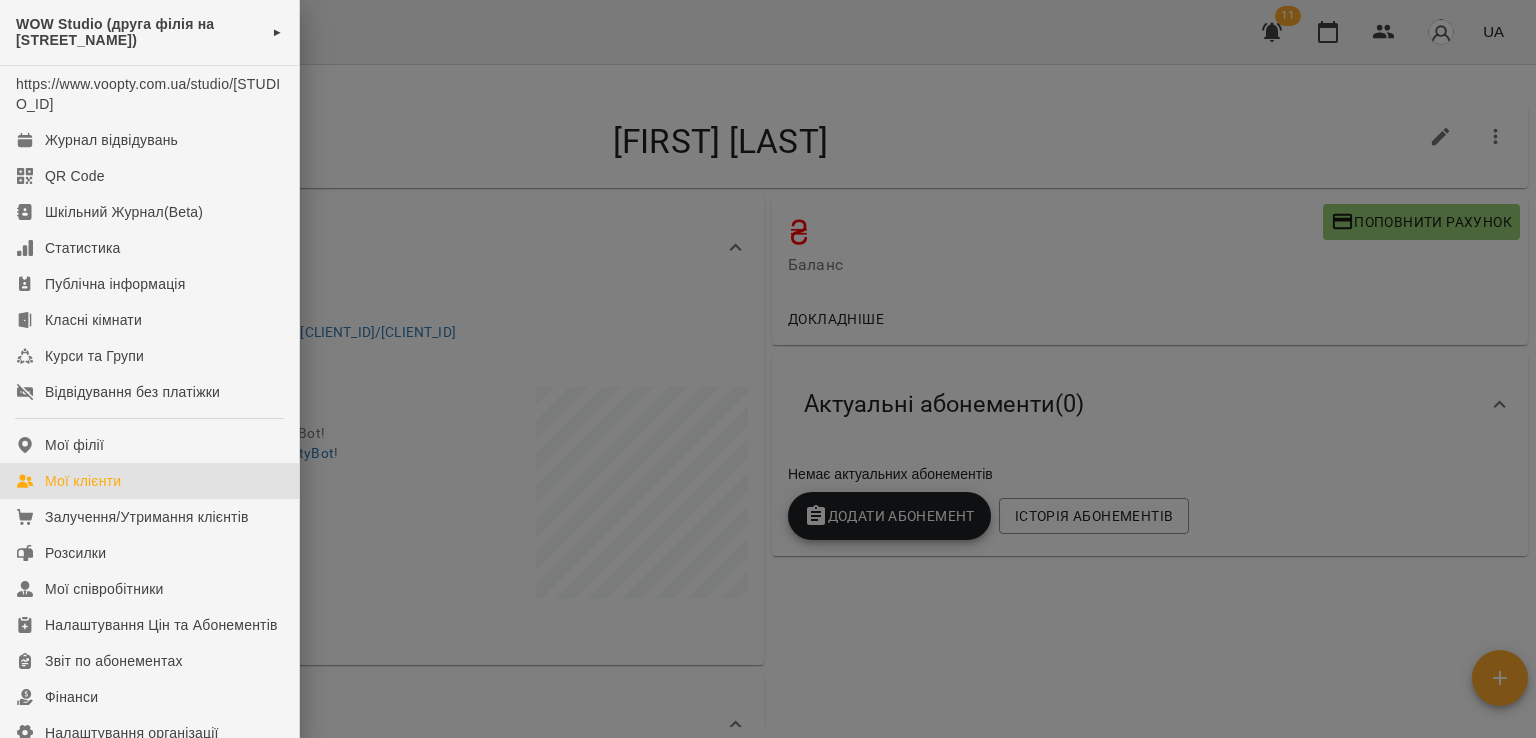 click on "Мої клієнти" at bounding box center (149, 481) 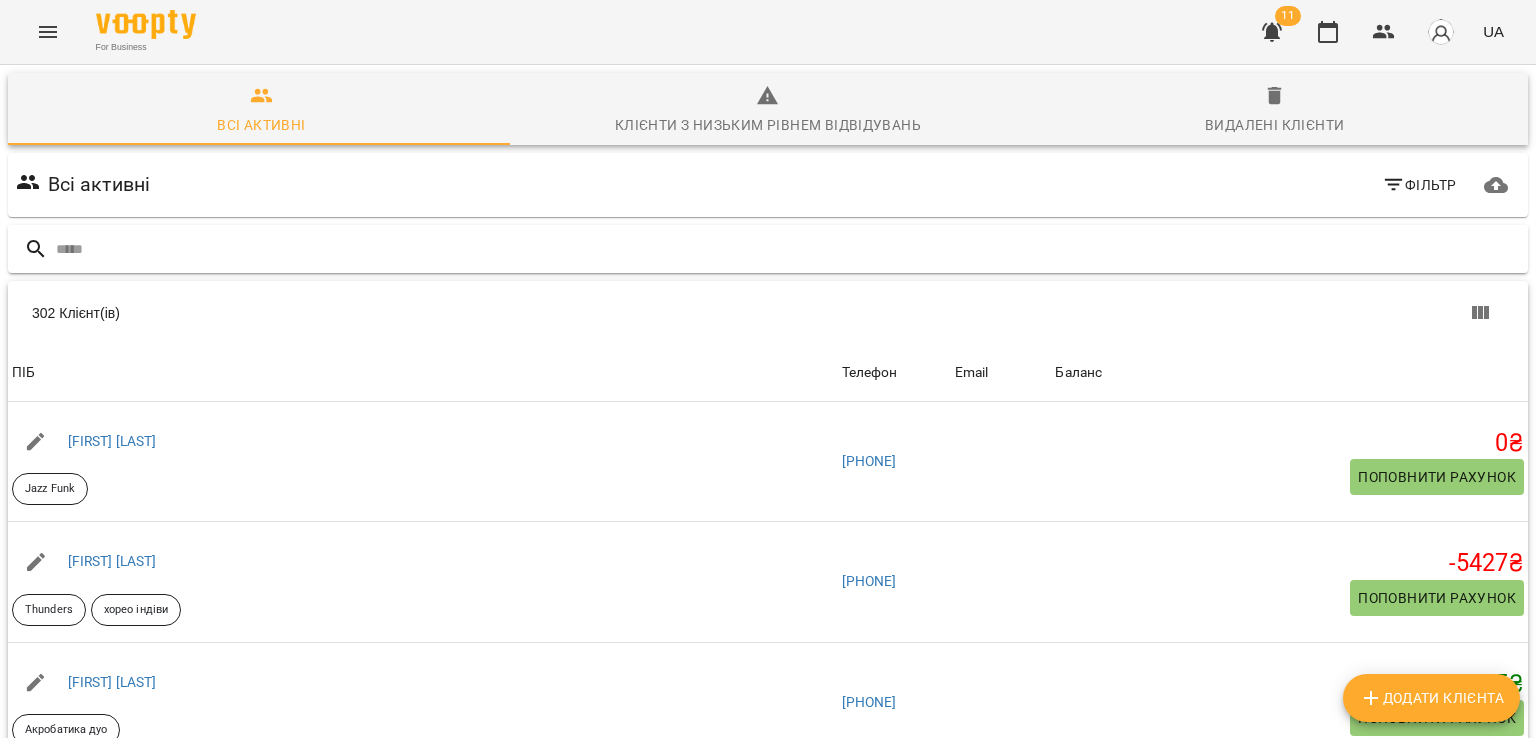 click at bounding box center (788, 249) 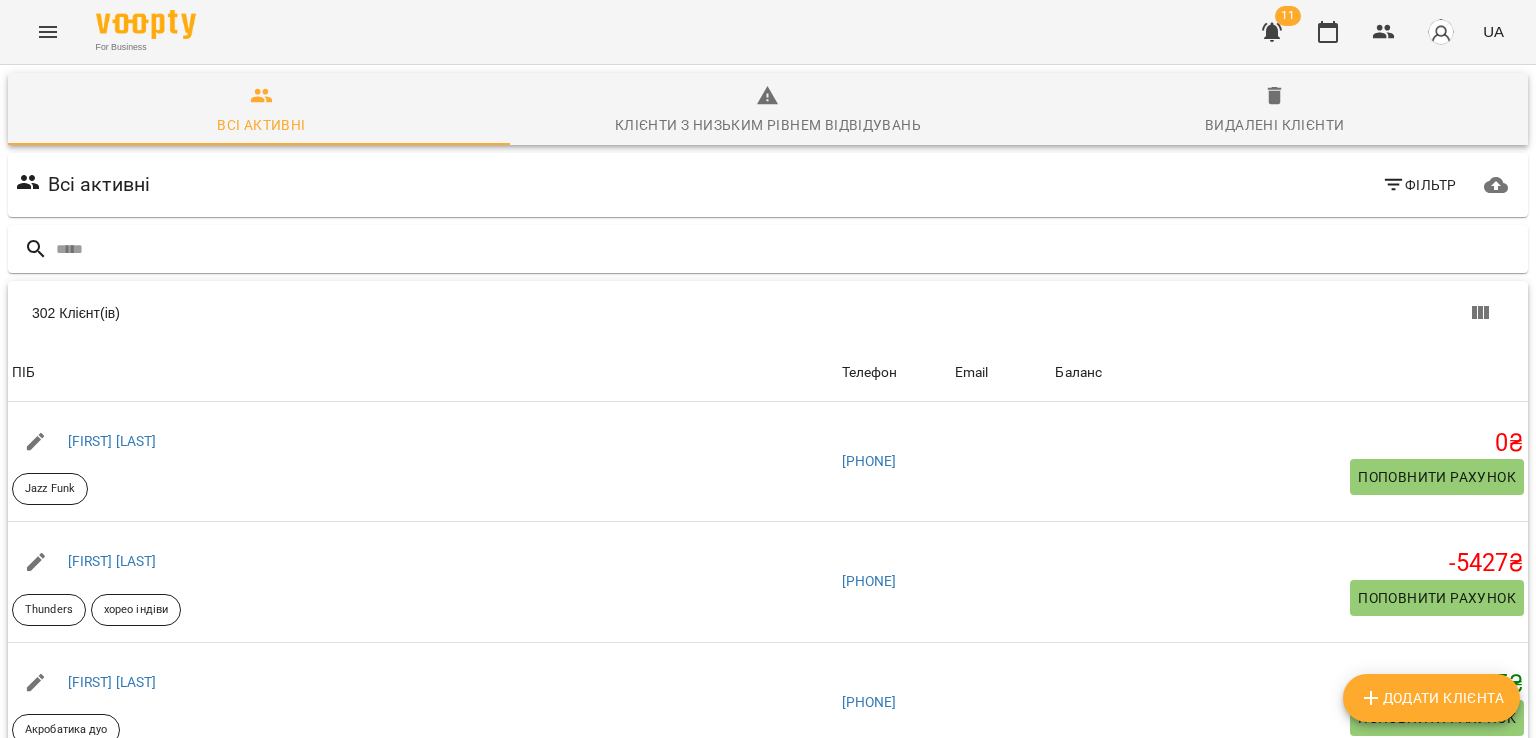 click on "Додати клієнта" at bounding box center (1431, 698) 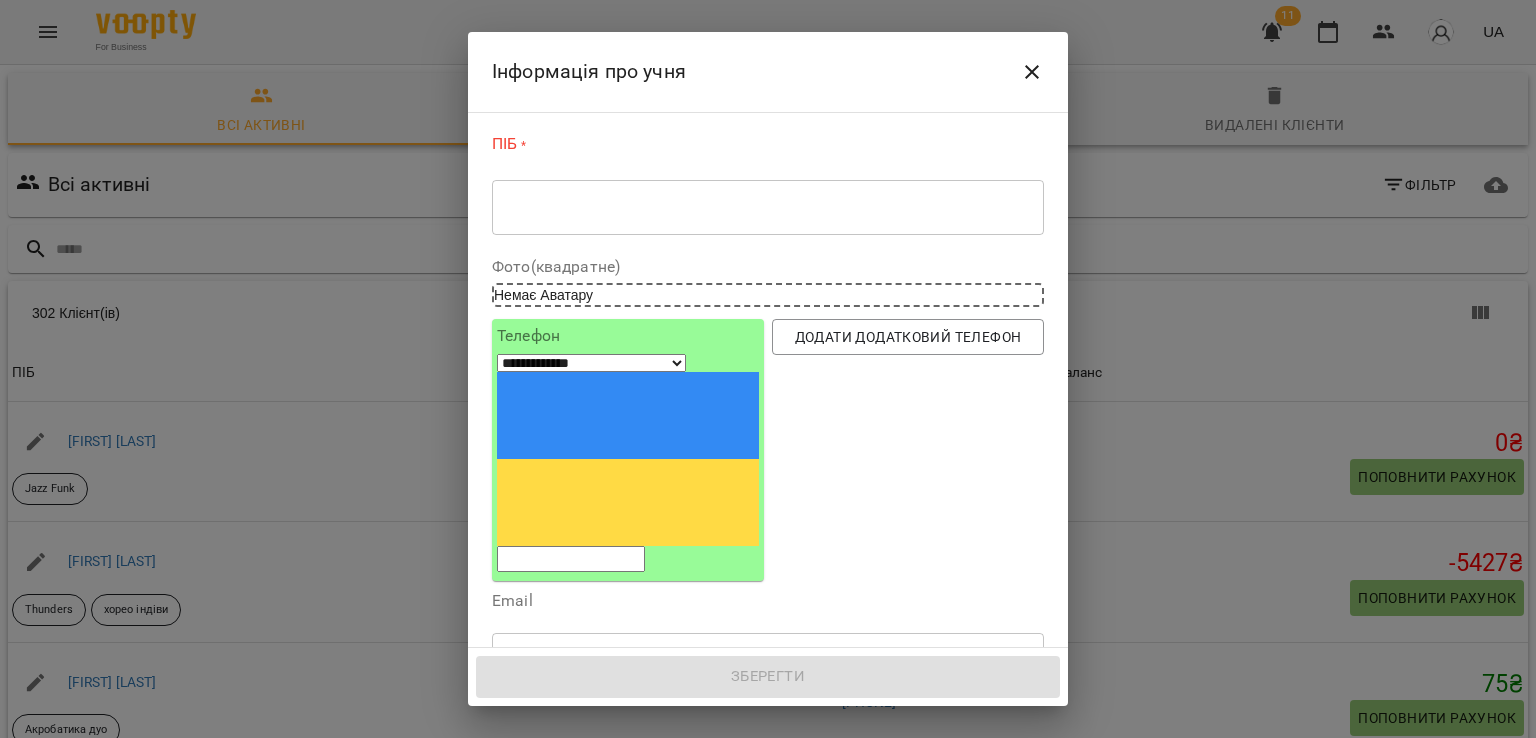 click on "* ​" at bounding box center [768, 207] 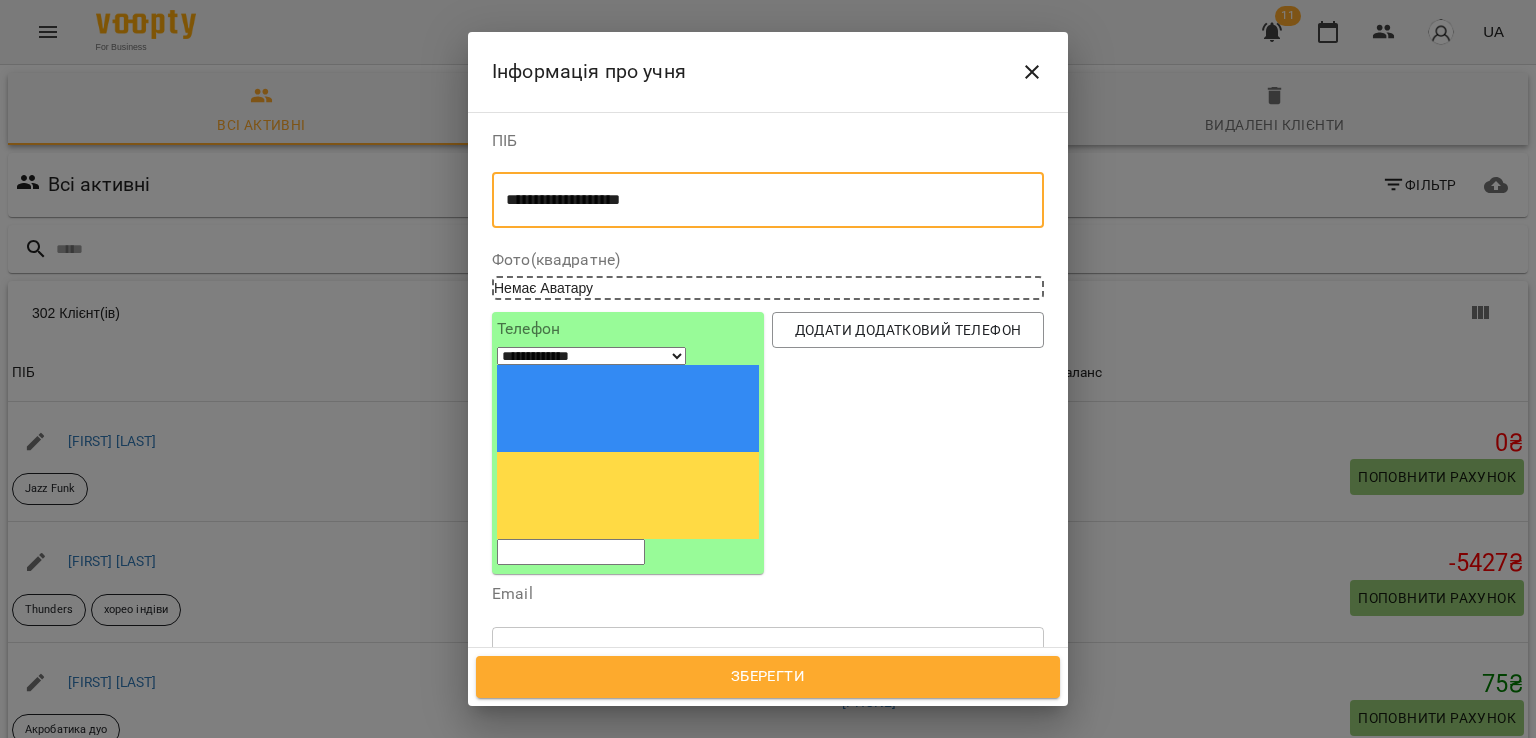 type on "**********" 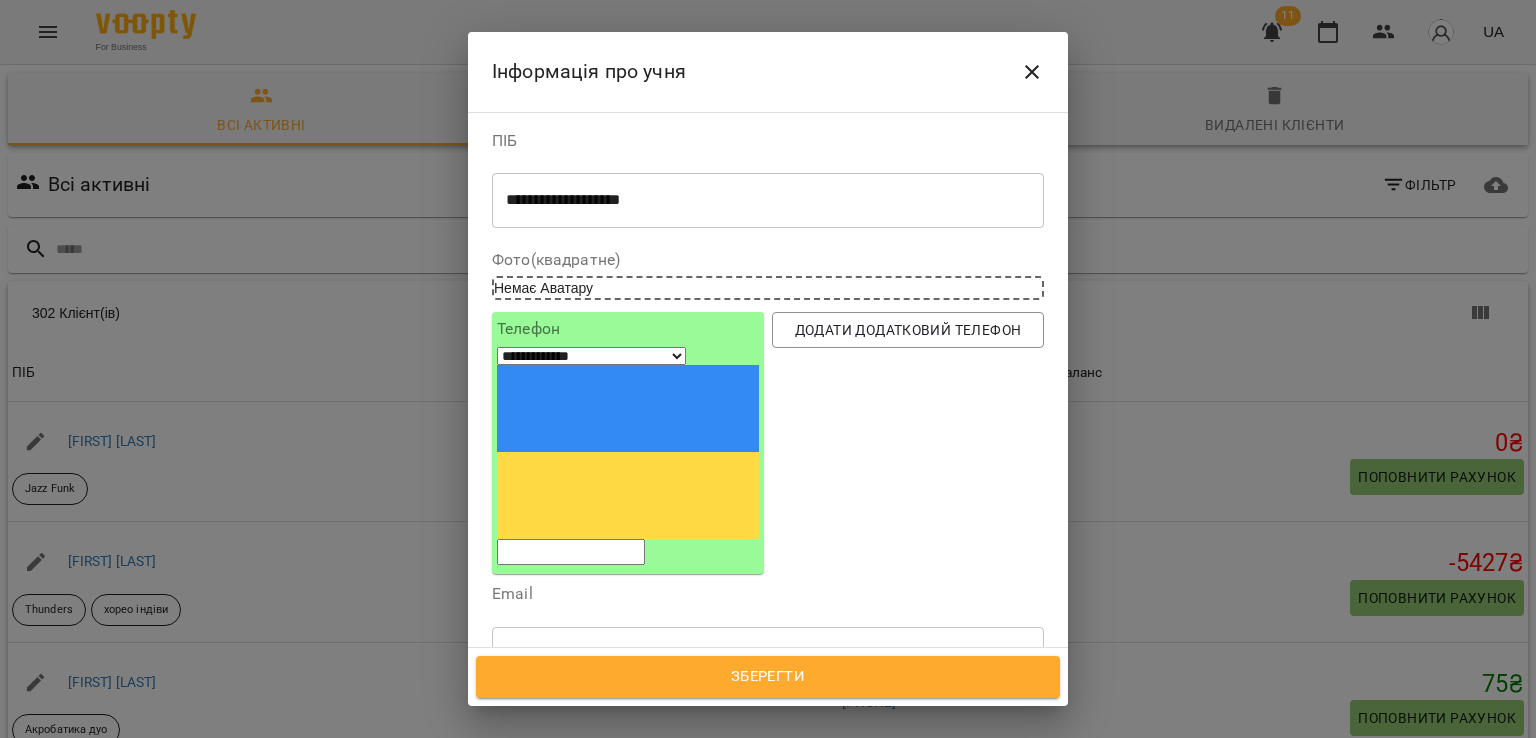 click at bounding box center [571, 552] 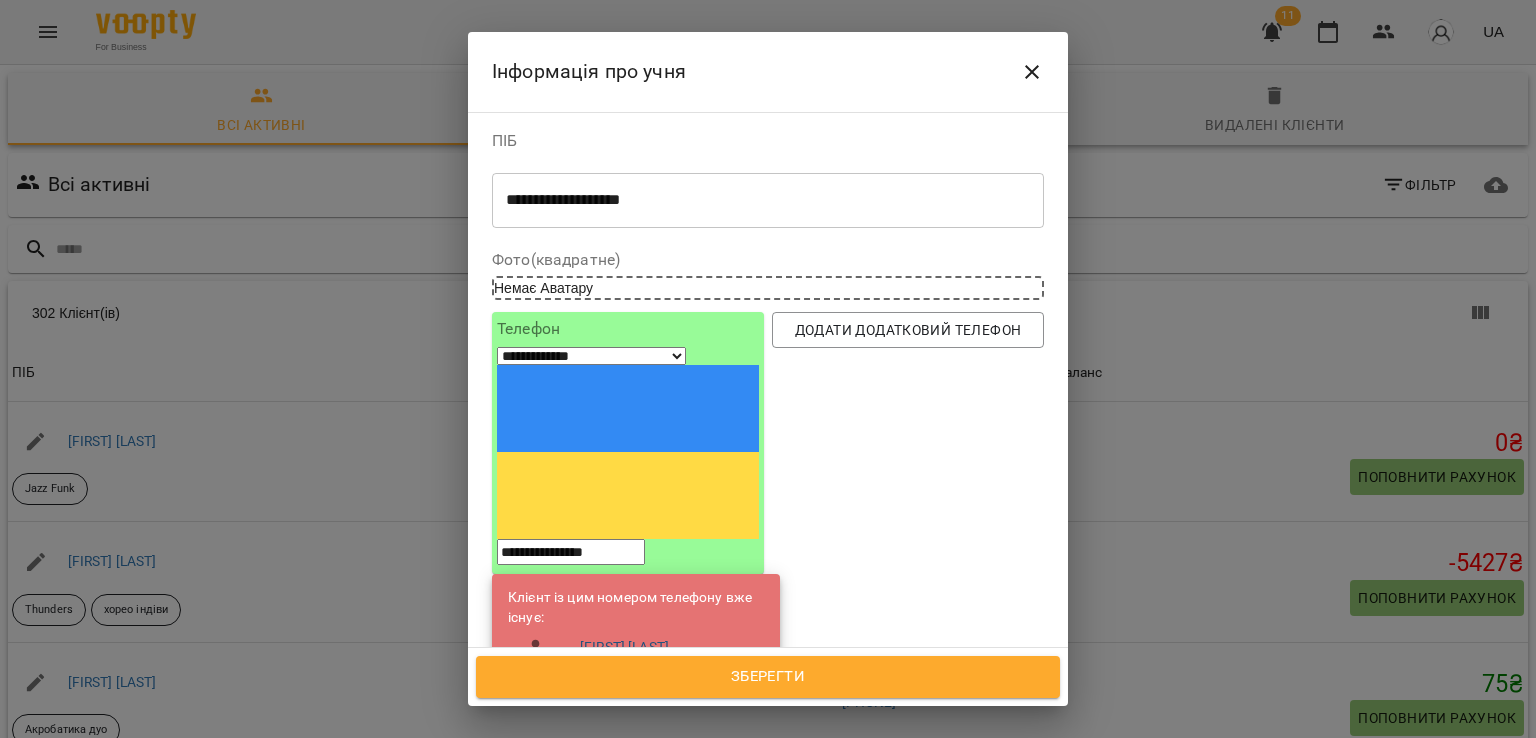type on "**********" 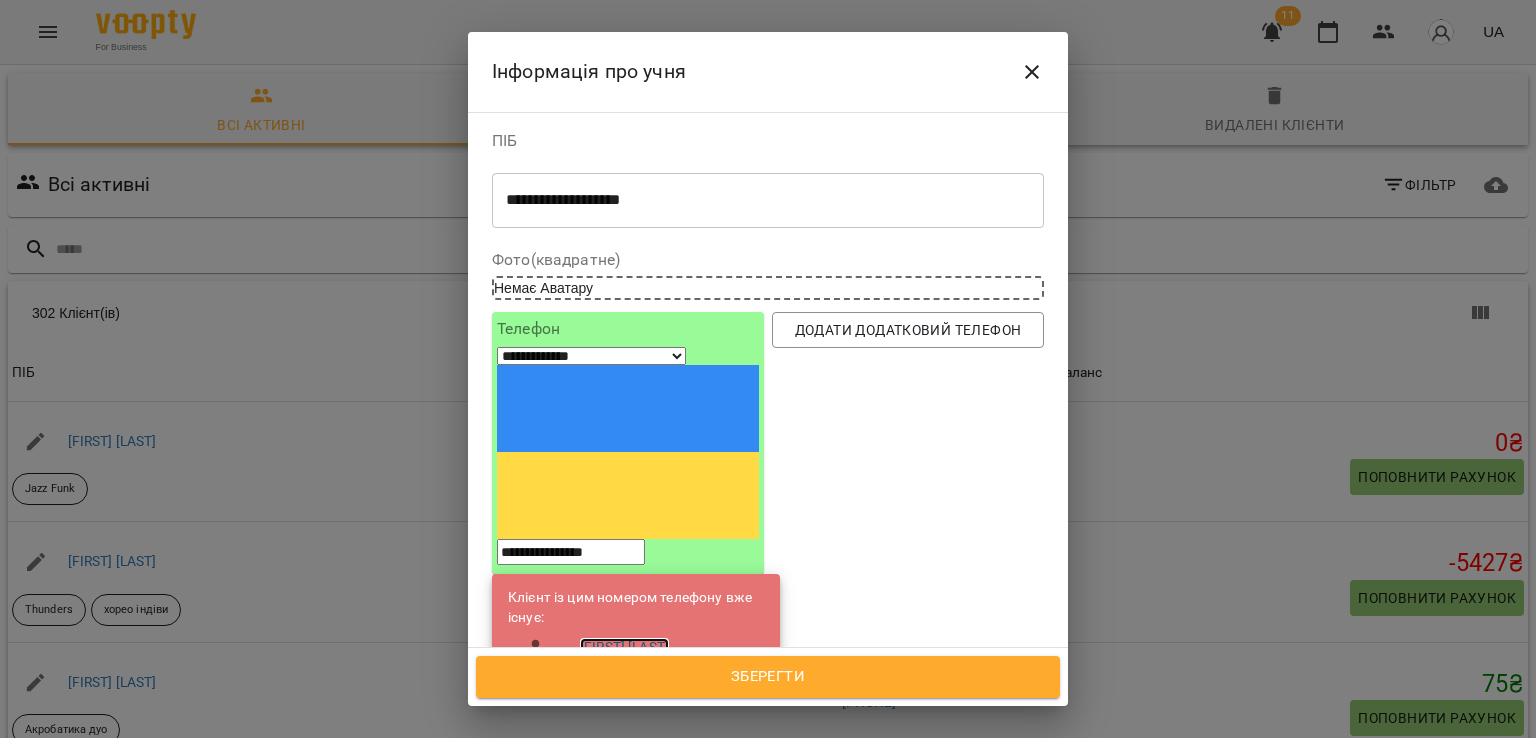 click on "Заголовська Соломія" at bounding box center (624, 648) 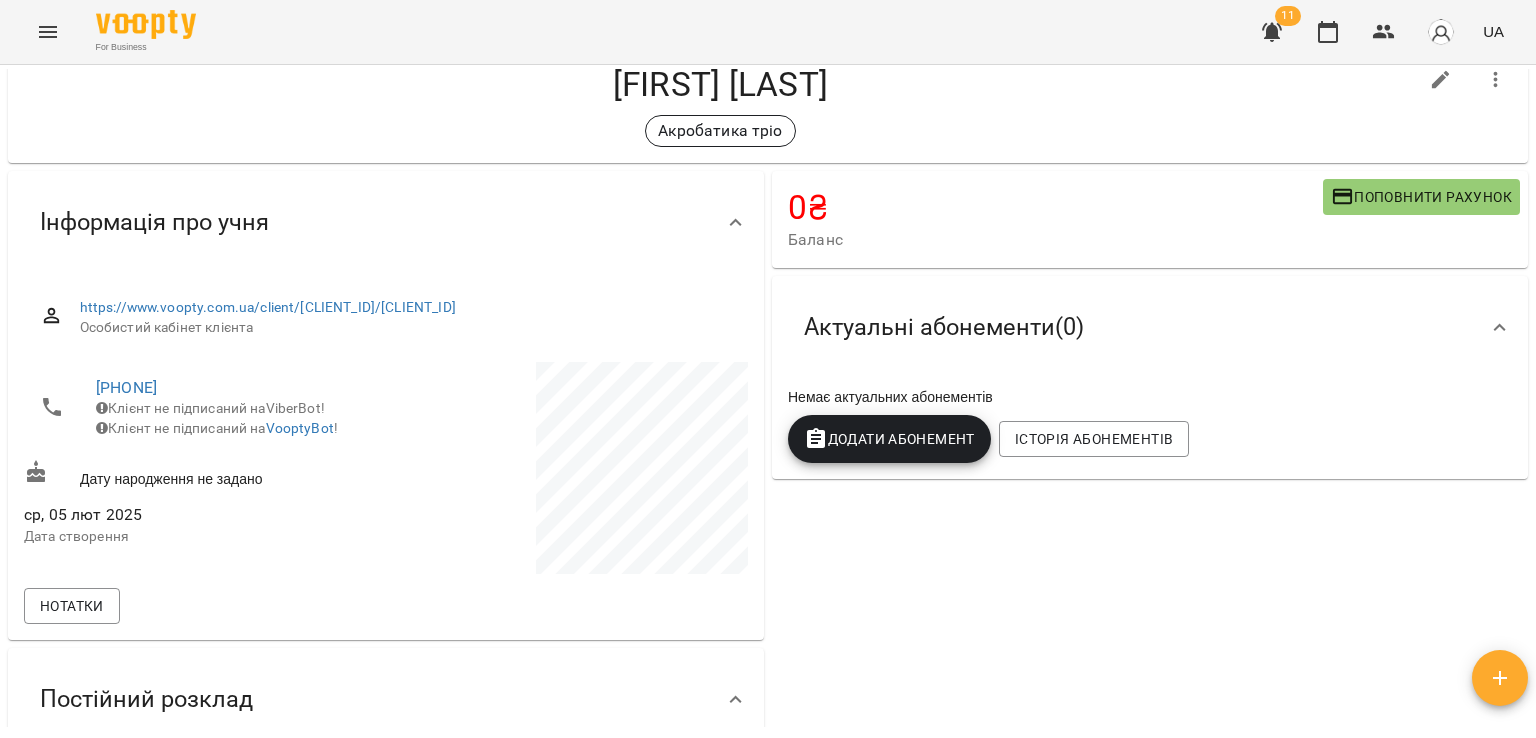 scroll, scrollTop: 0, scrollLeft: 0, axis: both 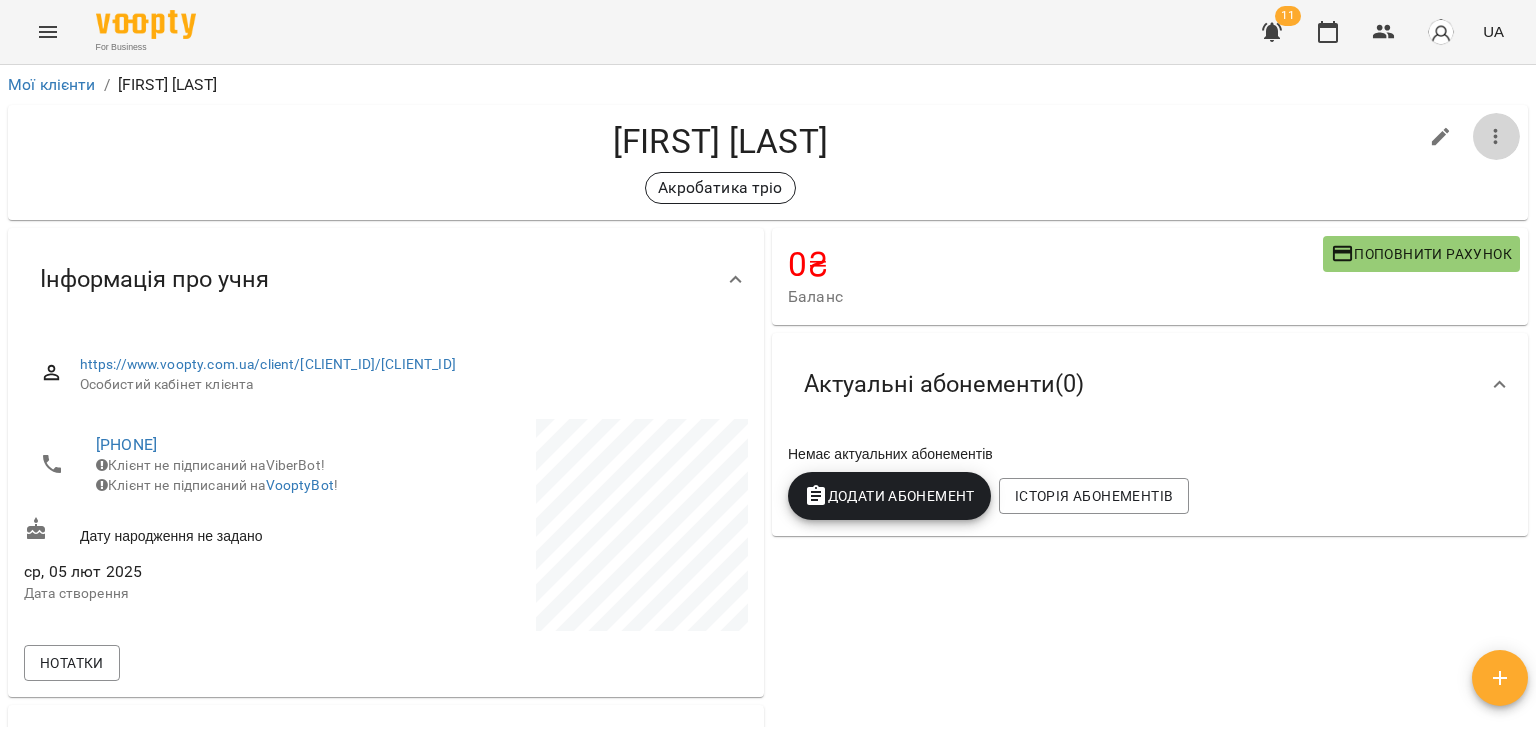 click 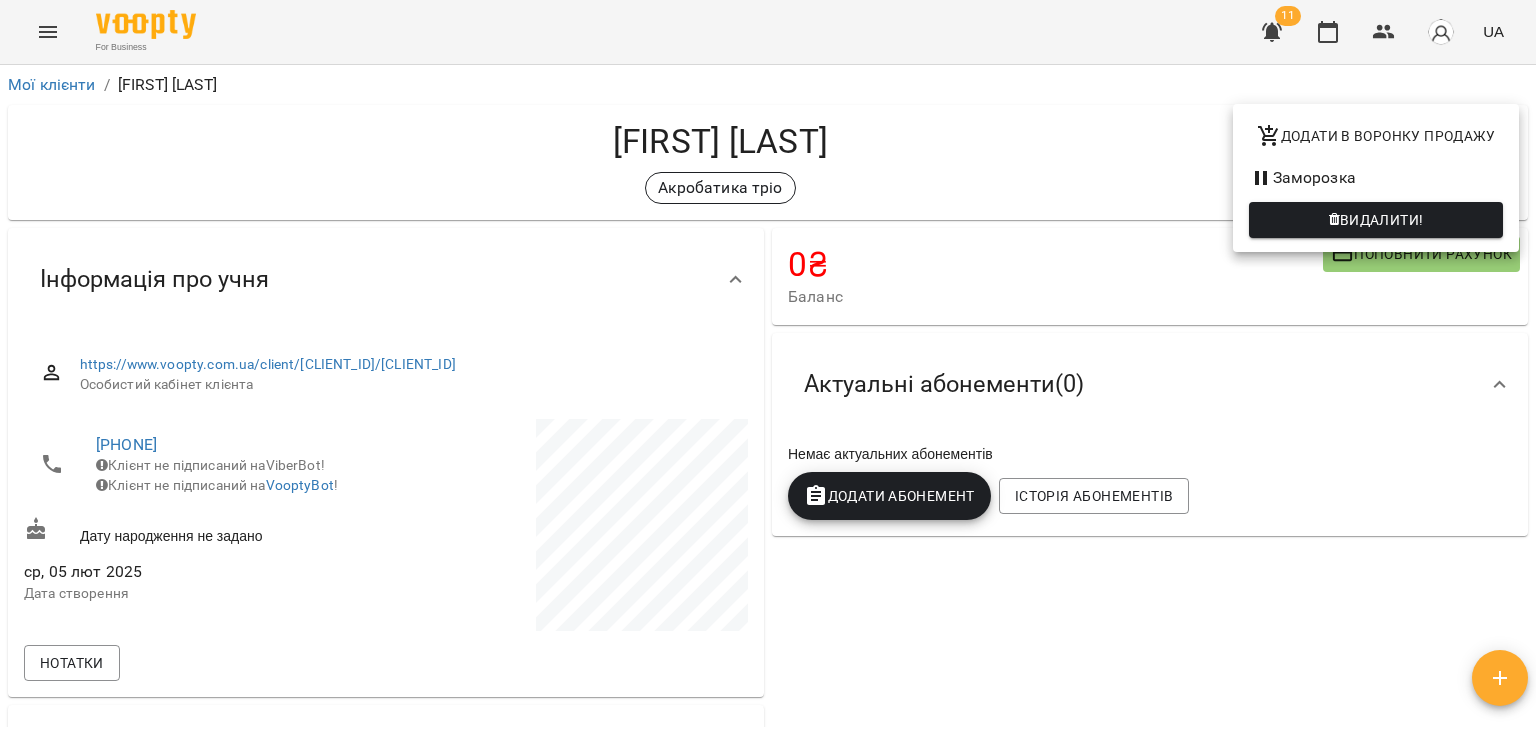 click at bounding box center (768, 369) 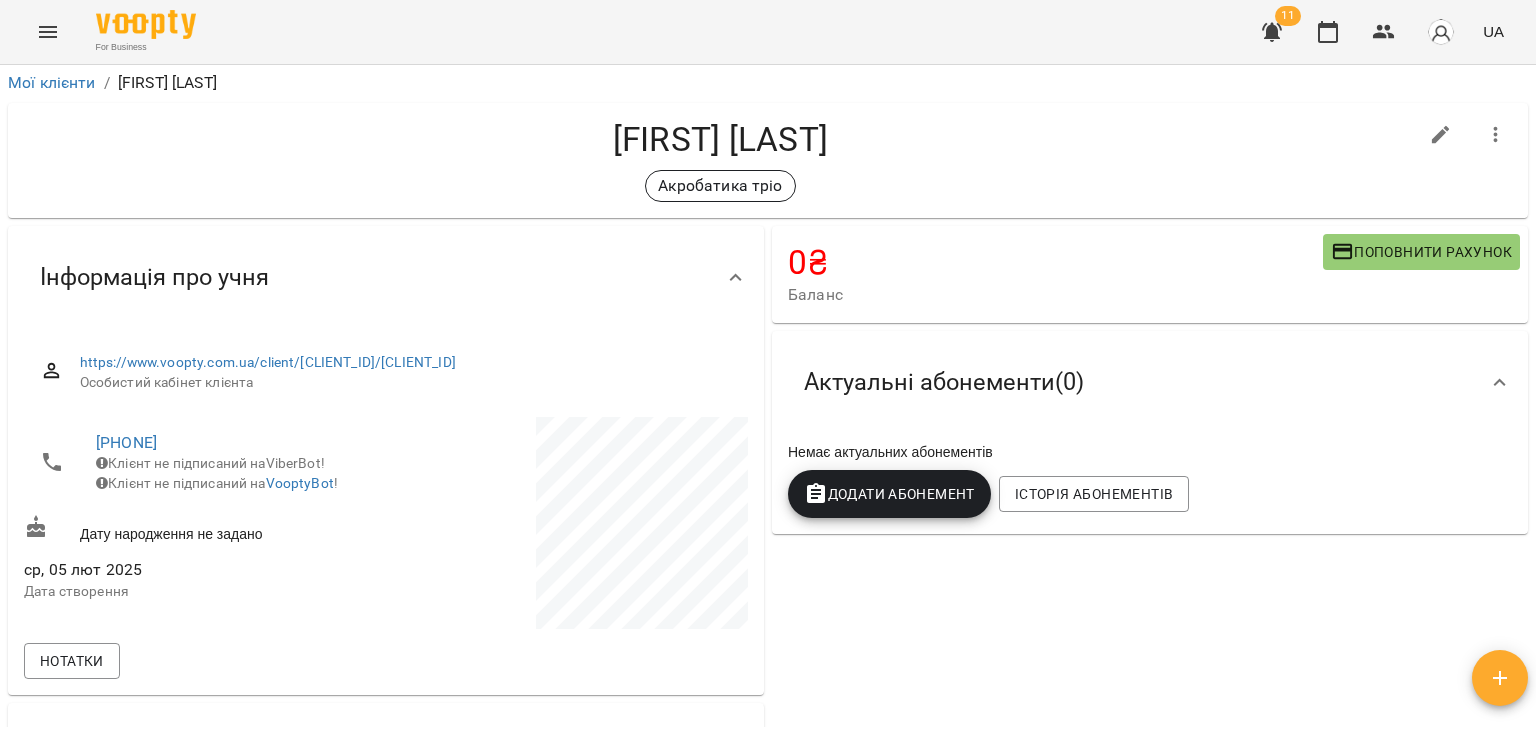 scroll, scrollTop: 0, scrollLeft: 0, axis: both 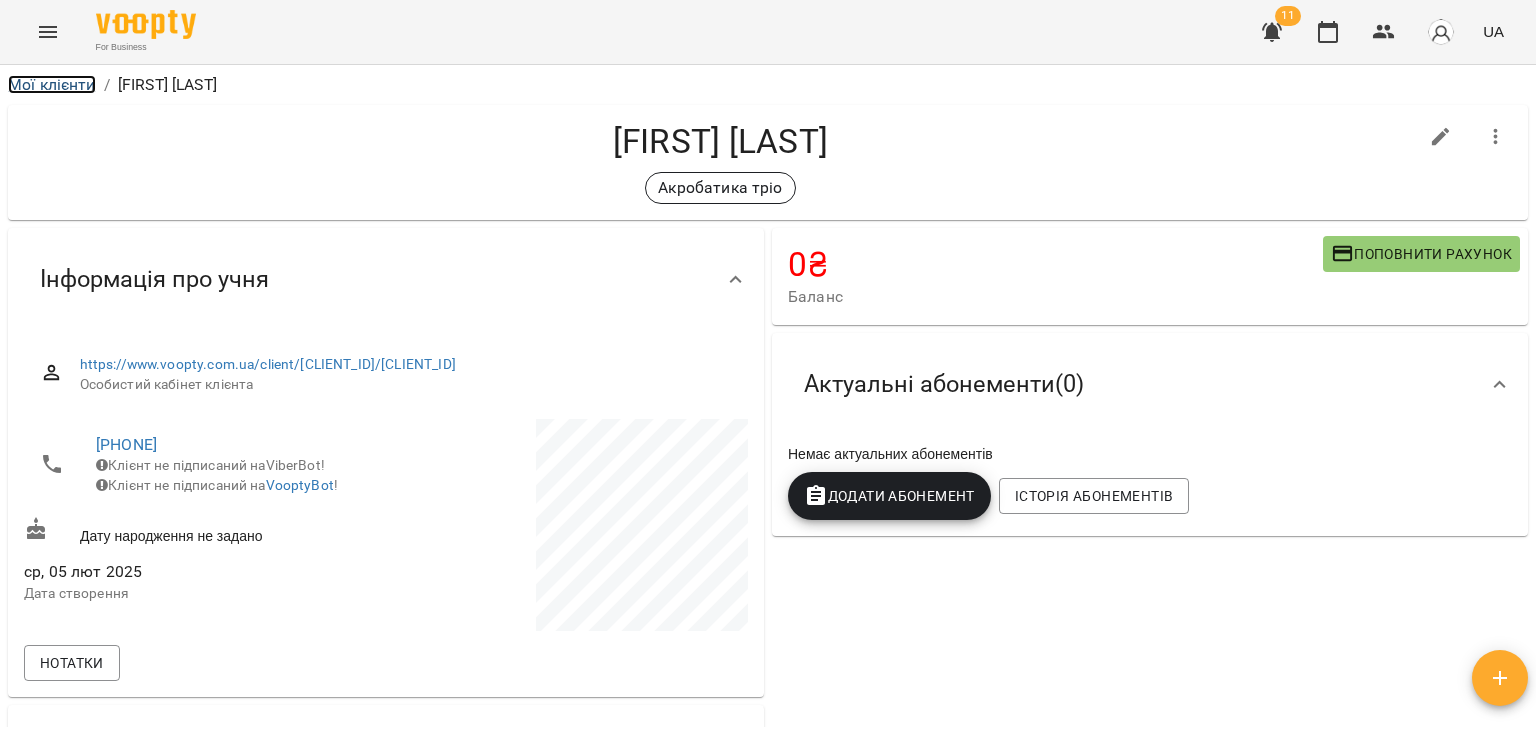 click on "Мої клієнти" at bounding box center [52, 84] 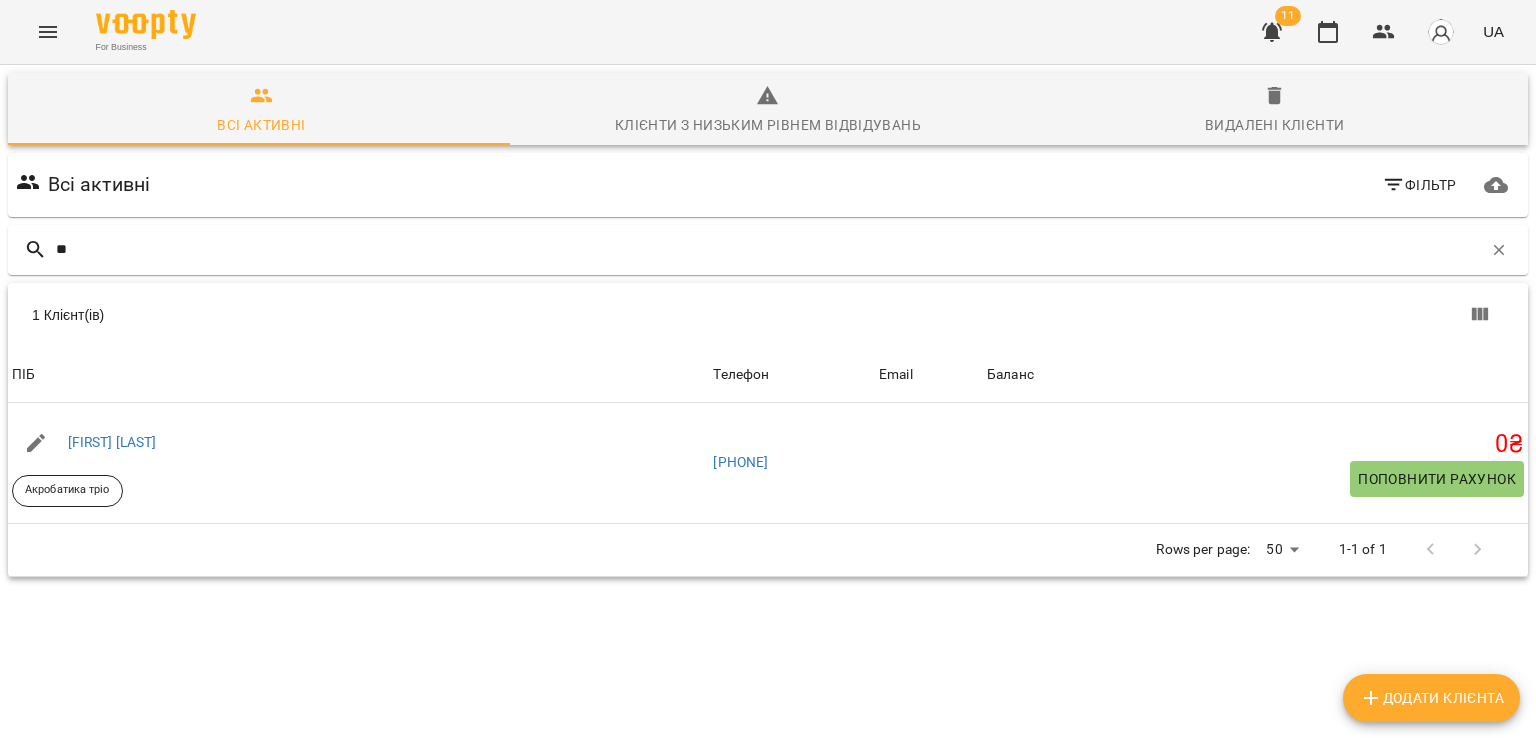 type on "*" 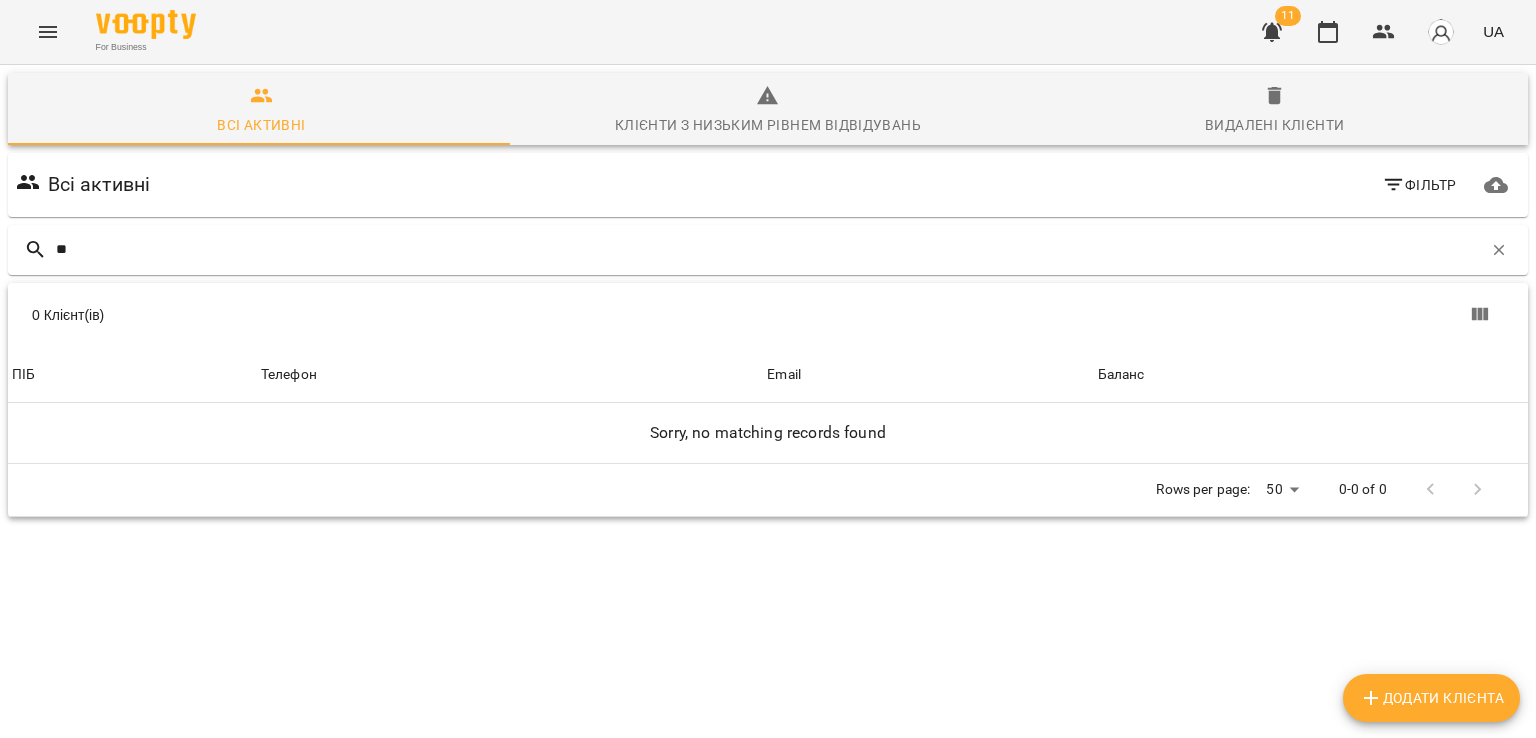 type on "*" 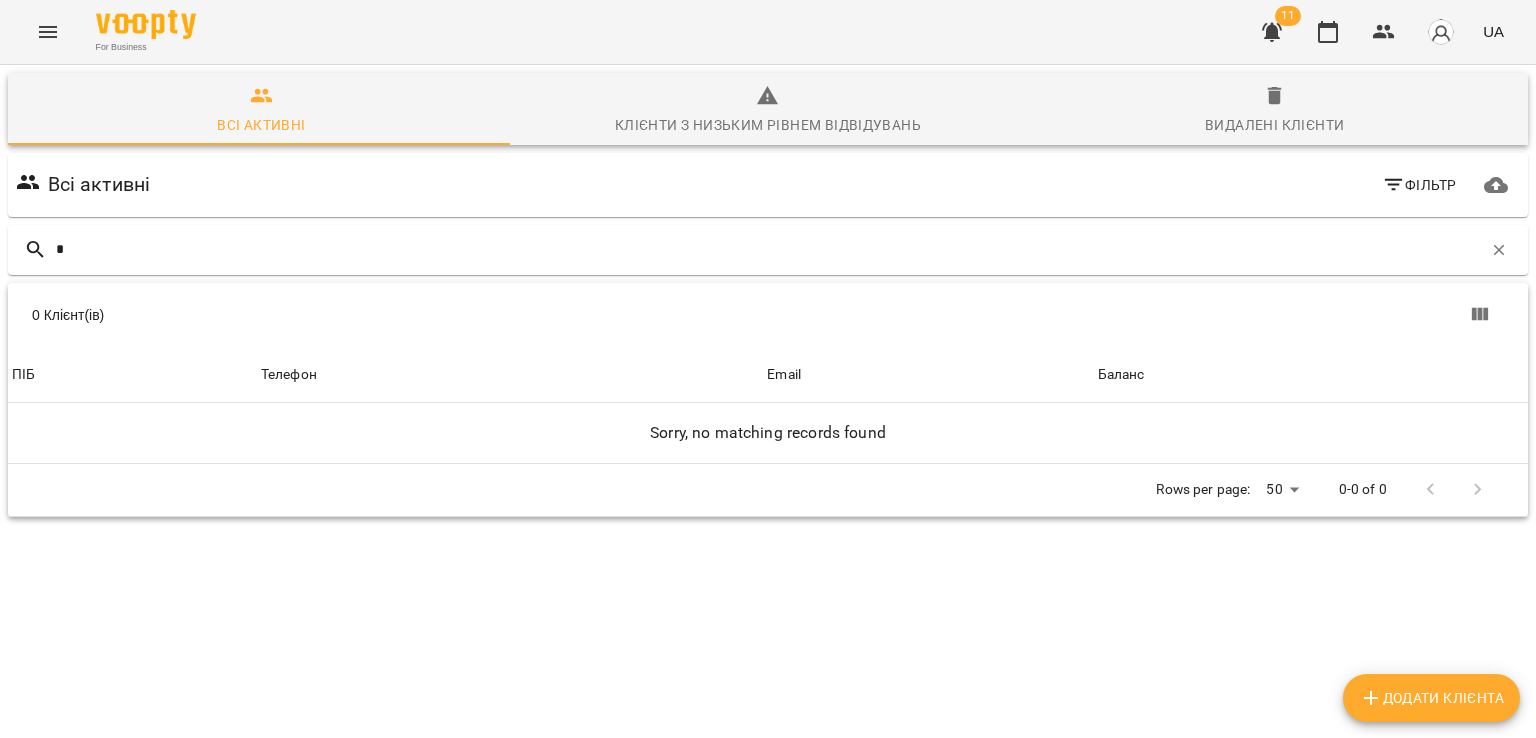 type 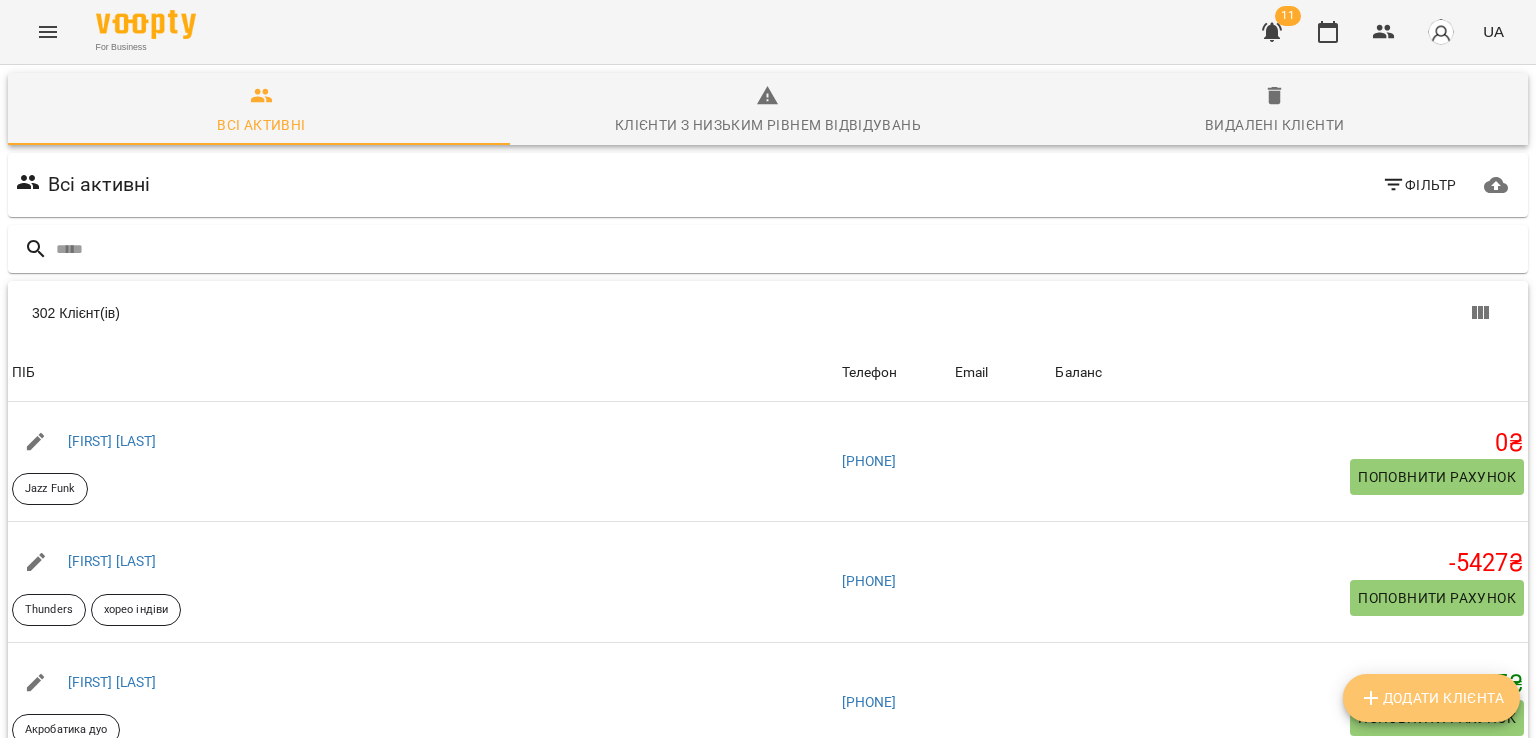 click on "Додати клієнта" at bounding box center [1431, 698] 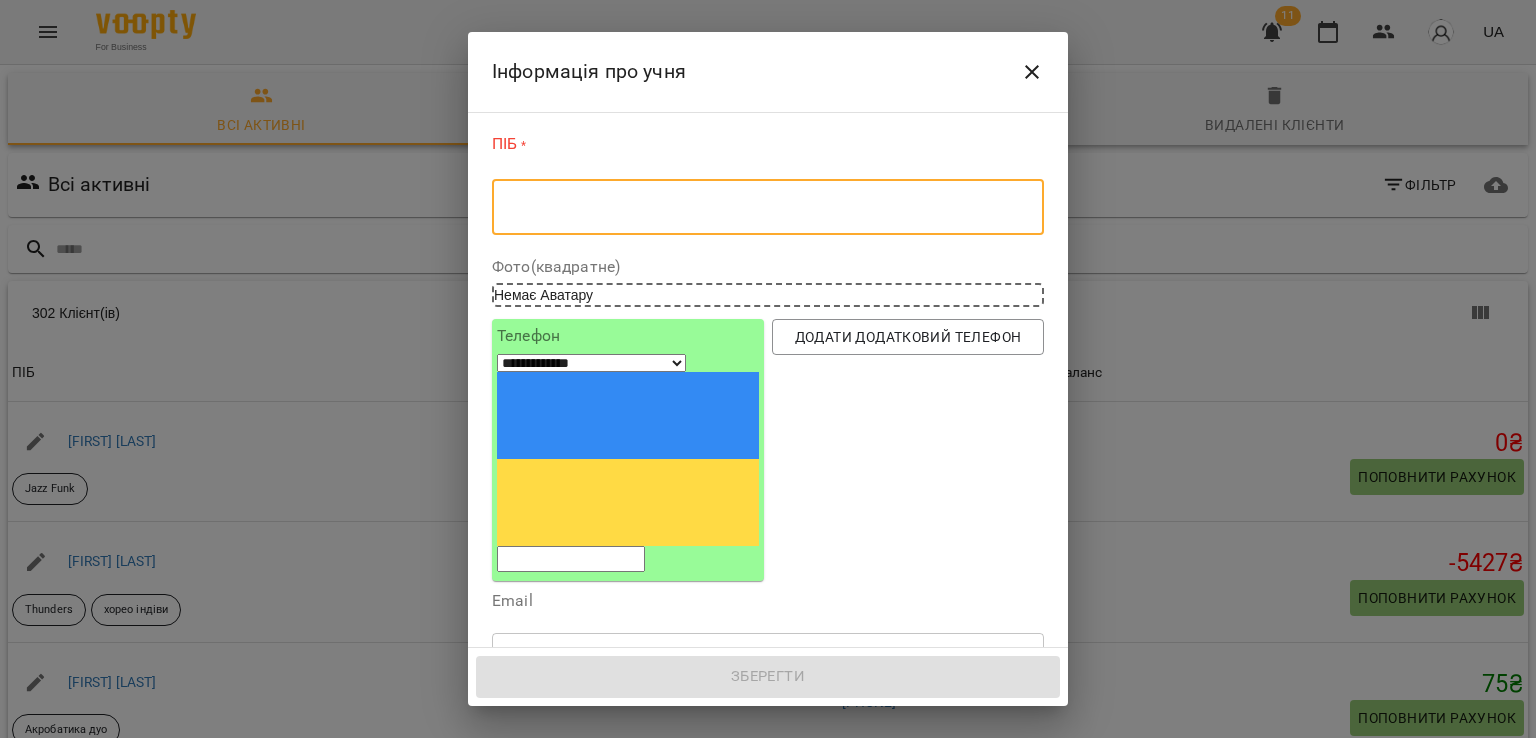 click at bounding box center [768, 207] 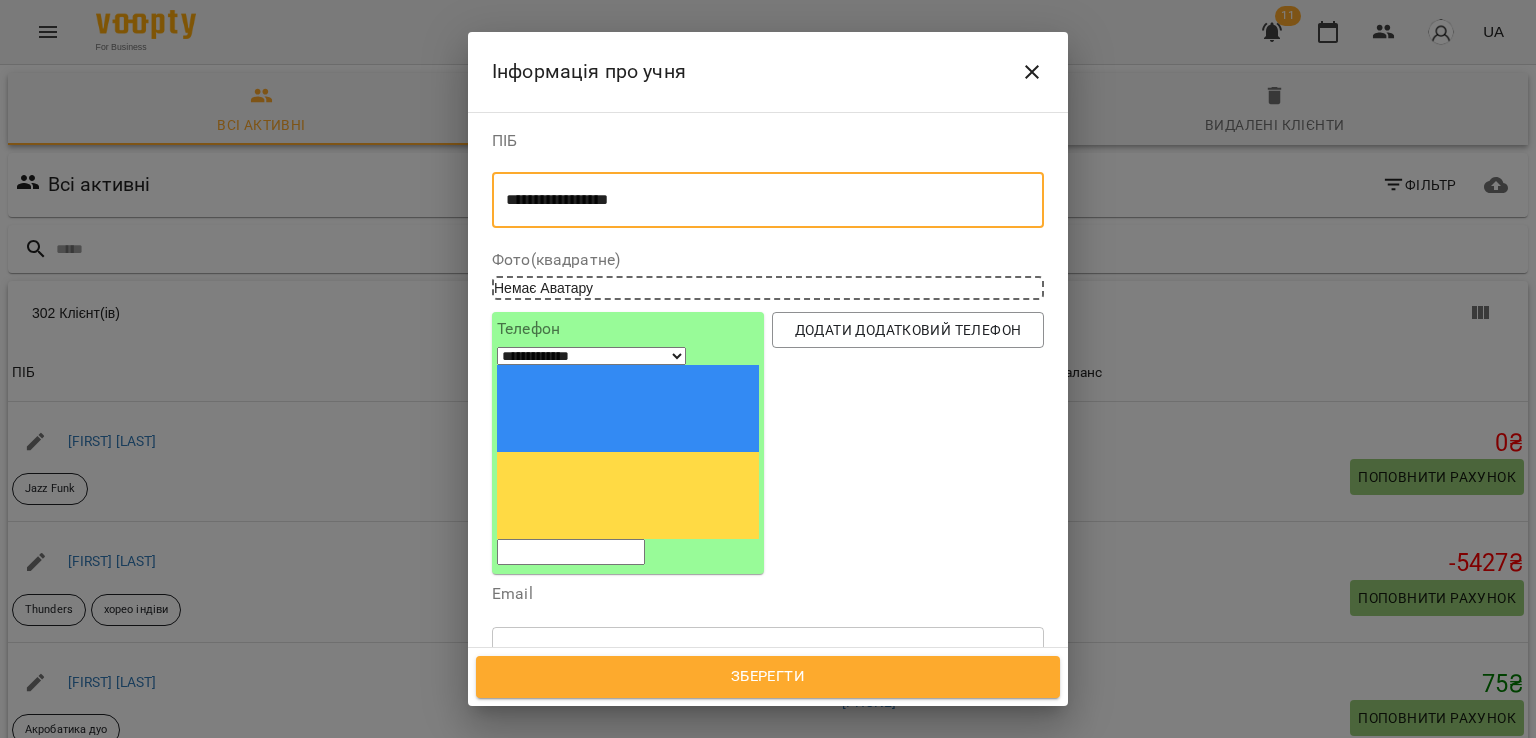 type on "**********" 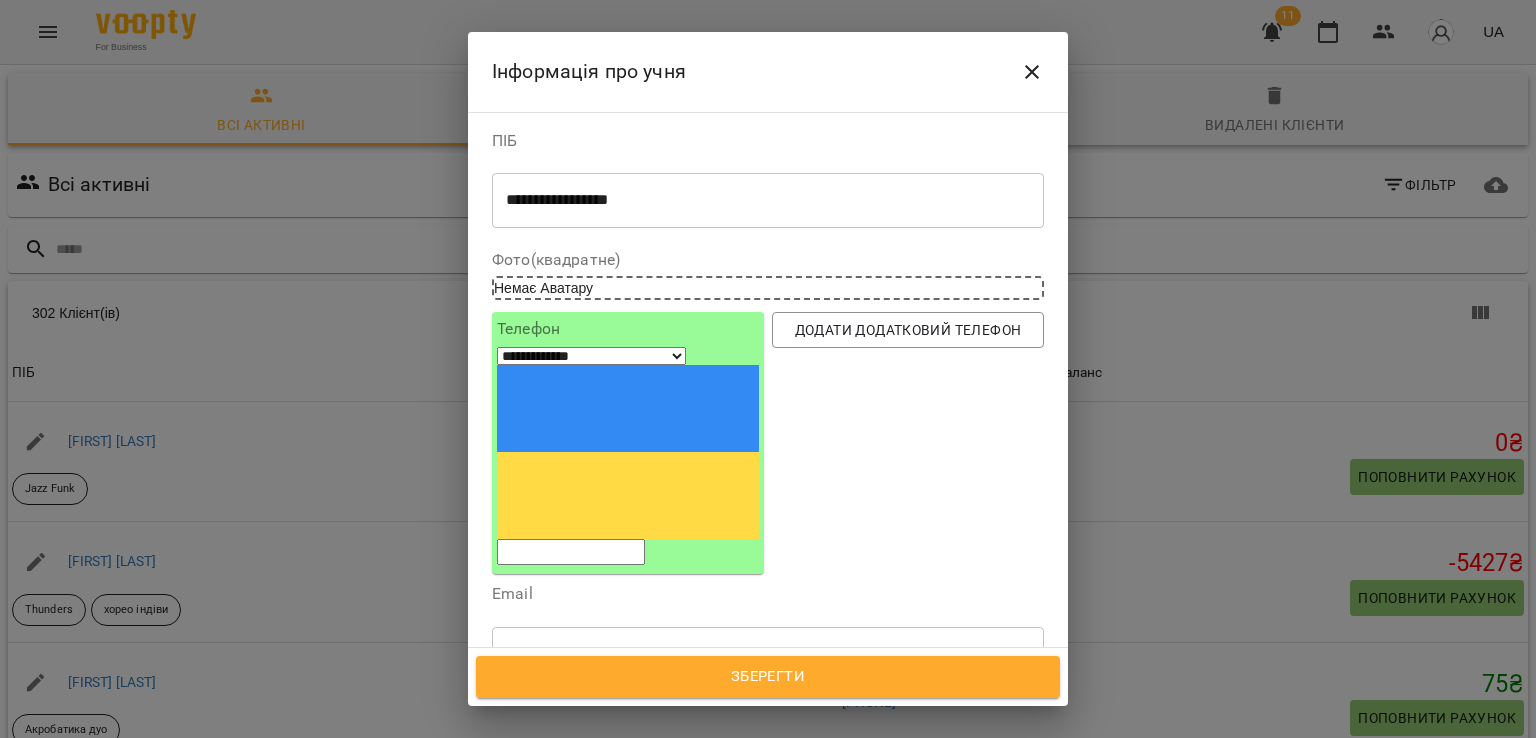 click at bounding box center (571, 552) 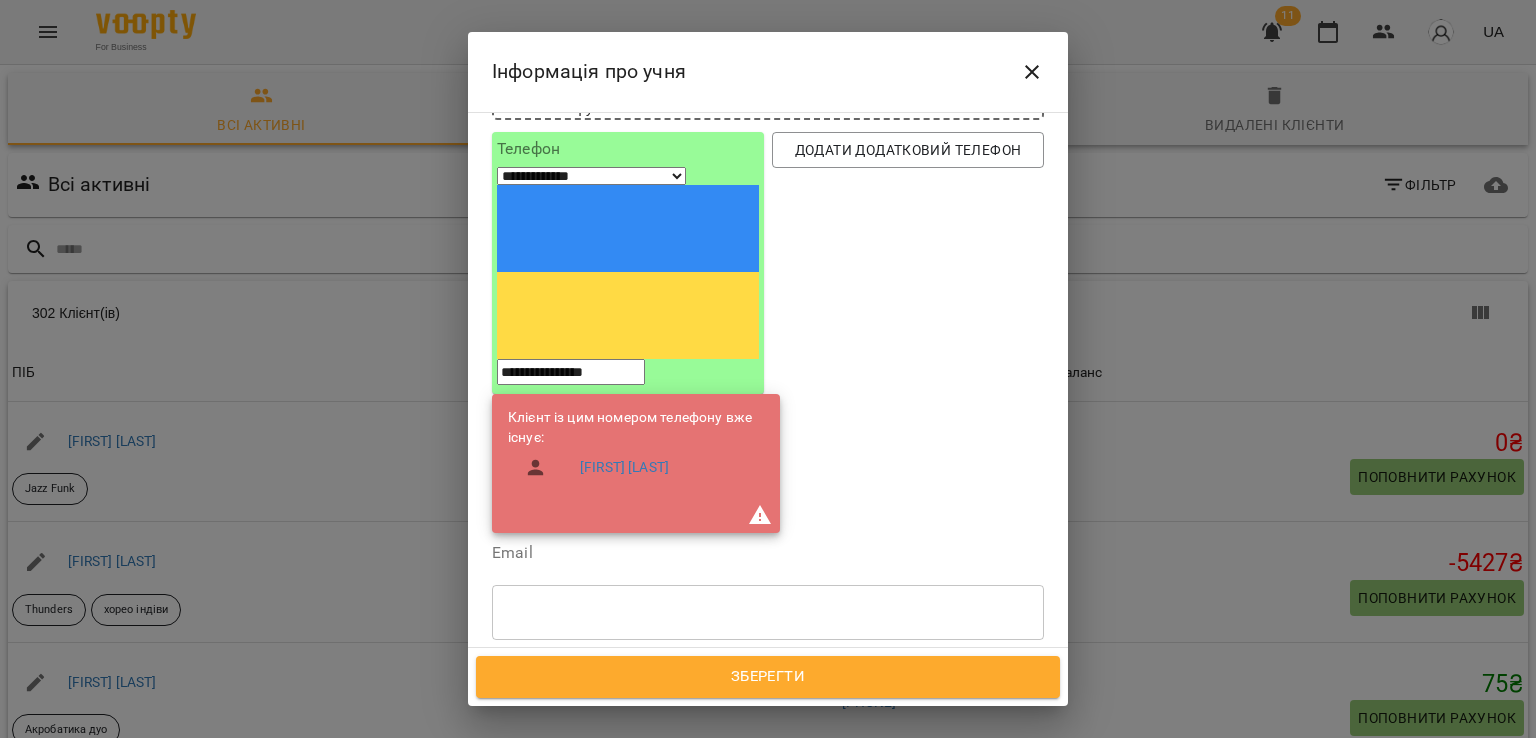 scroll, scrollTop: 184, scrollLeft: 0, axis: vertical 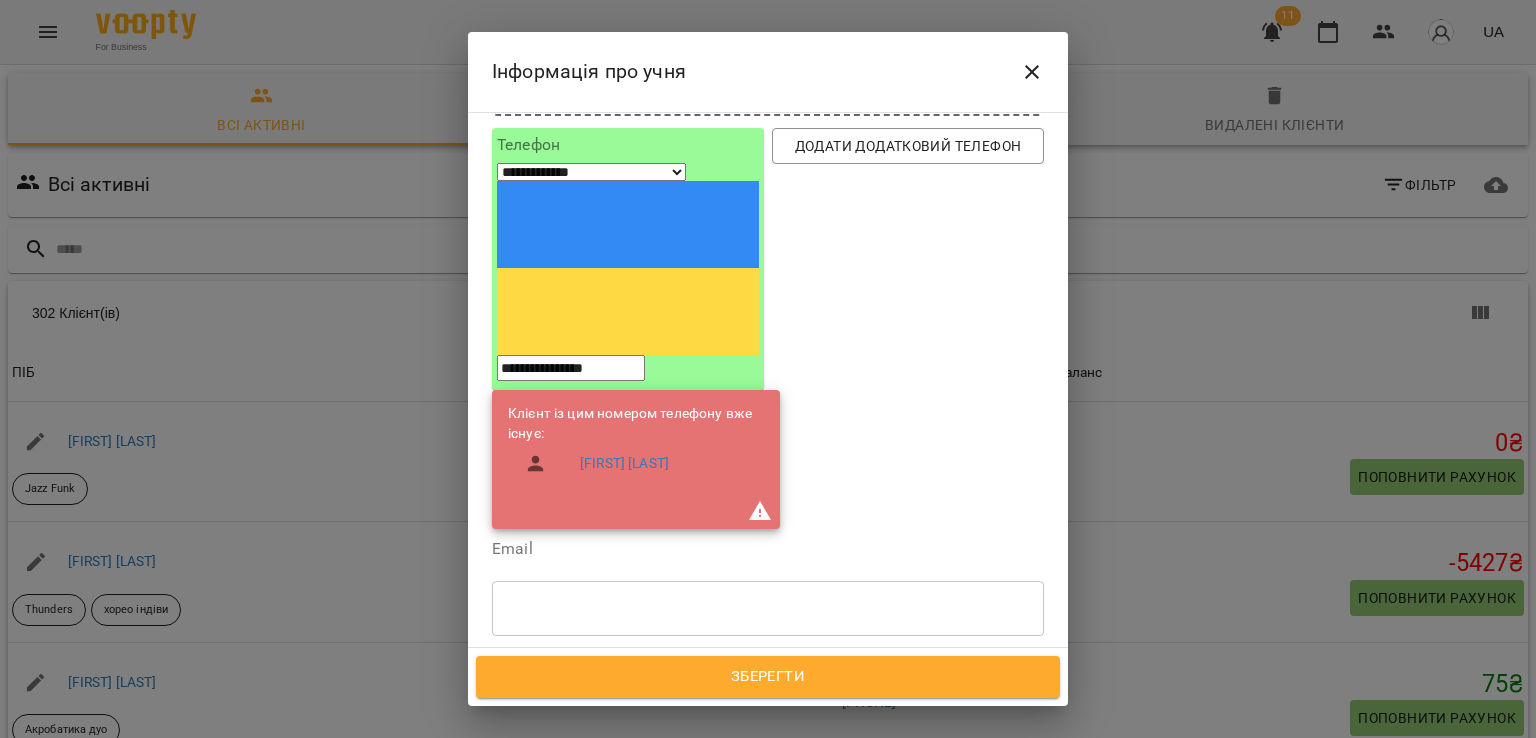 type on "**********" 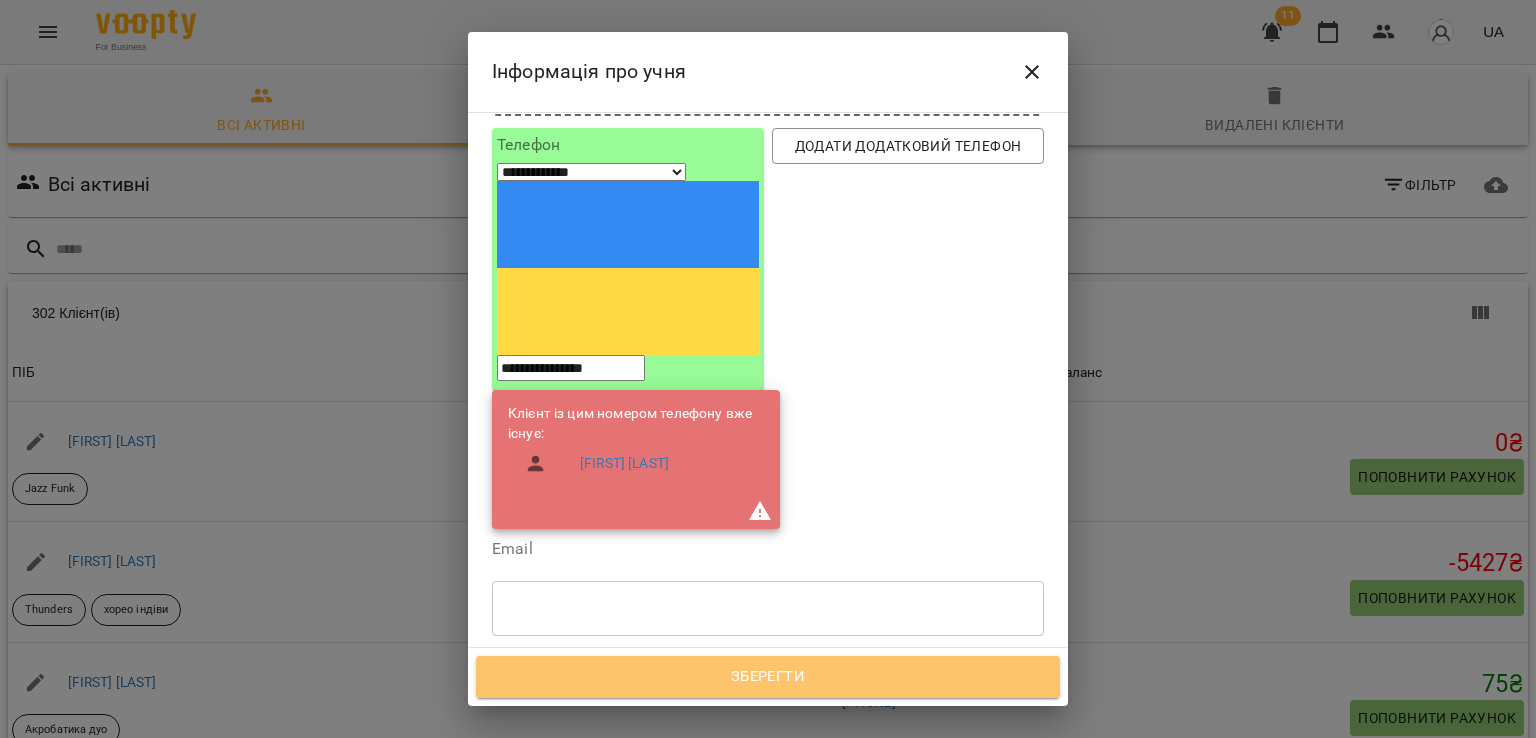 click on "Зберегти" at bounding box center (768, 677) 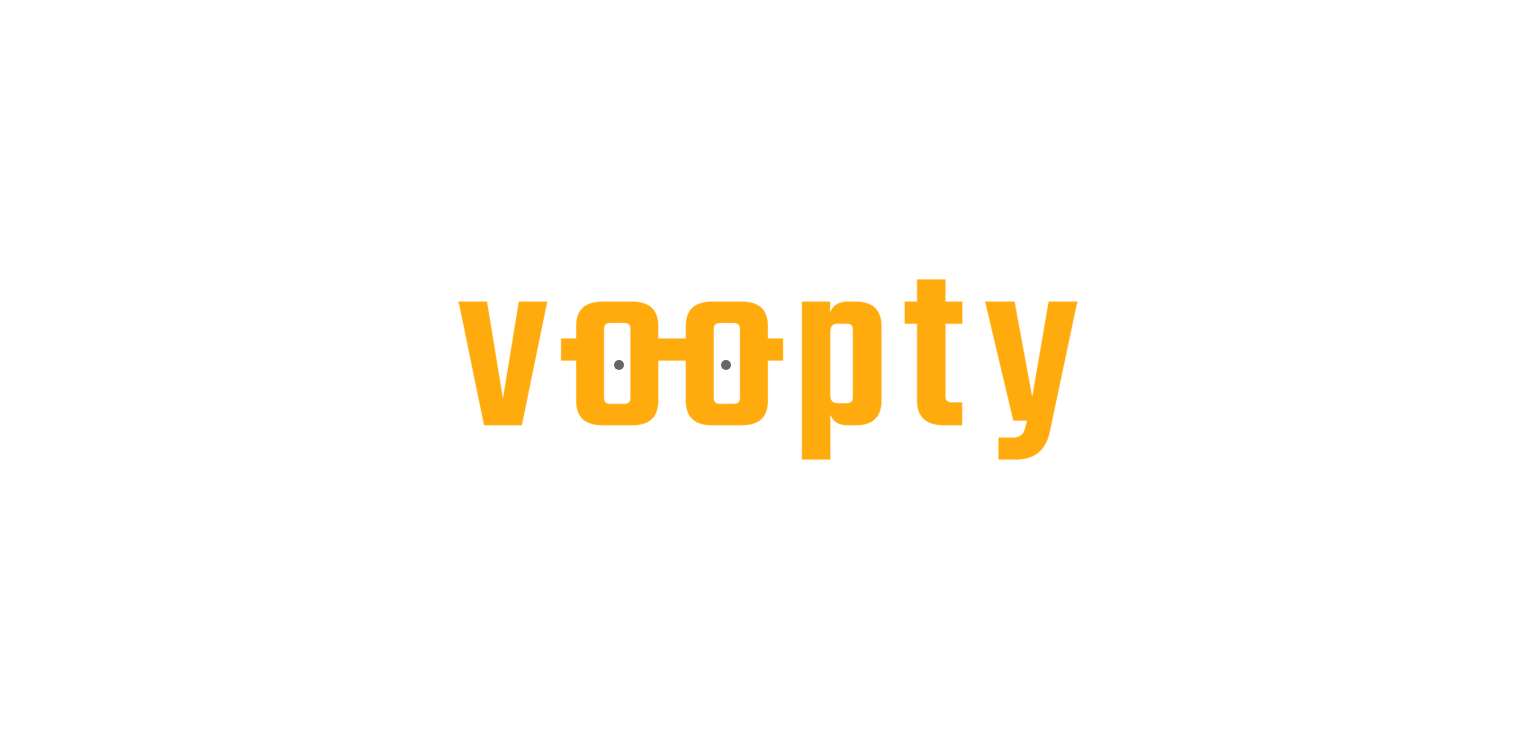 scroll, scrollTop: 0, scrollLeft: 0, axis: both 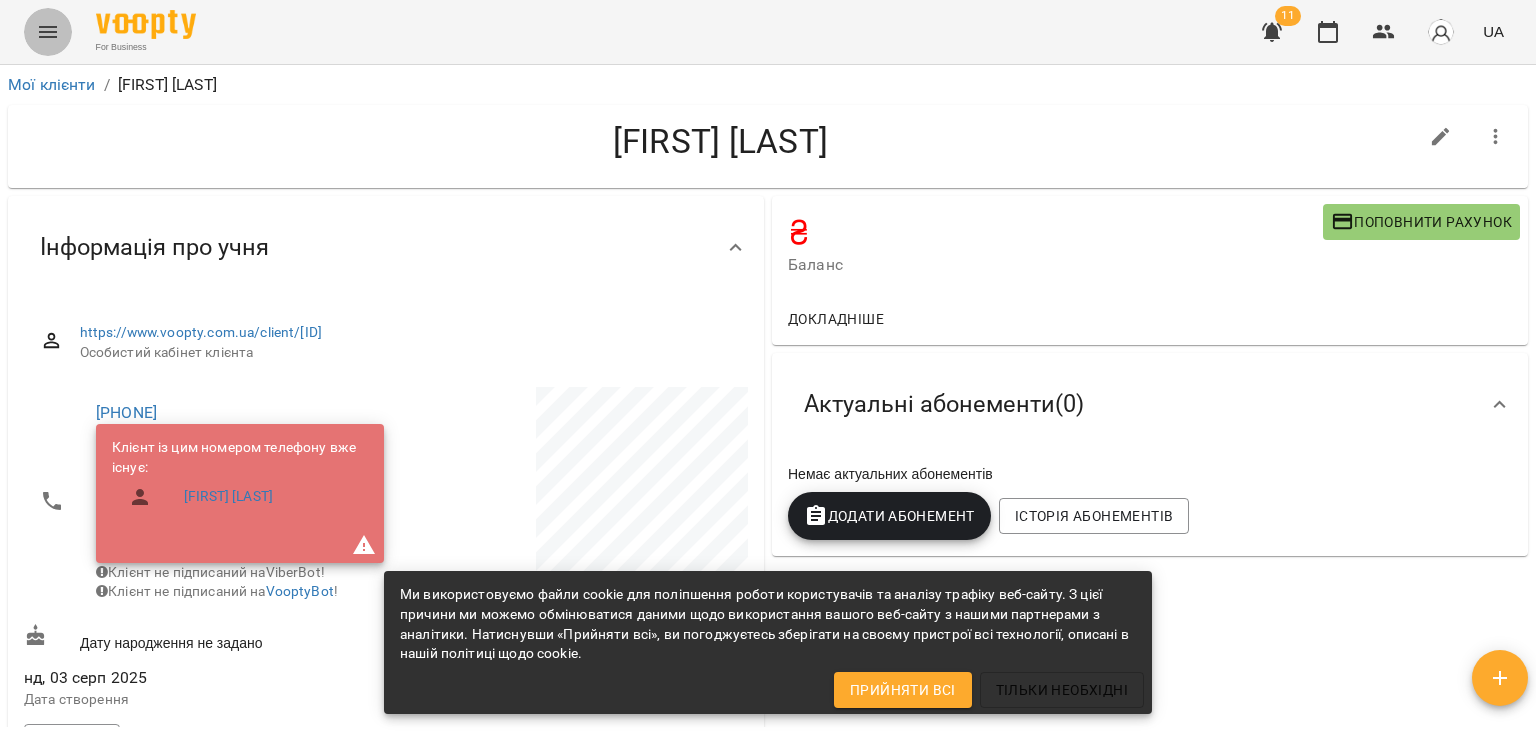 click at bounding box center [48, 32] 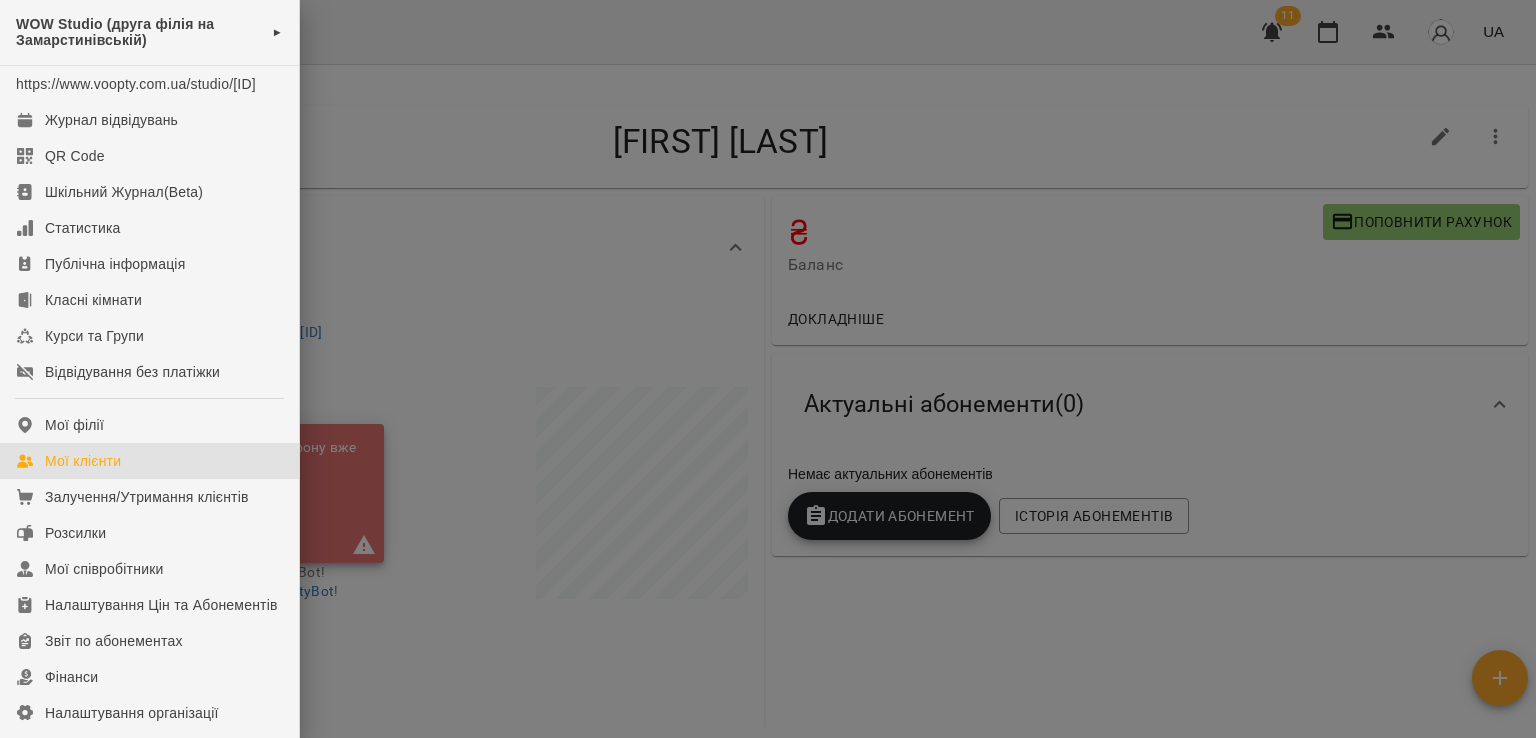 click on "Мої клієнти" at bounding box center (149, 461) 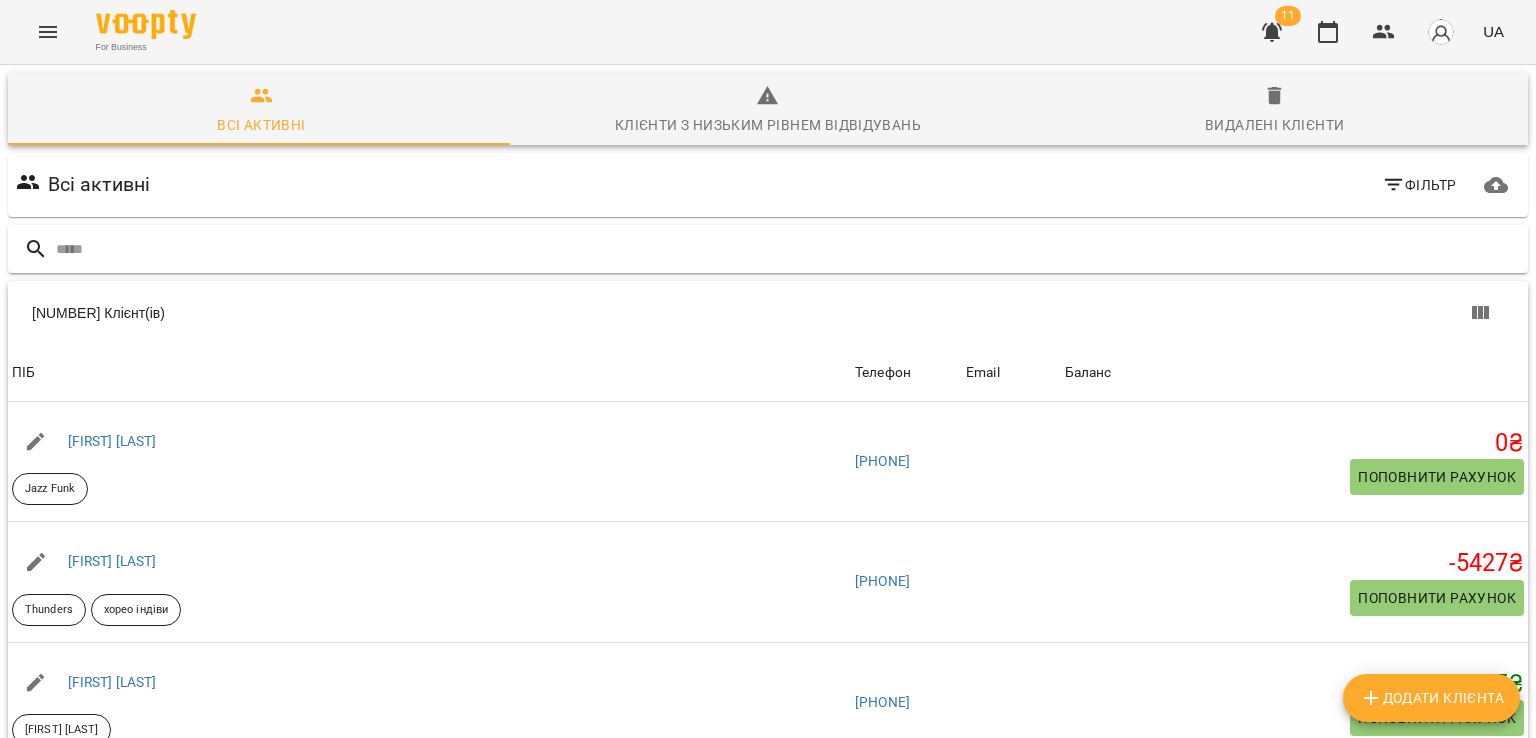 click at bounding box center [788, 249] 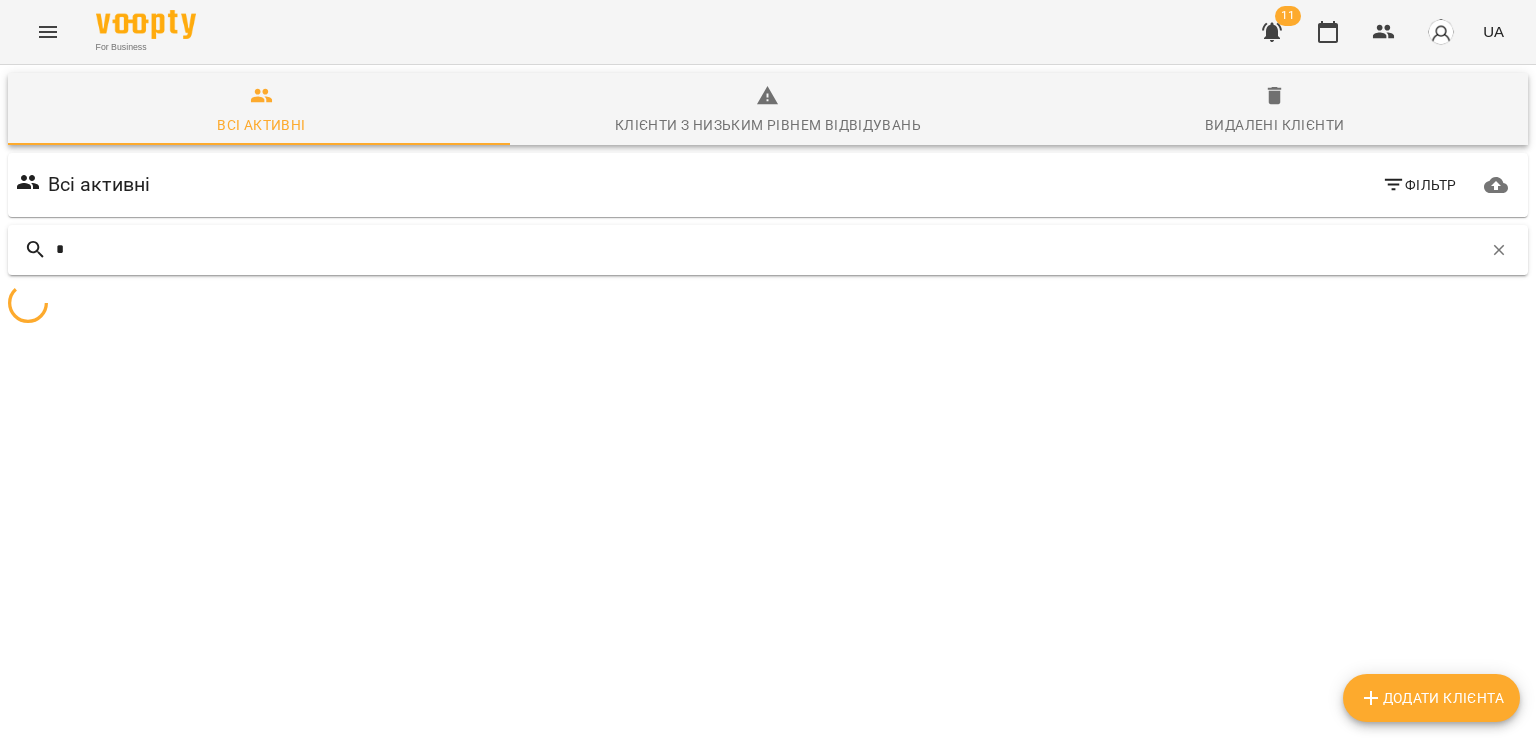 type 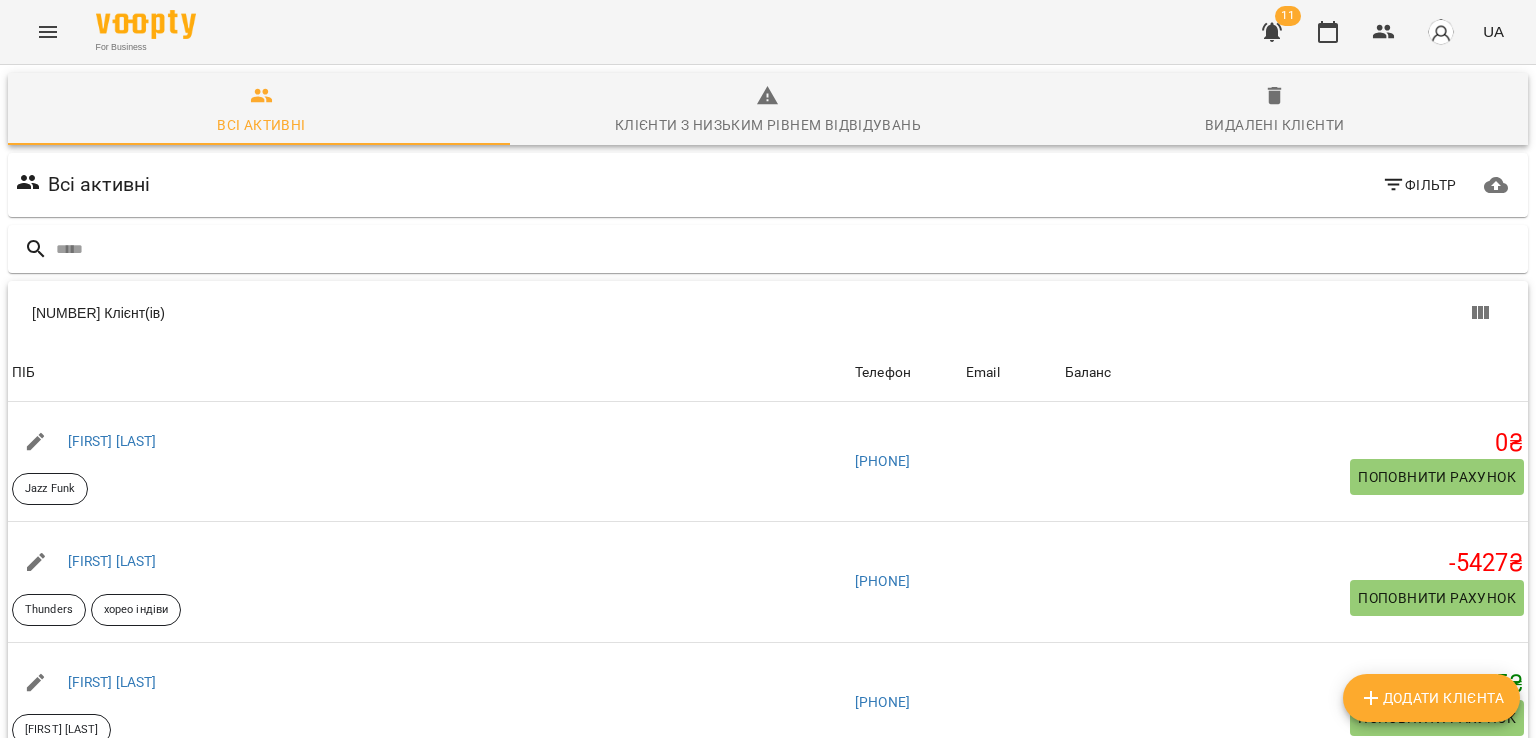 drag, startPoint x: 31, startPoint y: 58, endPoint x: 51, endPoint y: 35, distance: 30.479502 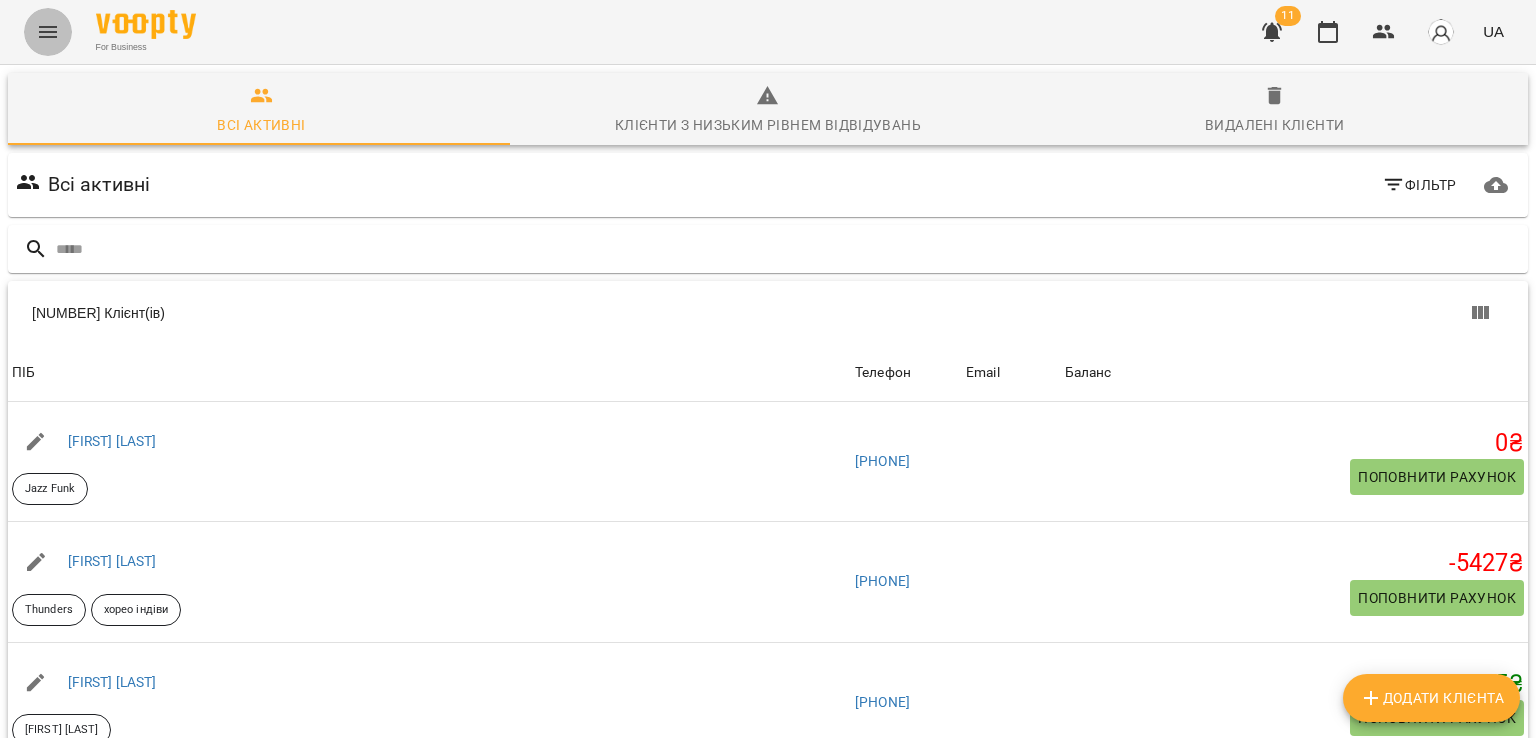 click 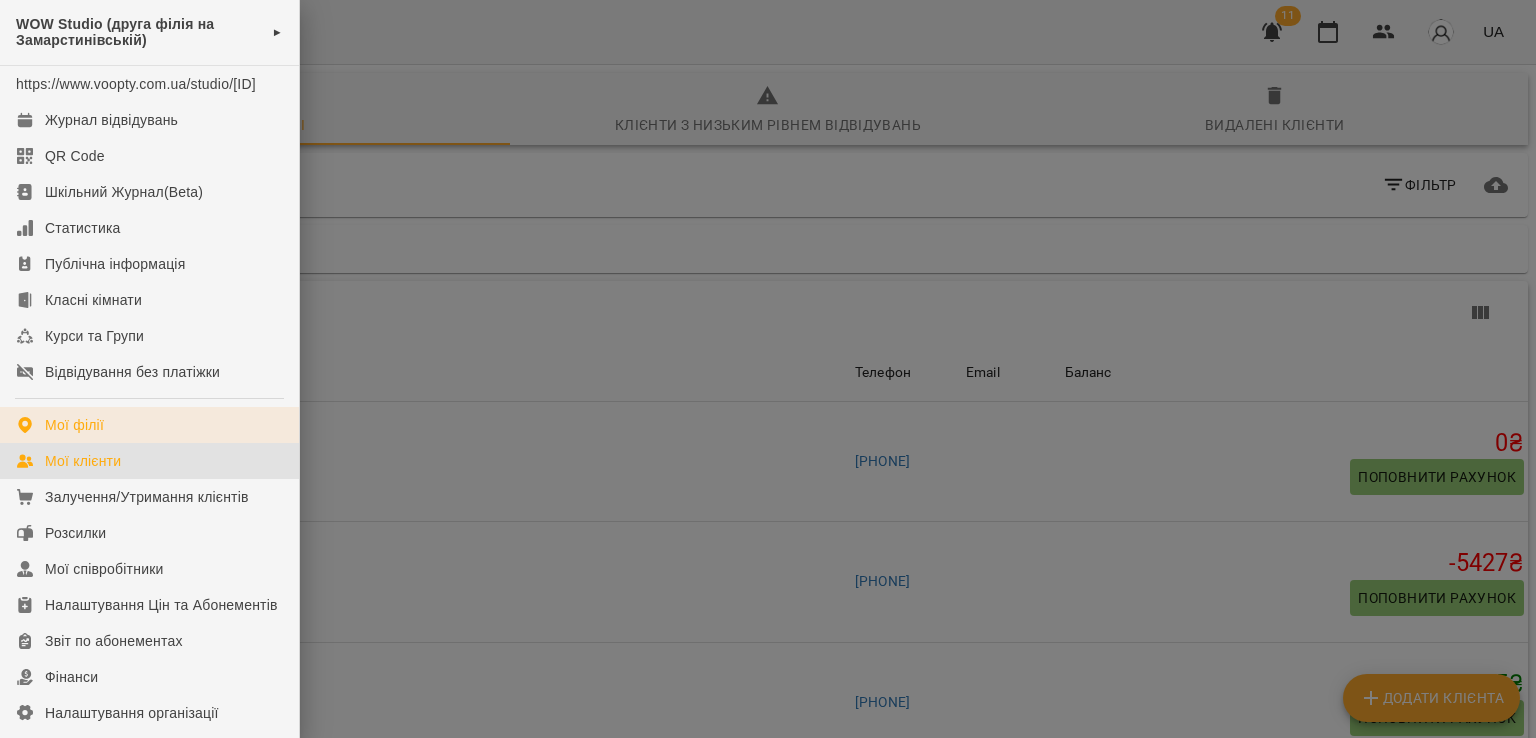 click on "Мої філії" at bounding box center (149, 425) 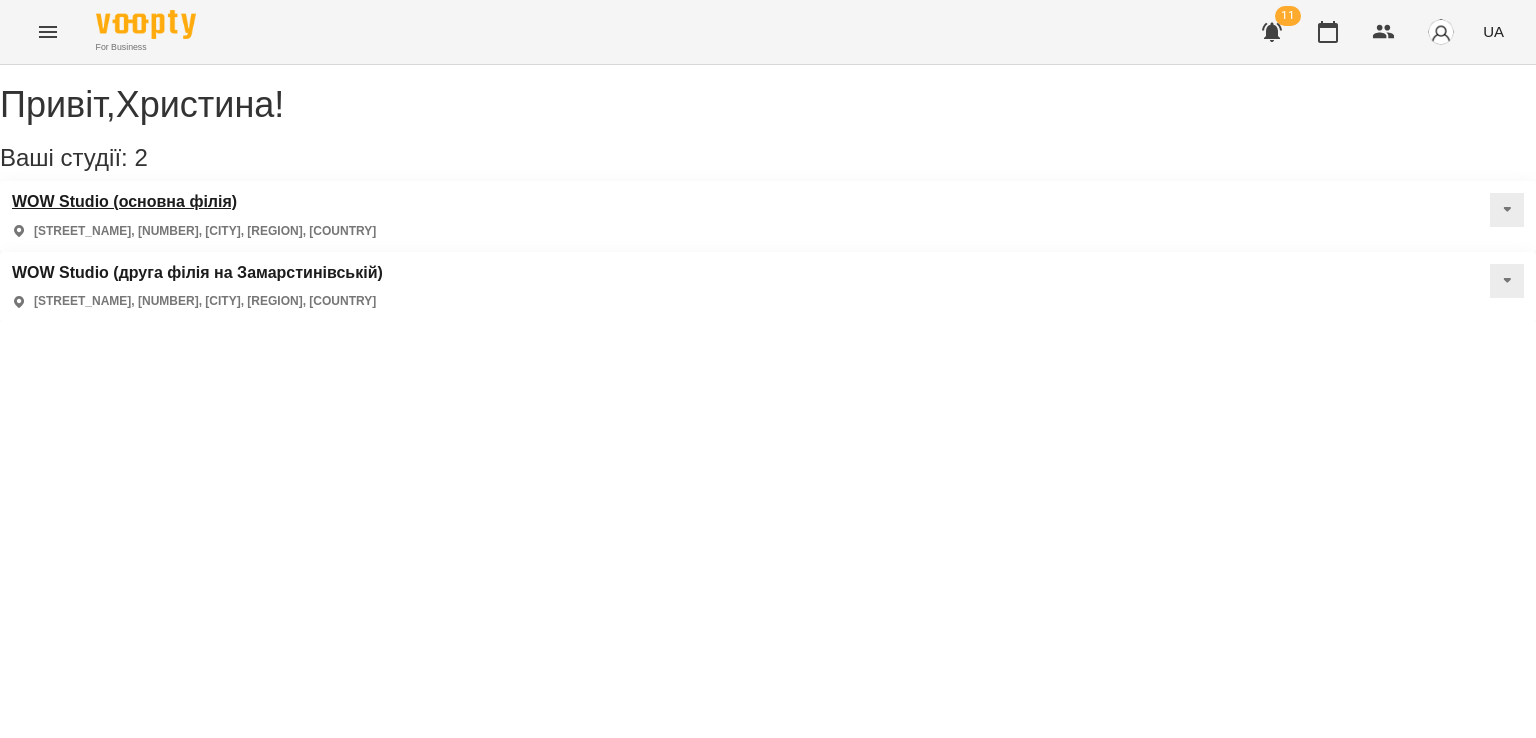 drag, startPoint x: 192, startPoint y: 210, endPoint x: 192, endPoint y: 222, distance: 12 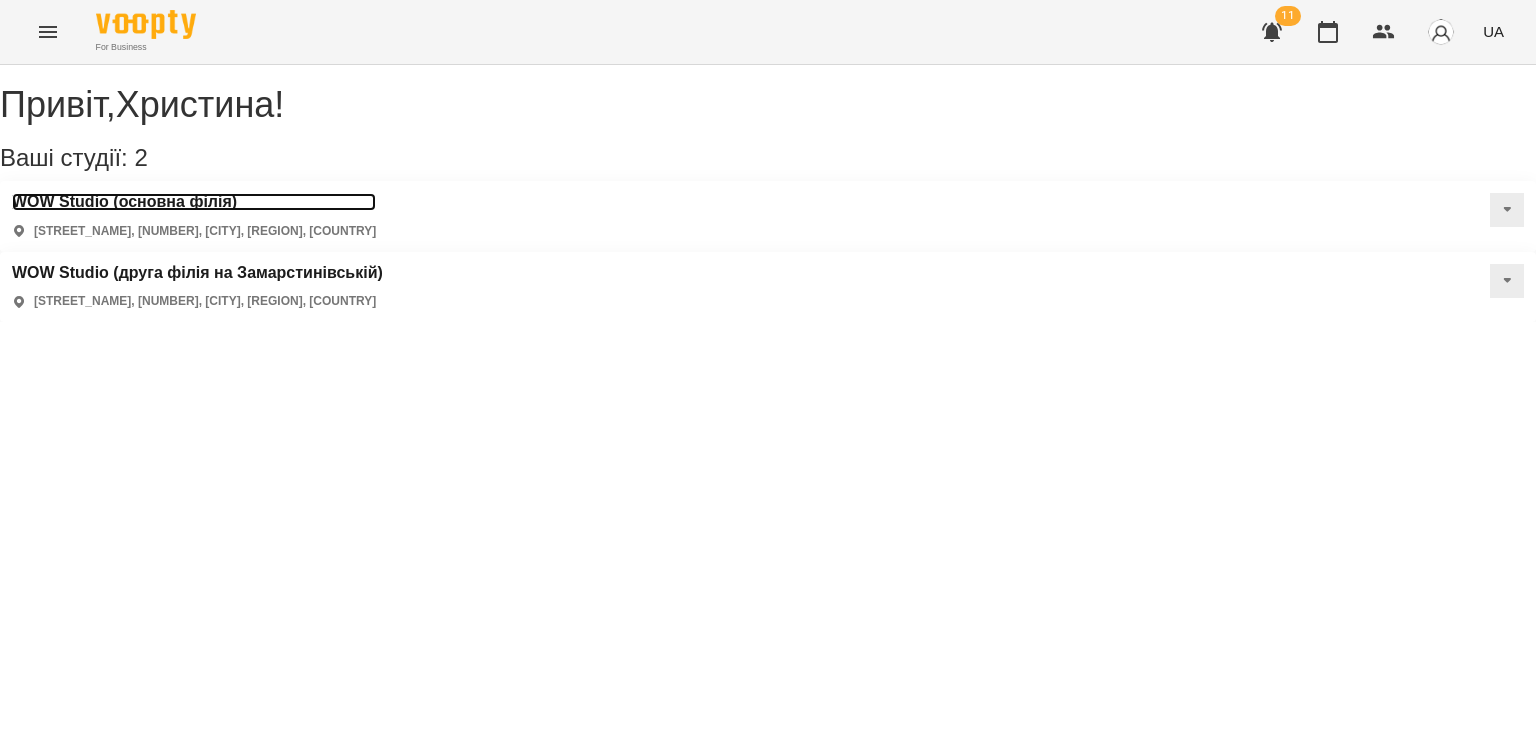click on "WOW Studio (основна філія)" at bounding box center [194, 202] 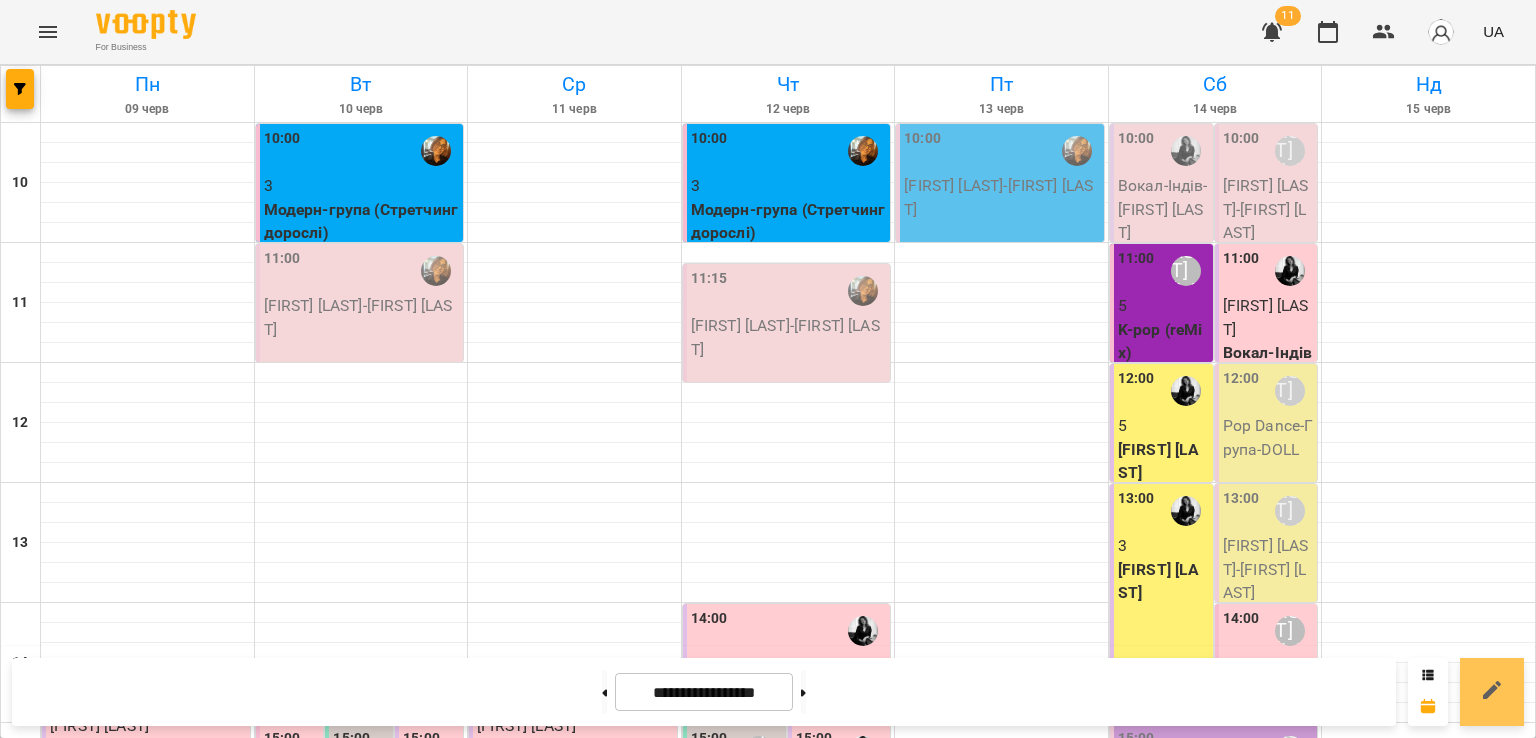 click at bounding box center (1492, 692) 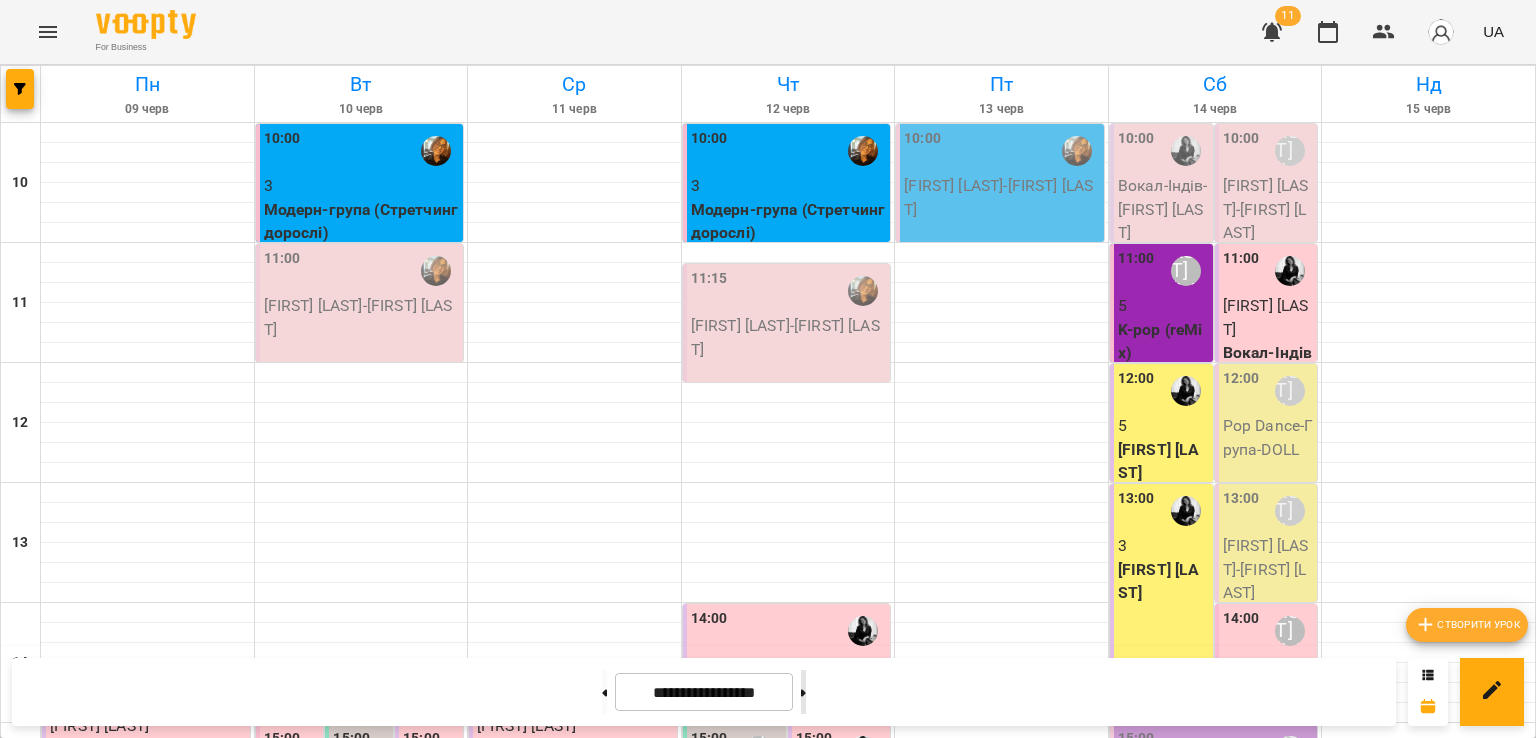 click at bounding box center [803, 692] 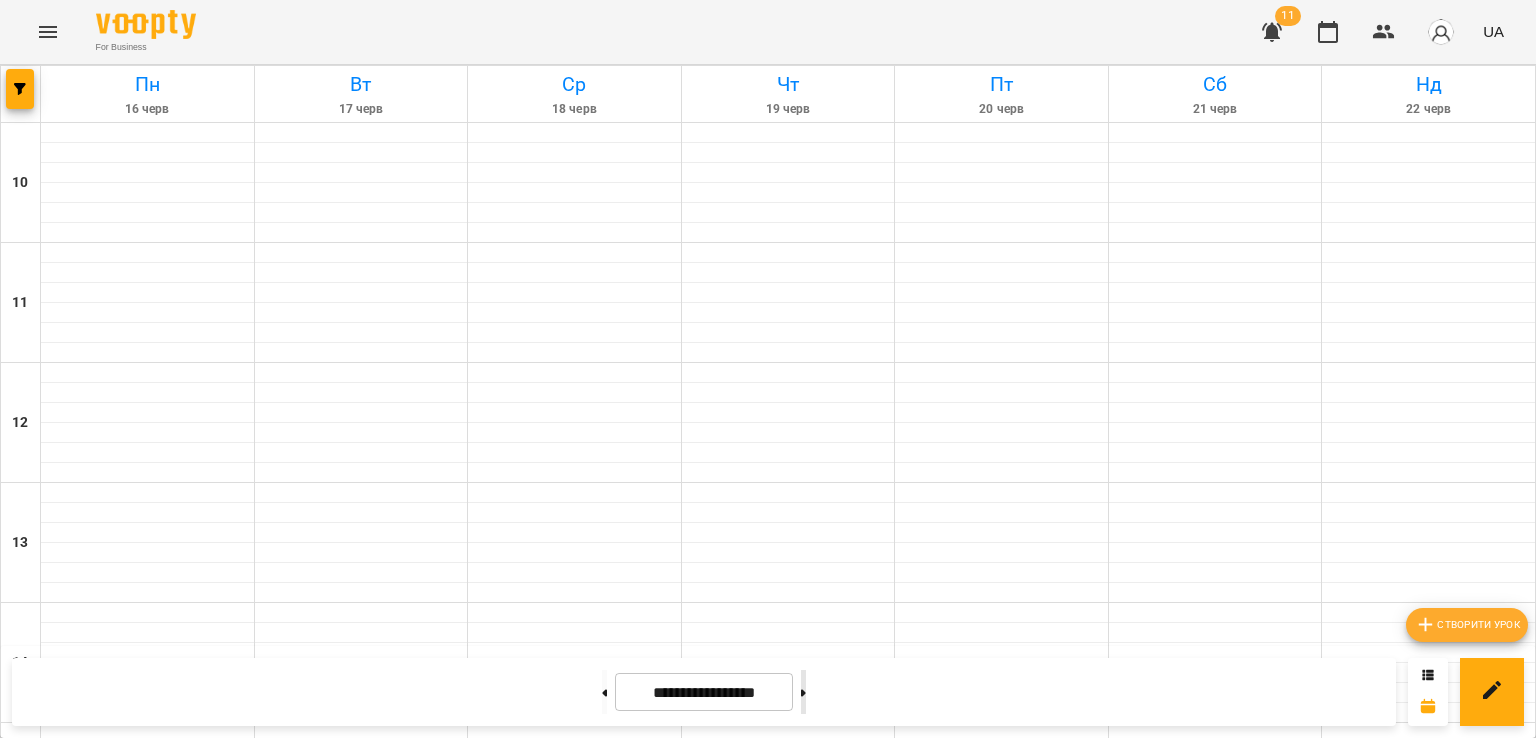 click at bounding box center (803, 692) 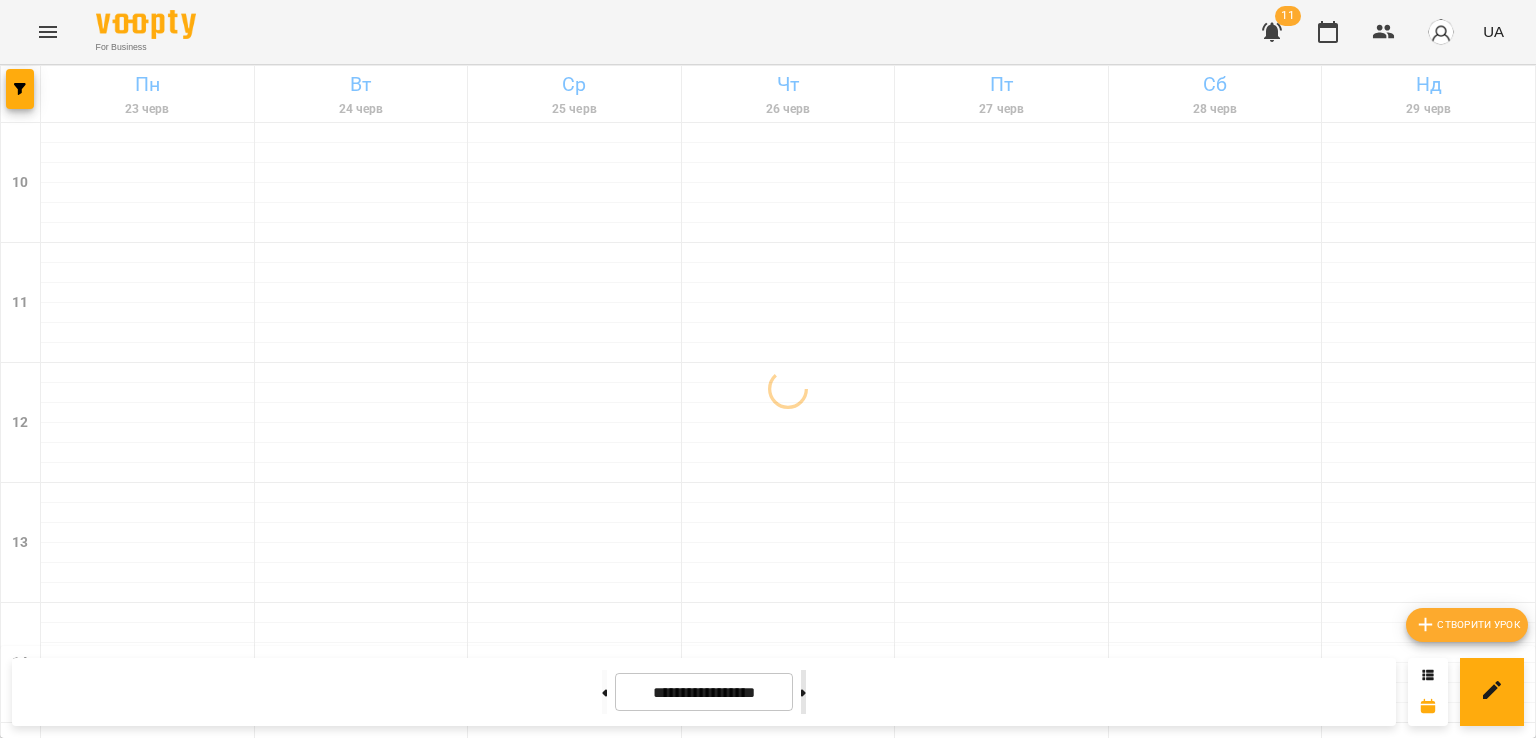 click at bounding box center [803, 692] 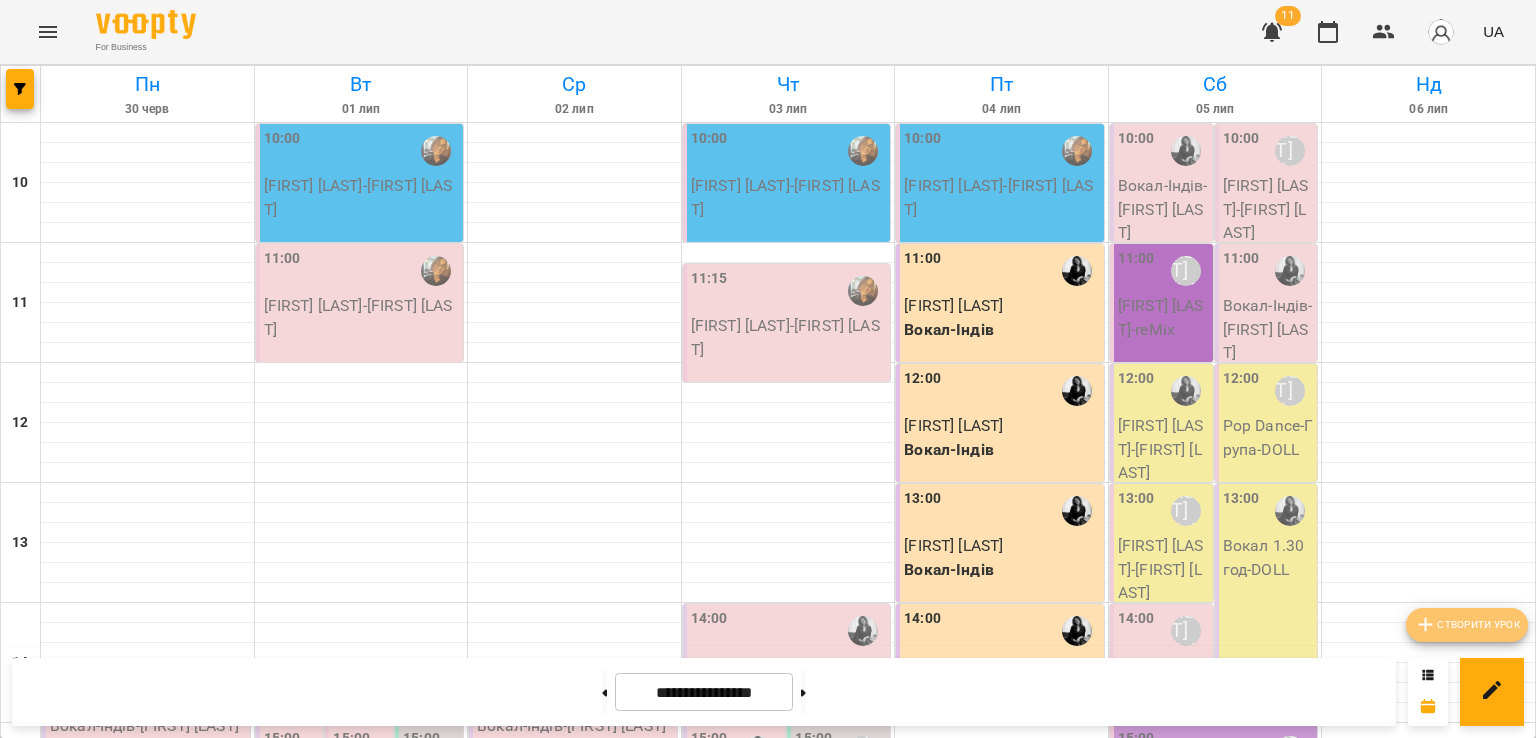 click on "Створити урок" at bounding box center [1467, 625] 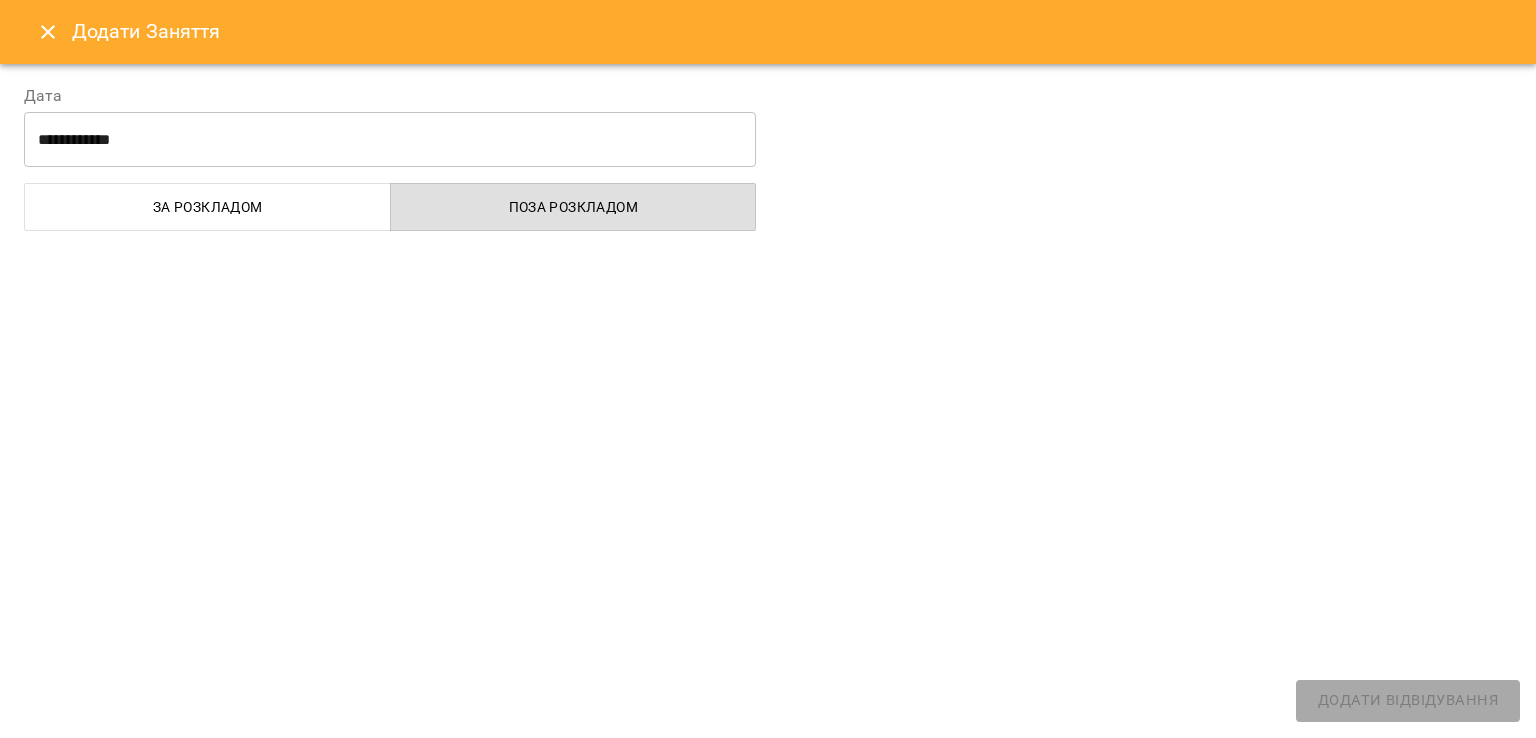 select 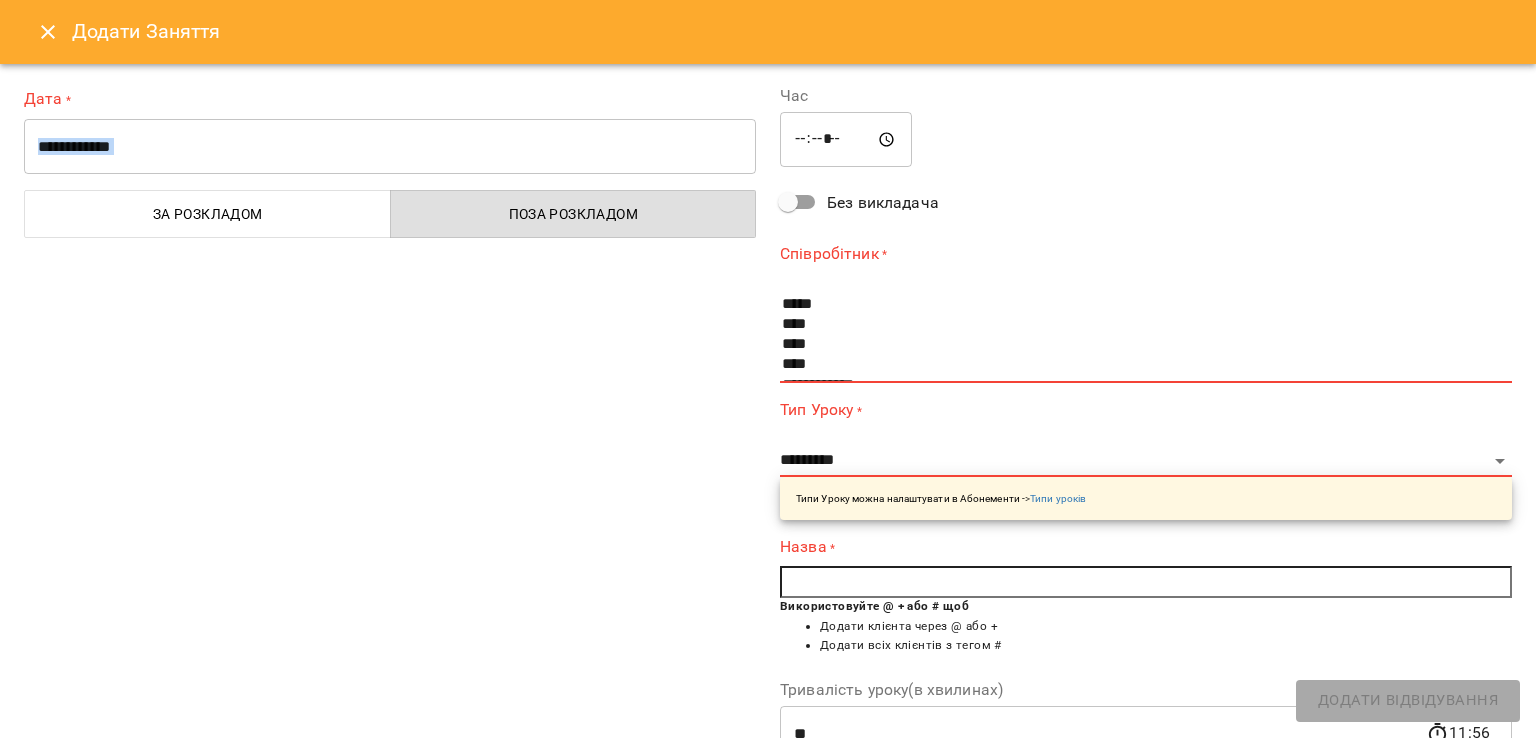 drag, startPoint x: 434, startPoint y: 189, endPoint x: 448, endPoint y: 156, distance: 35.846897 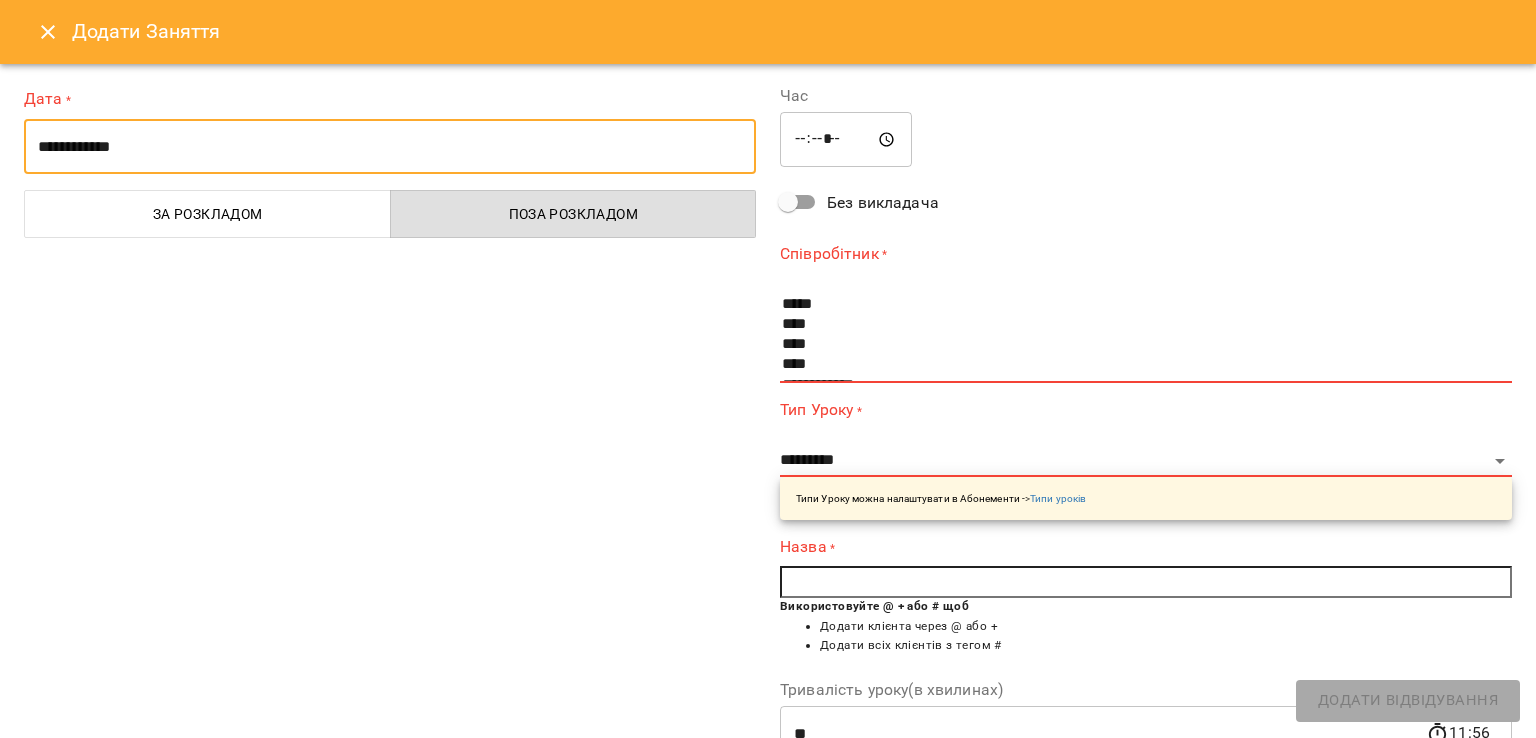 click on "**********" at bounding box center [390, 147] 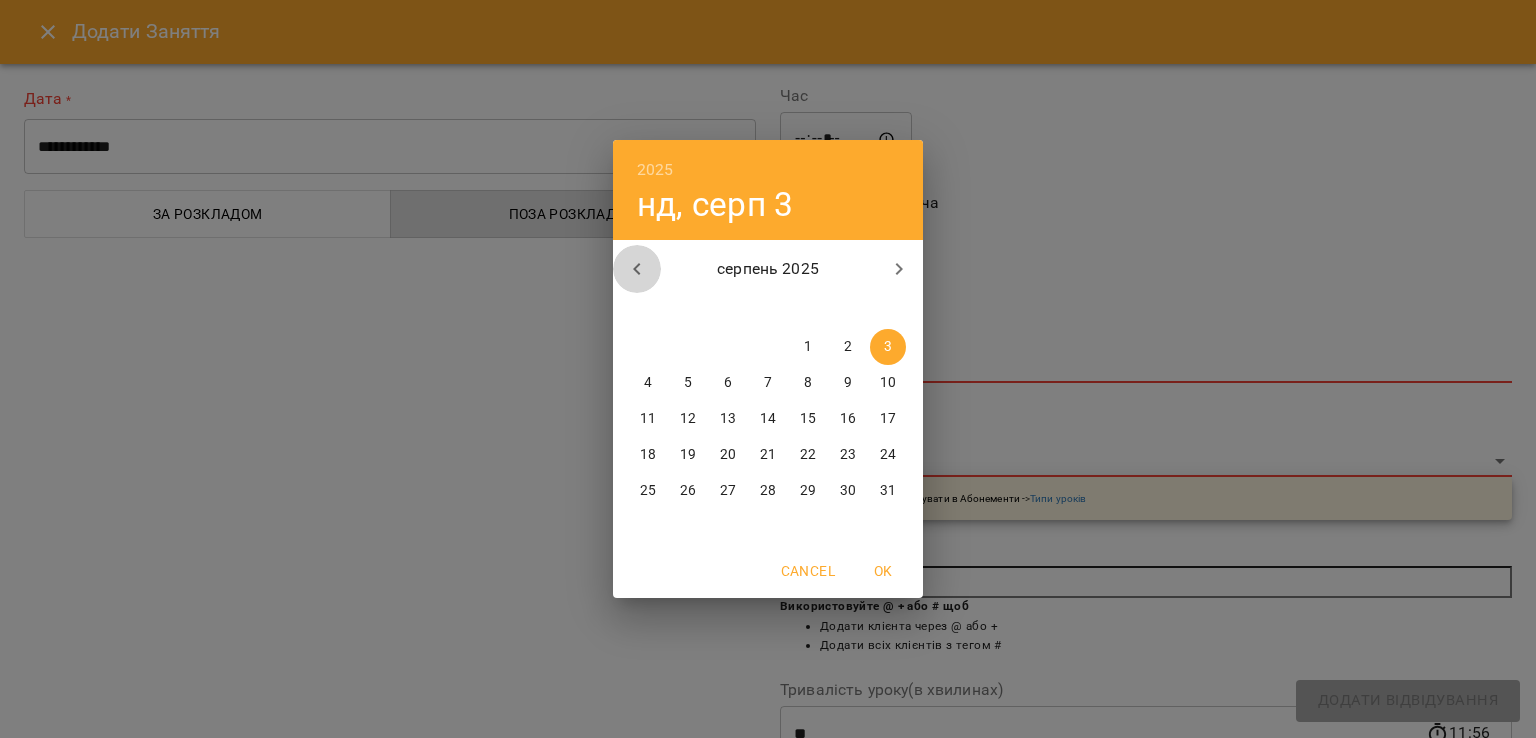 click 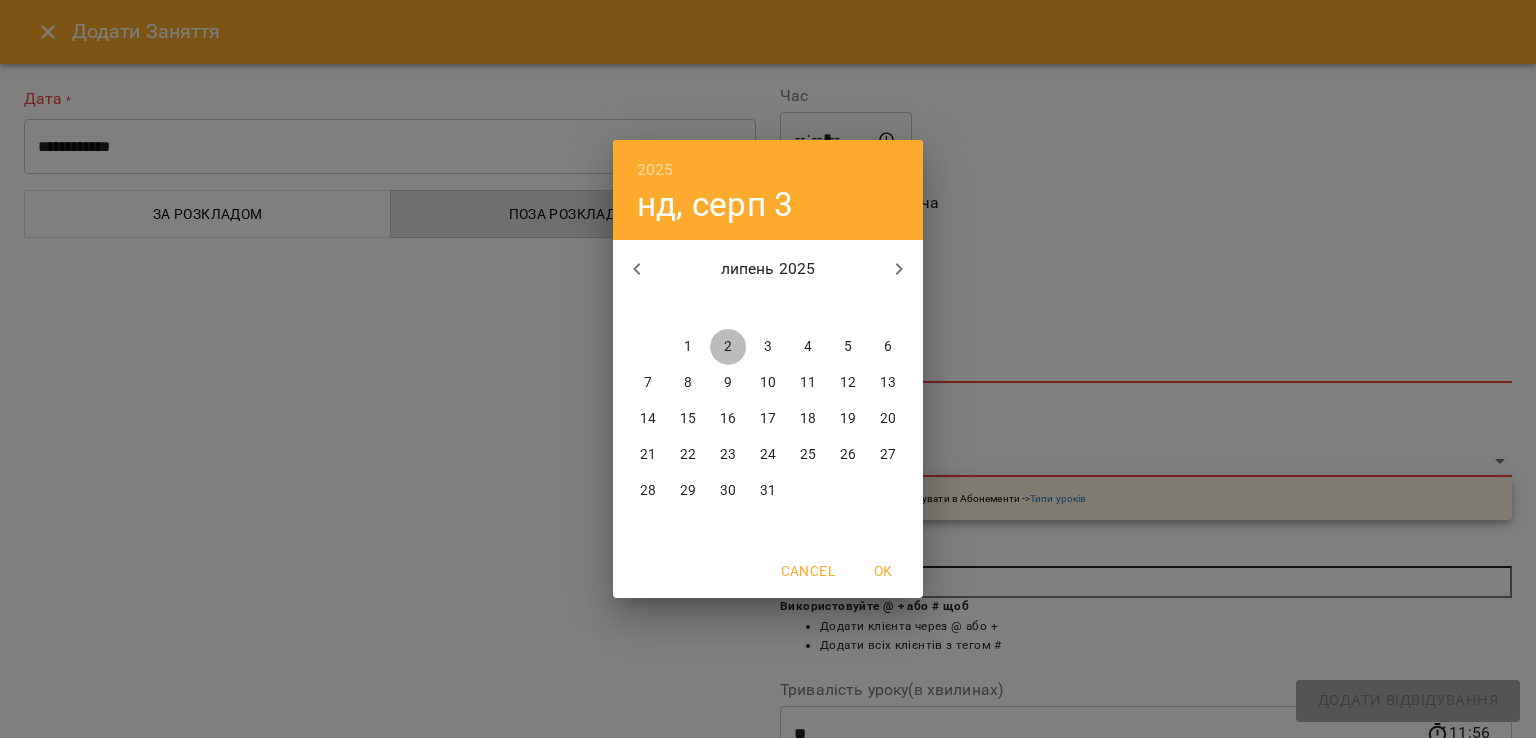 click on "2" at bounding box center [728, 347] 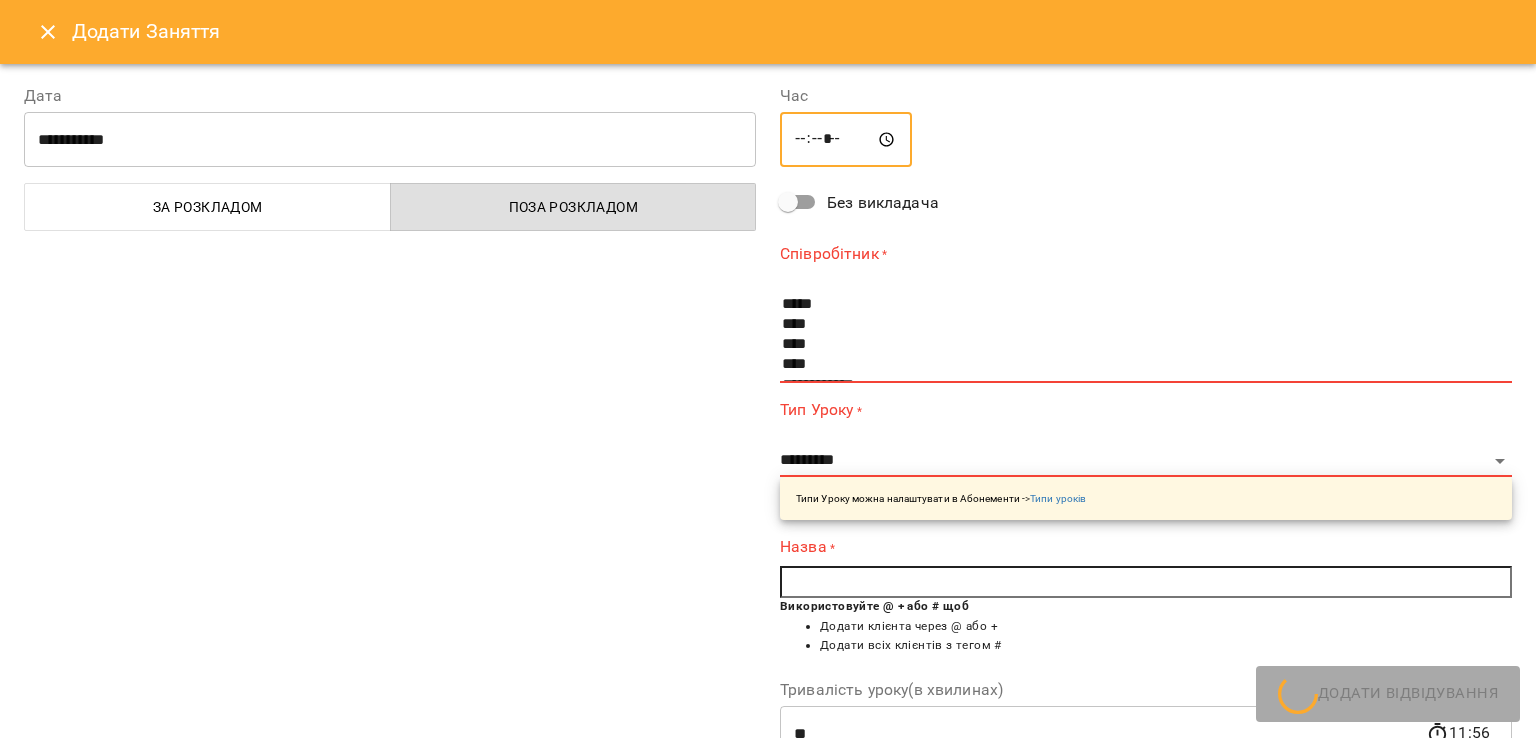 click on "*****" at bounding box center (846, 140) 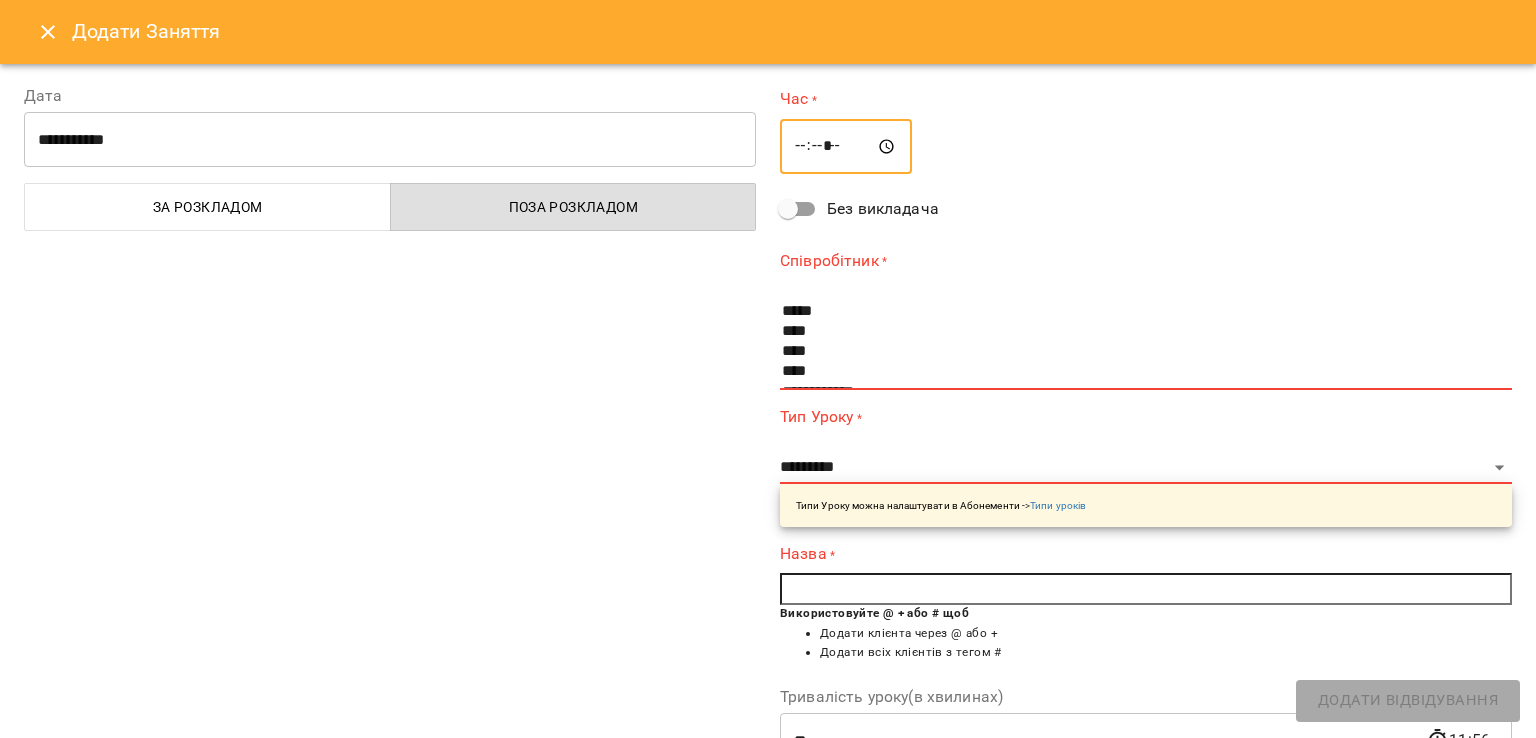 type on "*****" 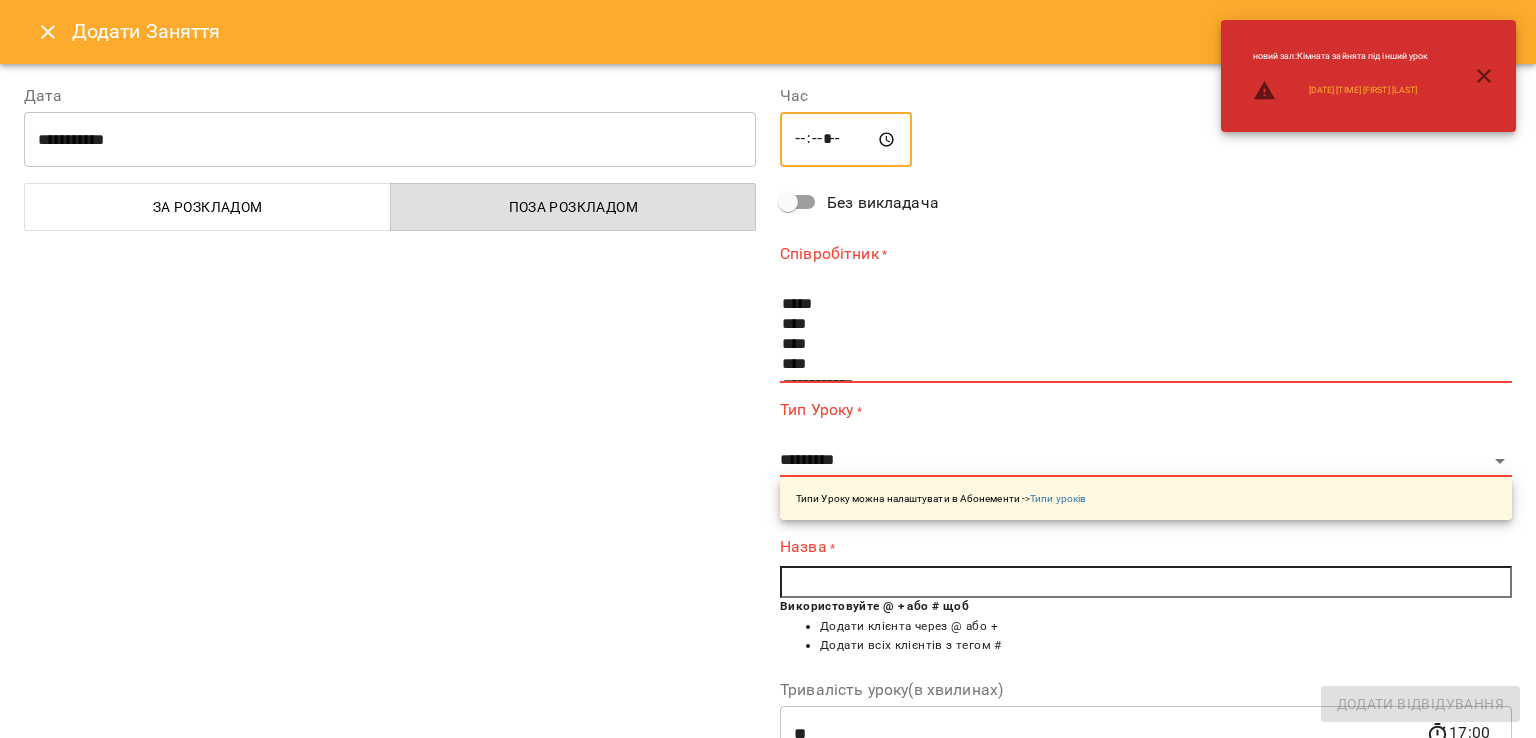 scroll, scrollTop: 36, scrollLeft: 0, axis: vertical 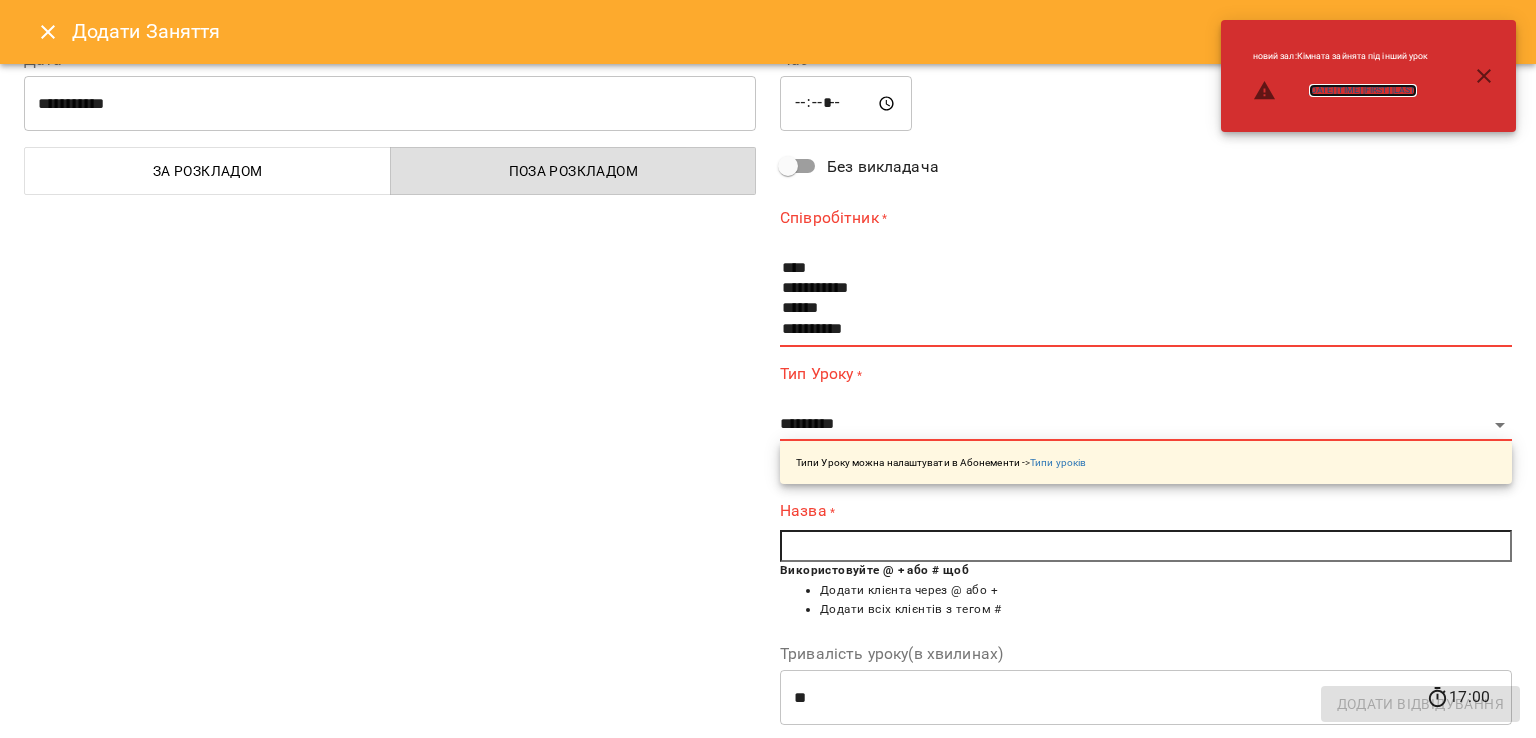 click on "2025-07-02 16:00   Хасхачих Анастасія" at bounding box center [1363, 90] 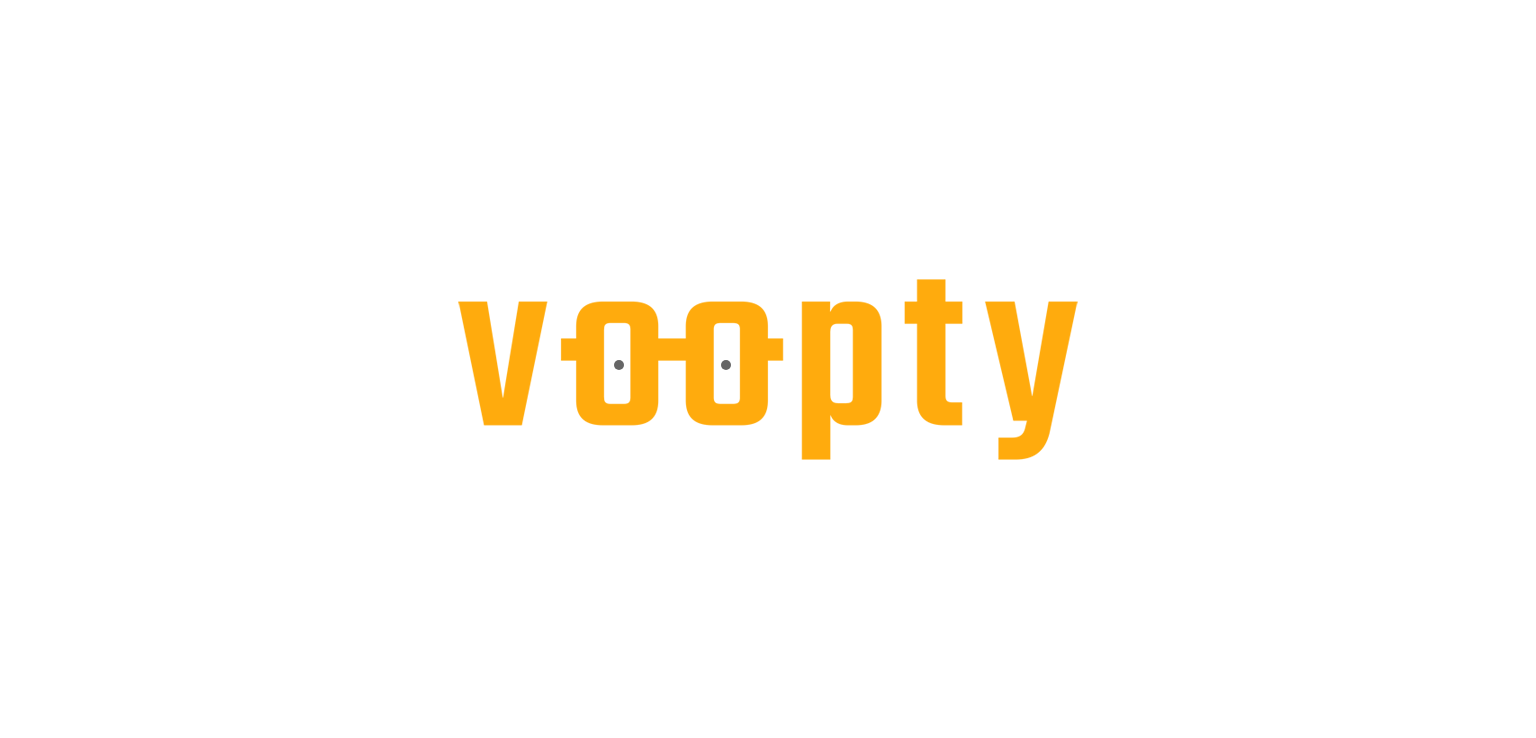 scroll, scrollTop: 0, scrollLeft: 0, axis: both 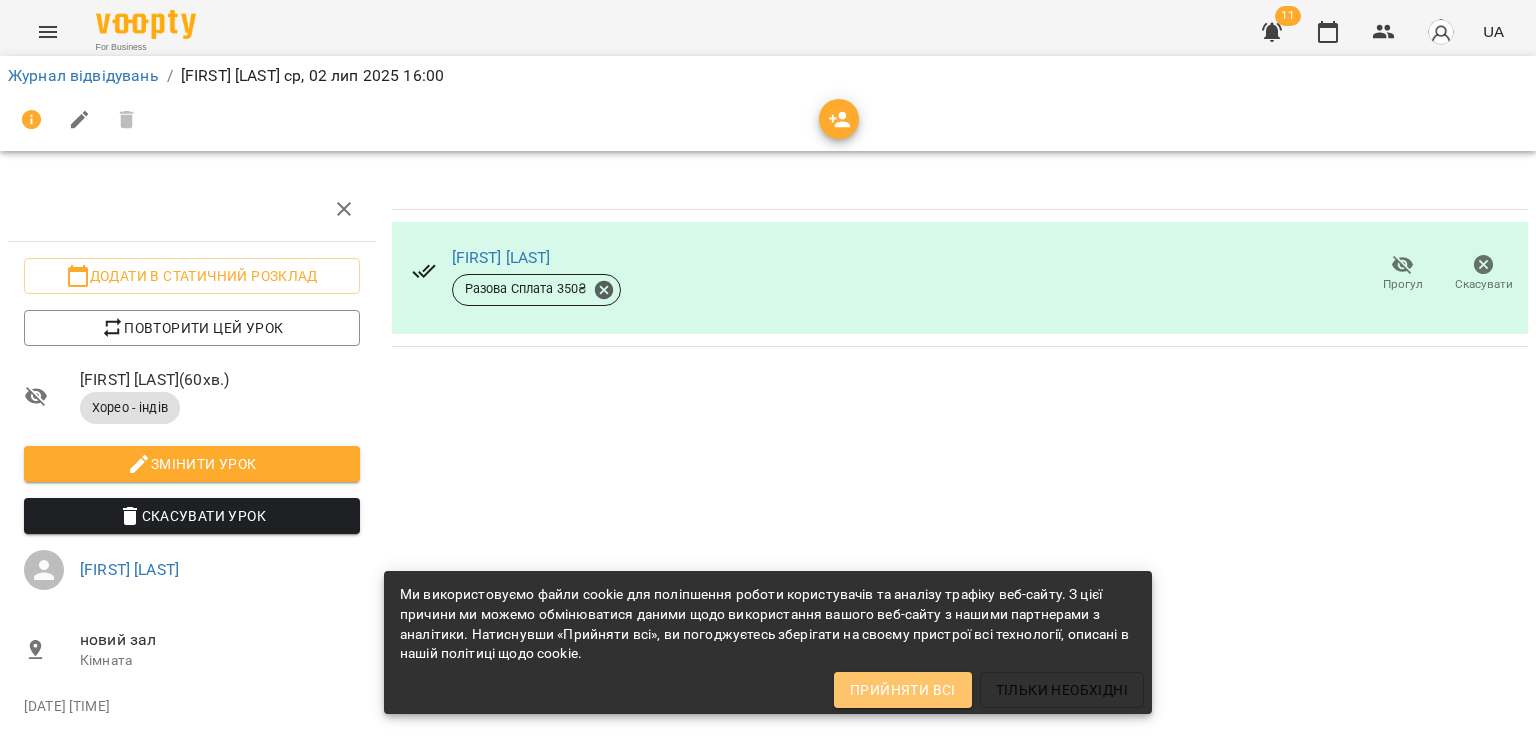 click on "Прийняти всі" at bounding box center (903, 690) 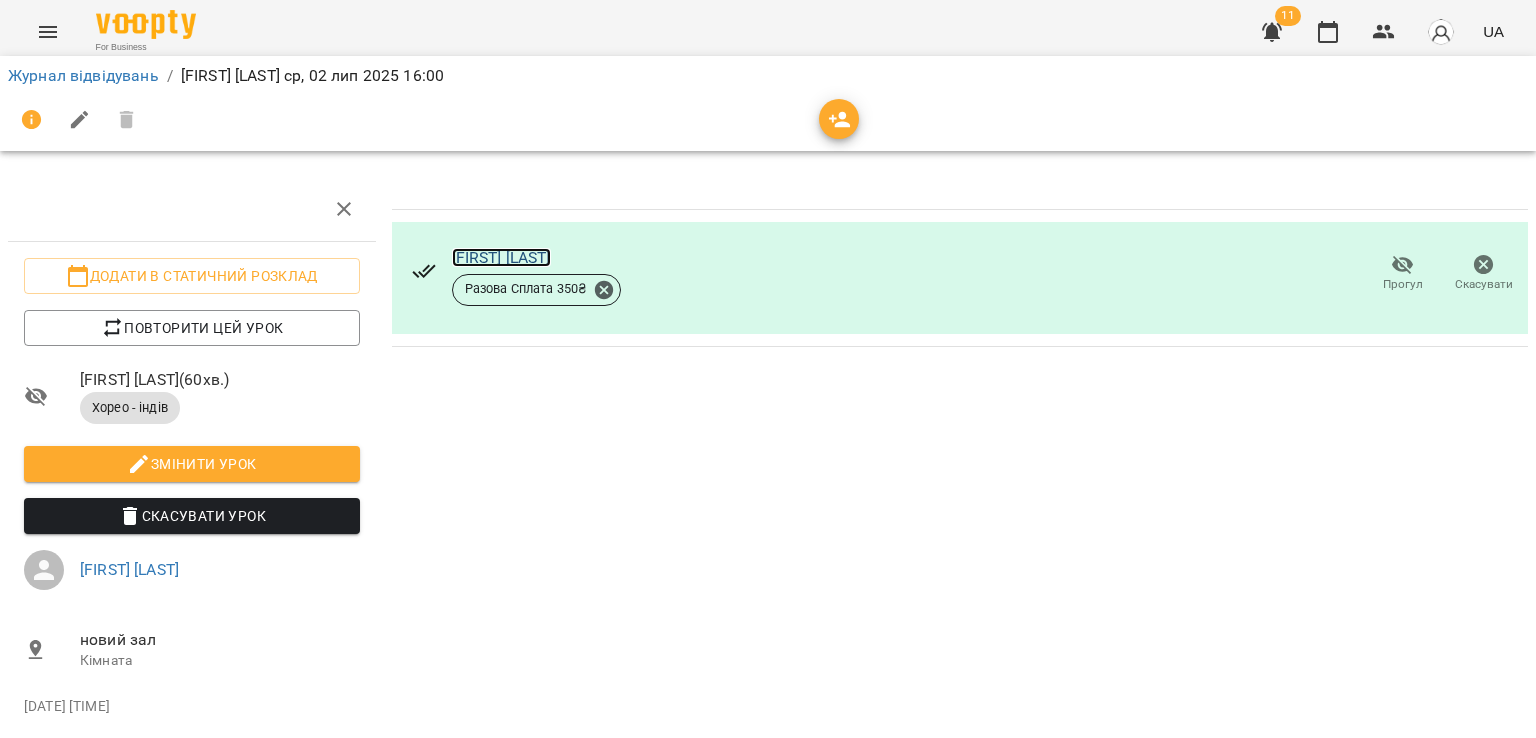 click on "[FIRST] [LAST]" at bounding box center (501, 257) 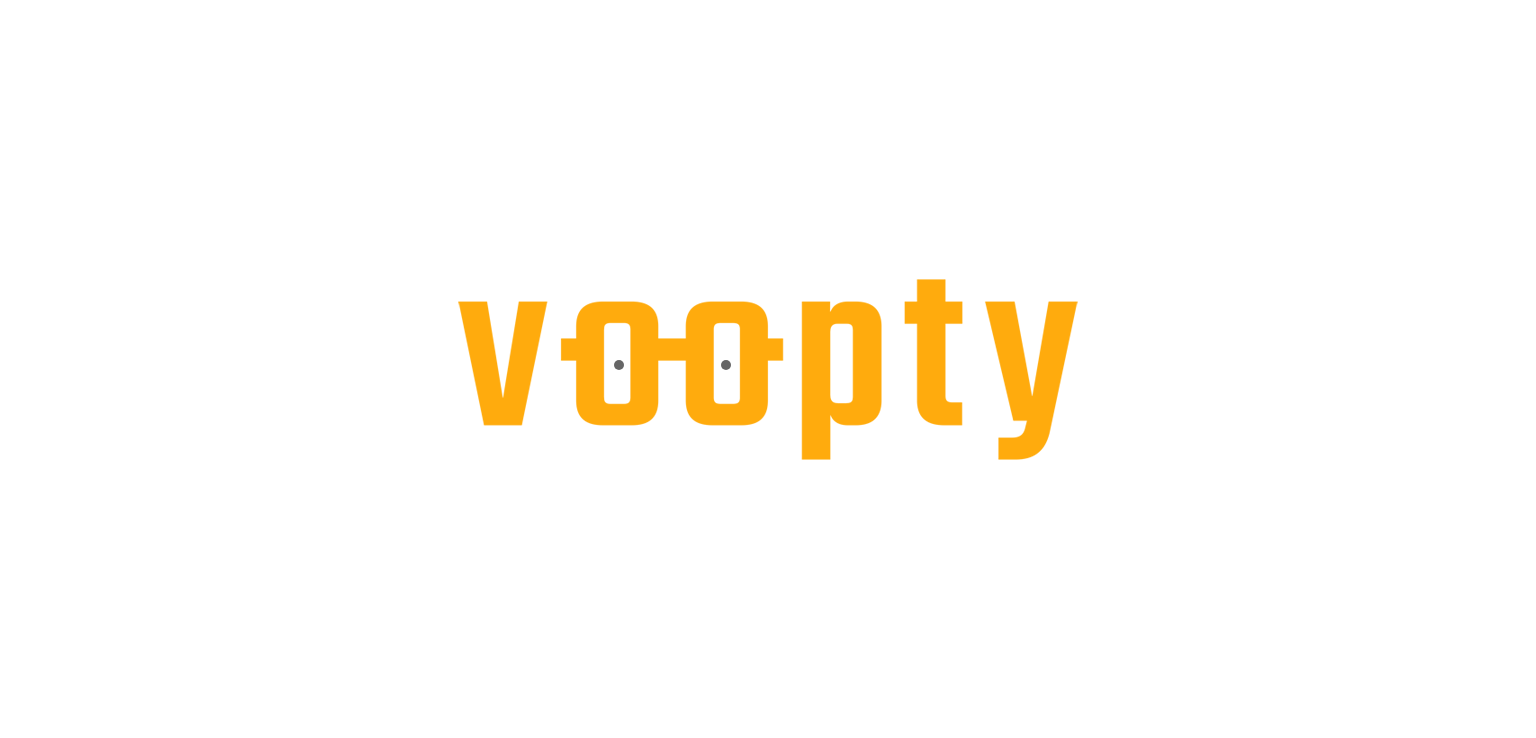 scroll, scrollTop: 0, scrollLeft: 0, axis: both 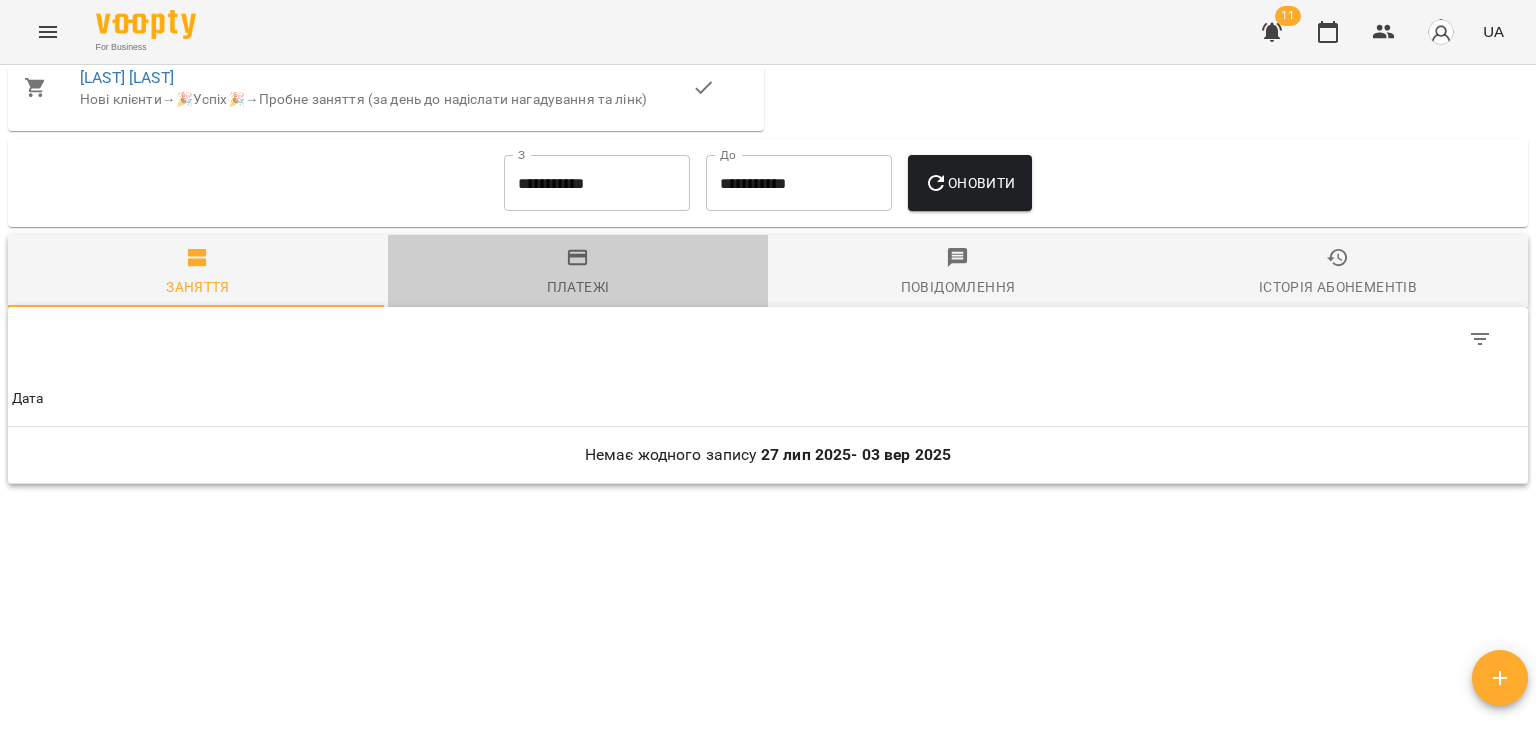click on "Платежі" at bounding box center [578, 273] 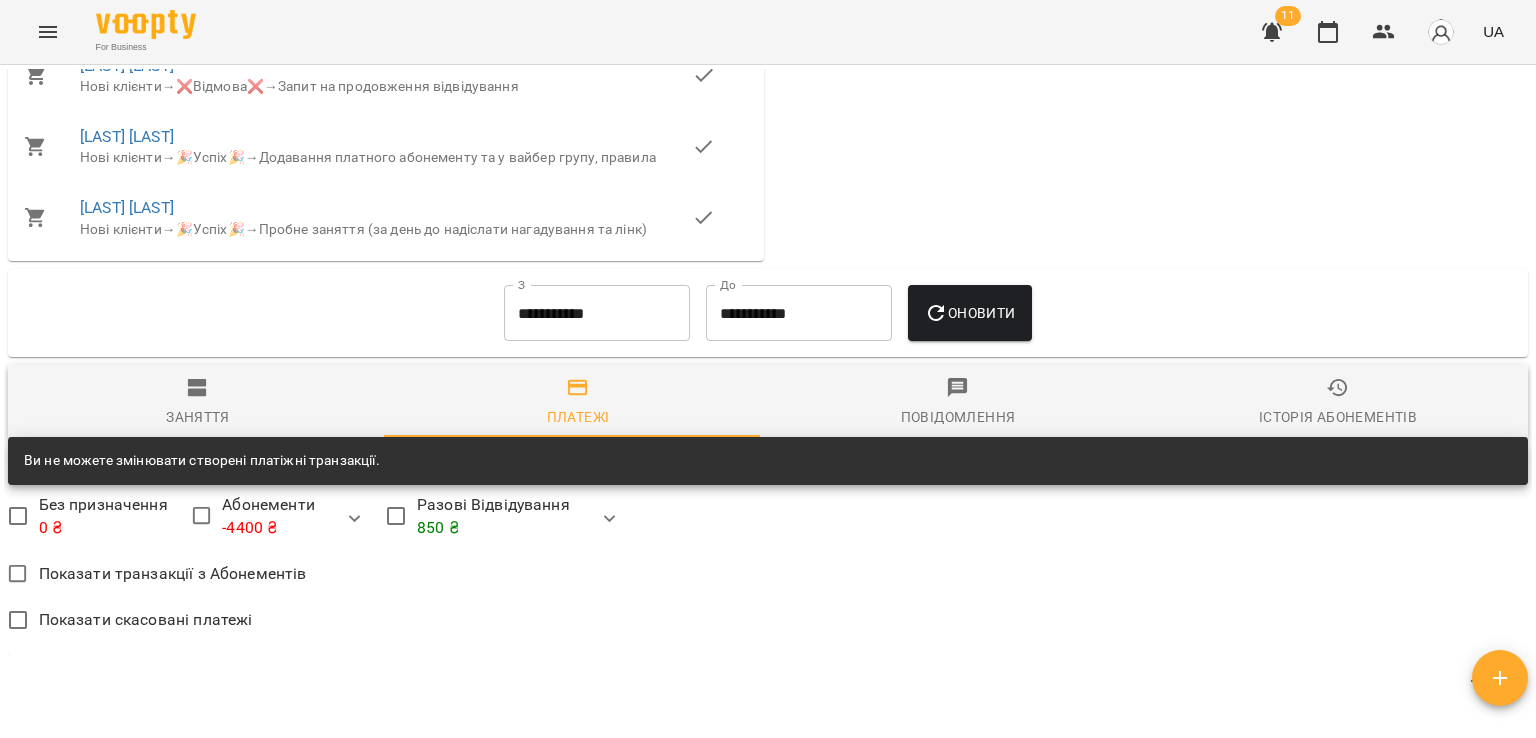 scroll, scrollTop: 1266, scrollLeft: 0, axis: vertical 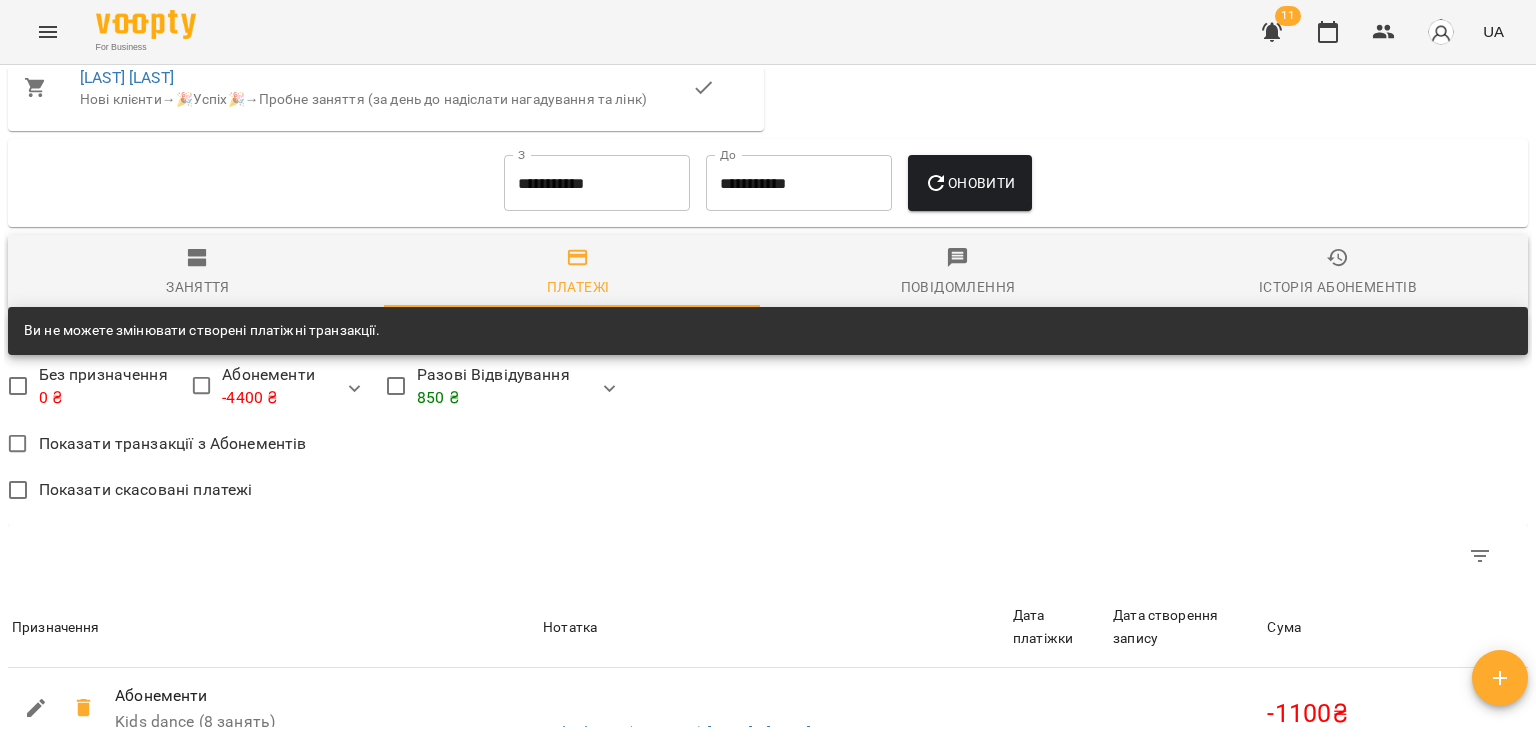 click on "Ви не можете змінювати створені платіжні транзакції." at bounding box center (768, 331) 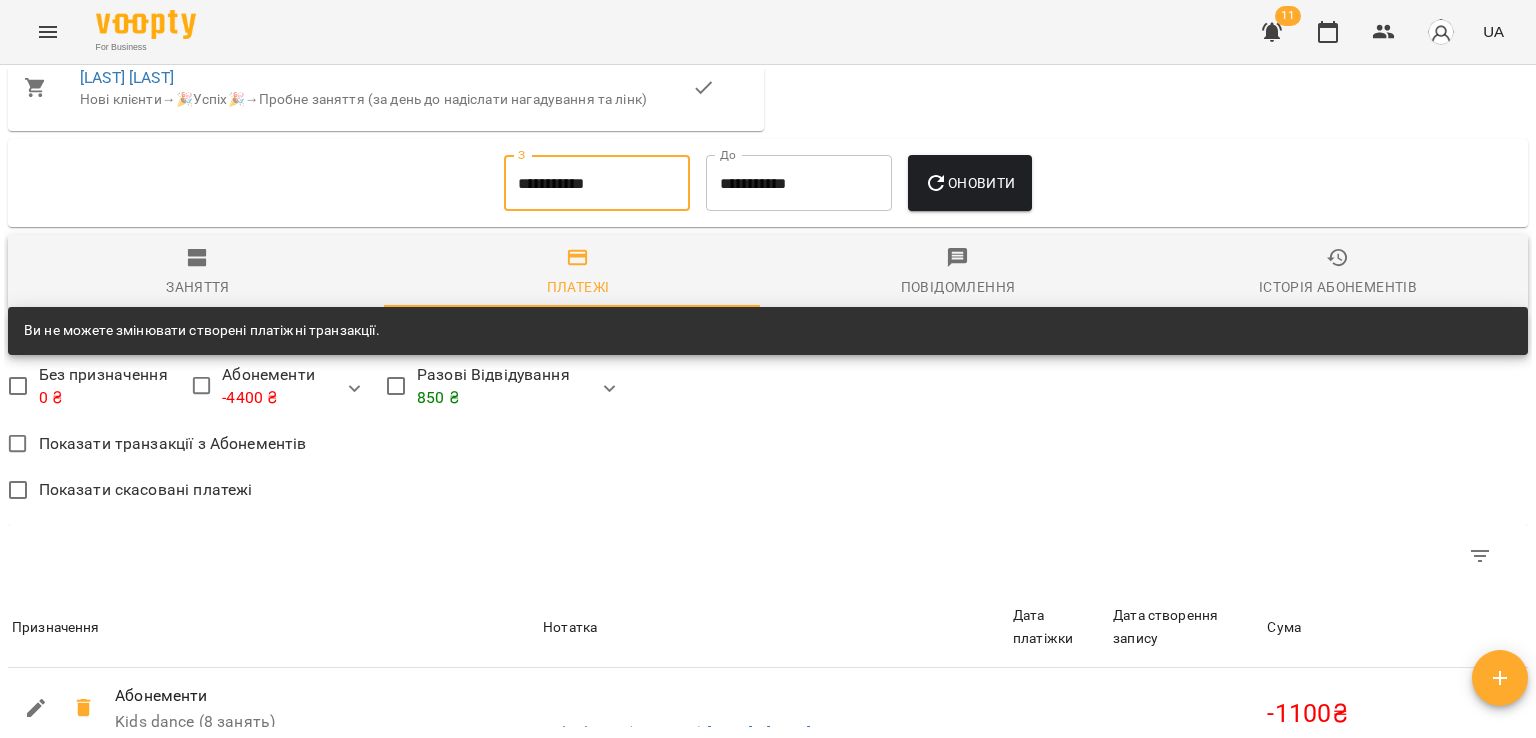 click on "**********" at bounding box center [597, 183] 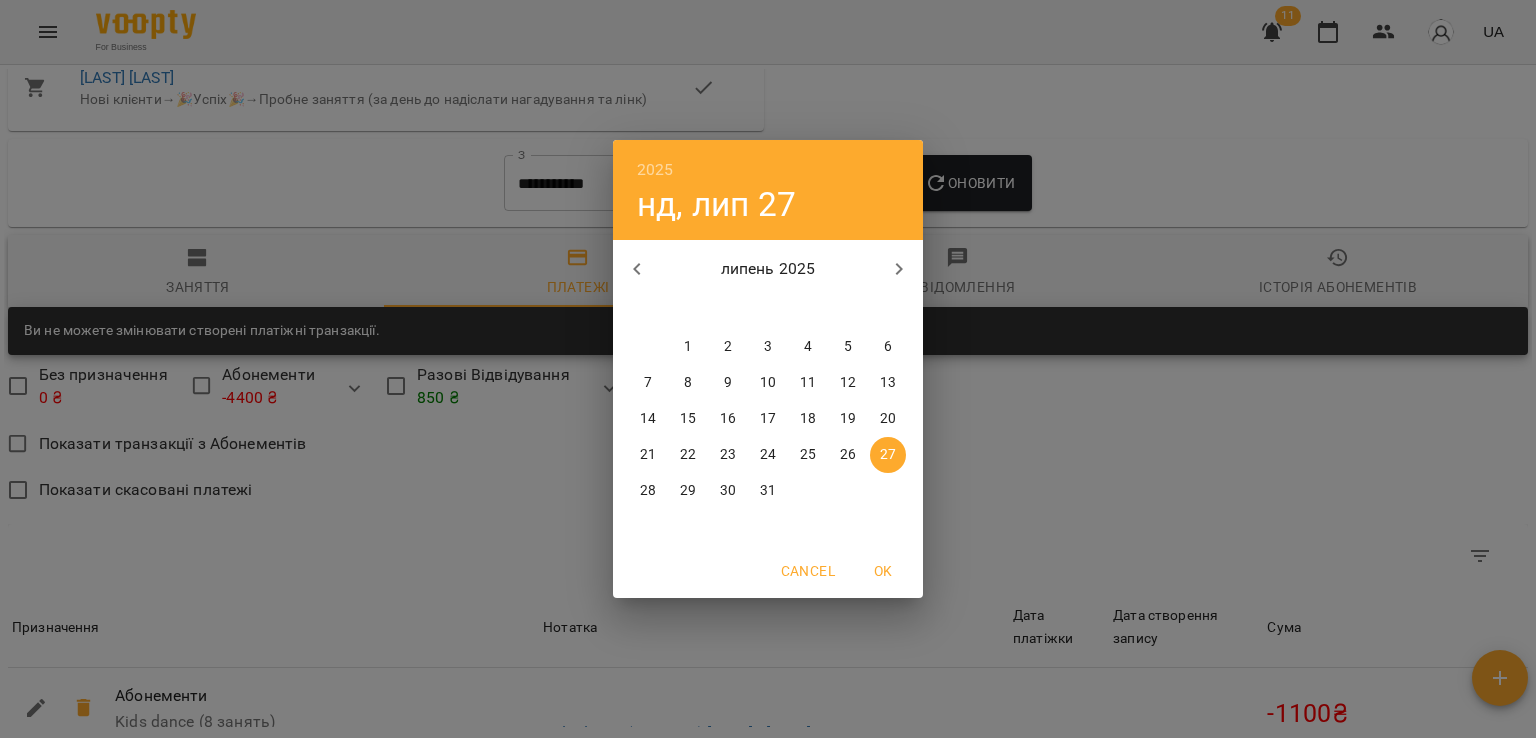 click on "1" at bounding box center (688, 347) 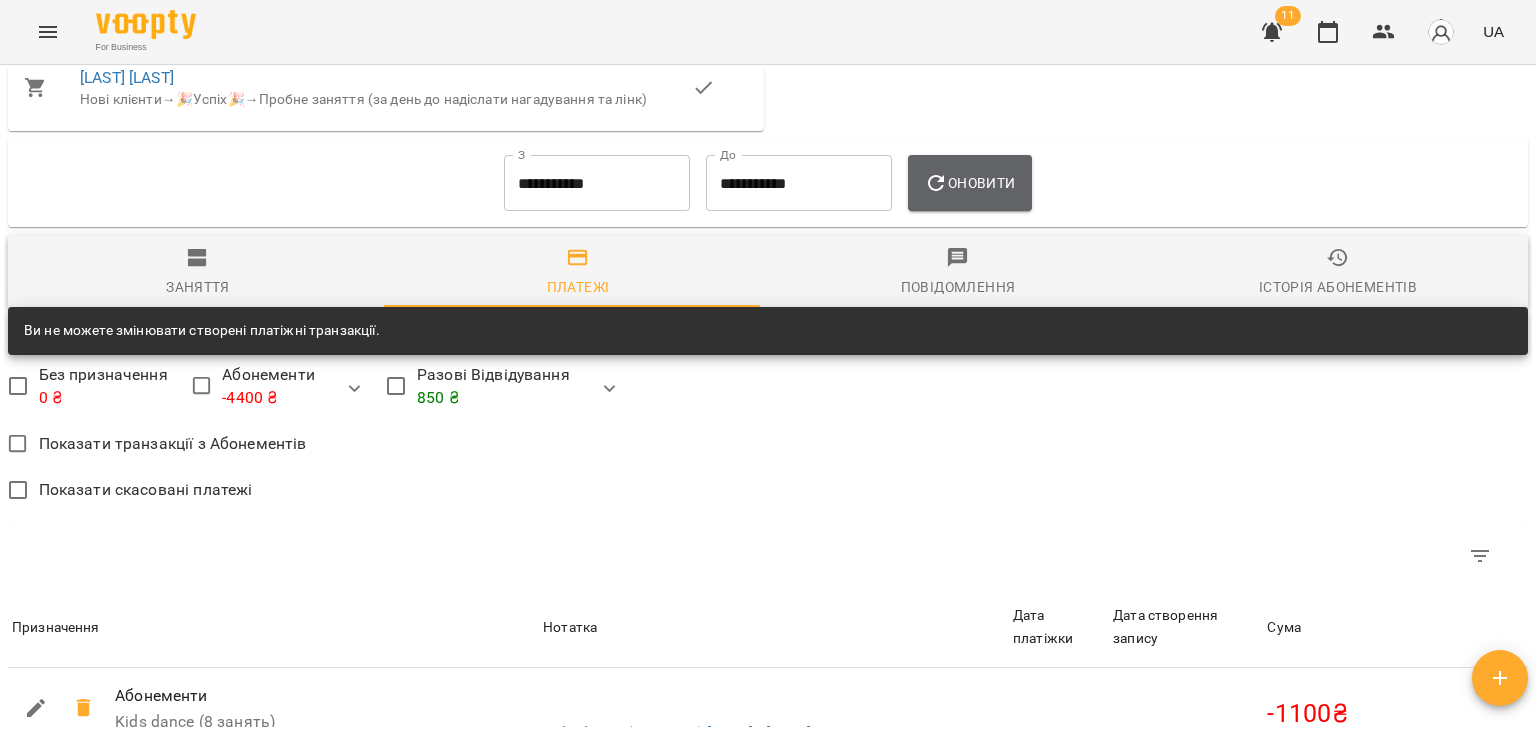 click on "Оновити" at bounding box center [969, 183] 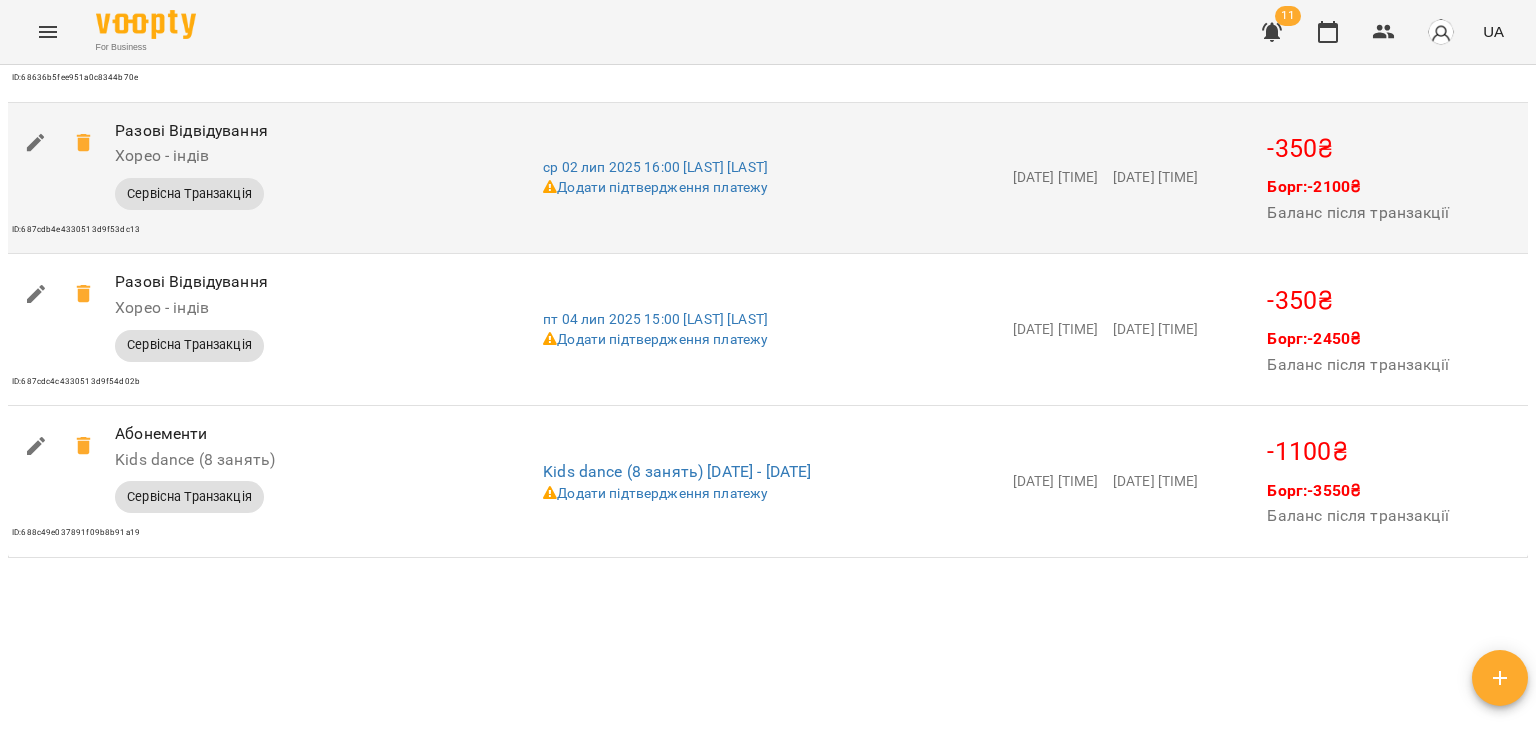 scroll, scrollTop: 1984, scrollLeft: 0, axis: vertical 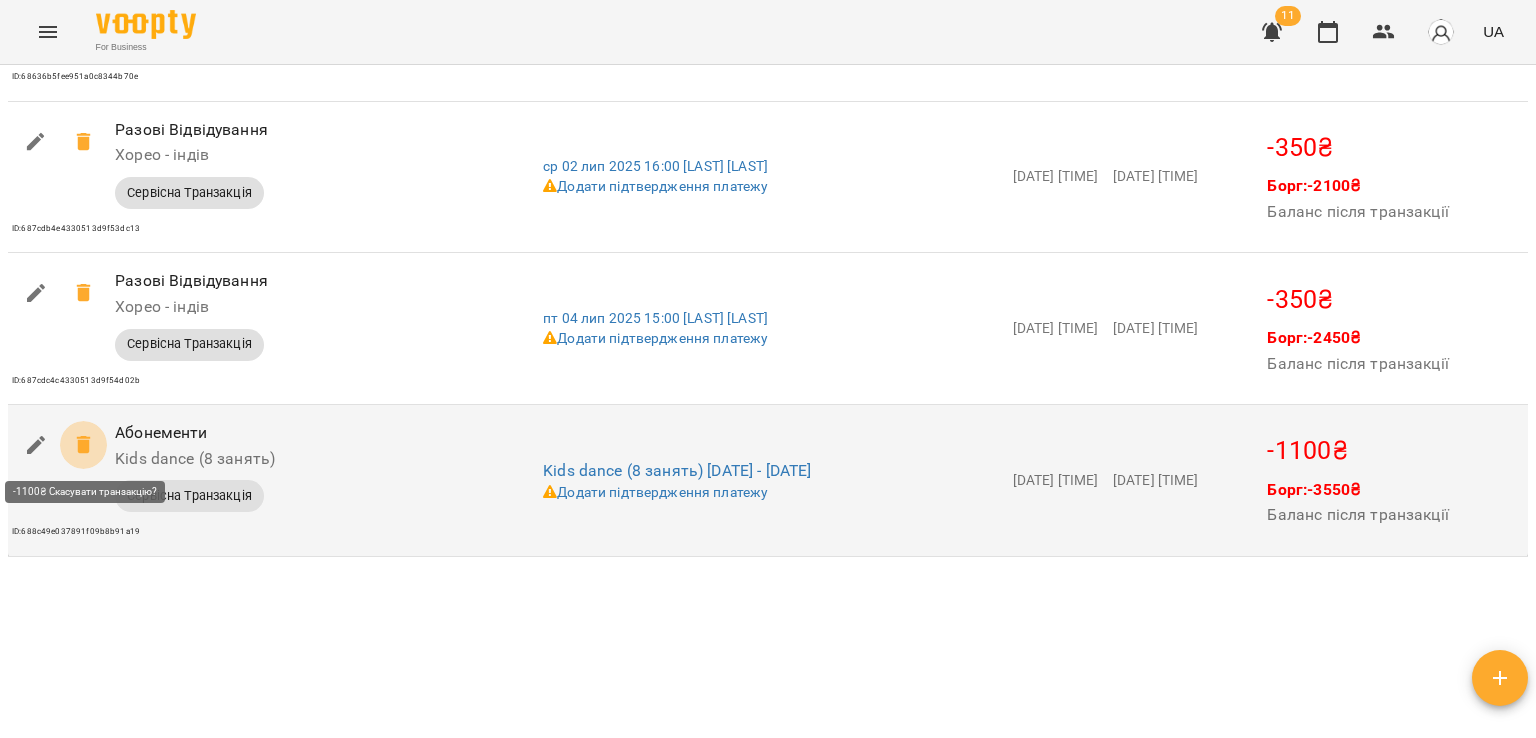 click at bounding box center (84, 445) 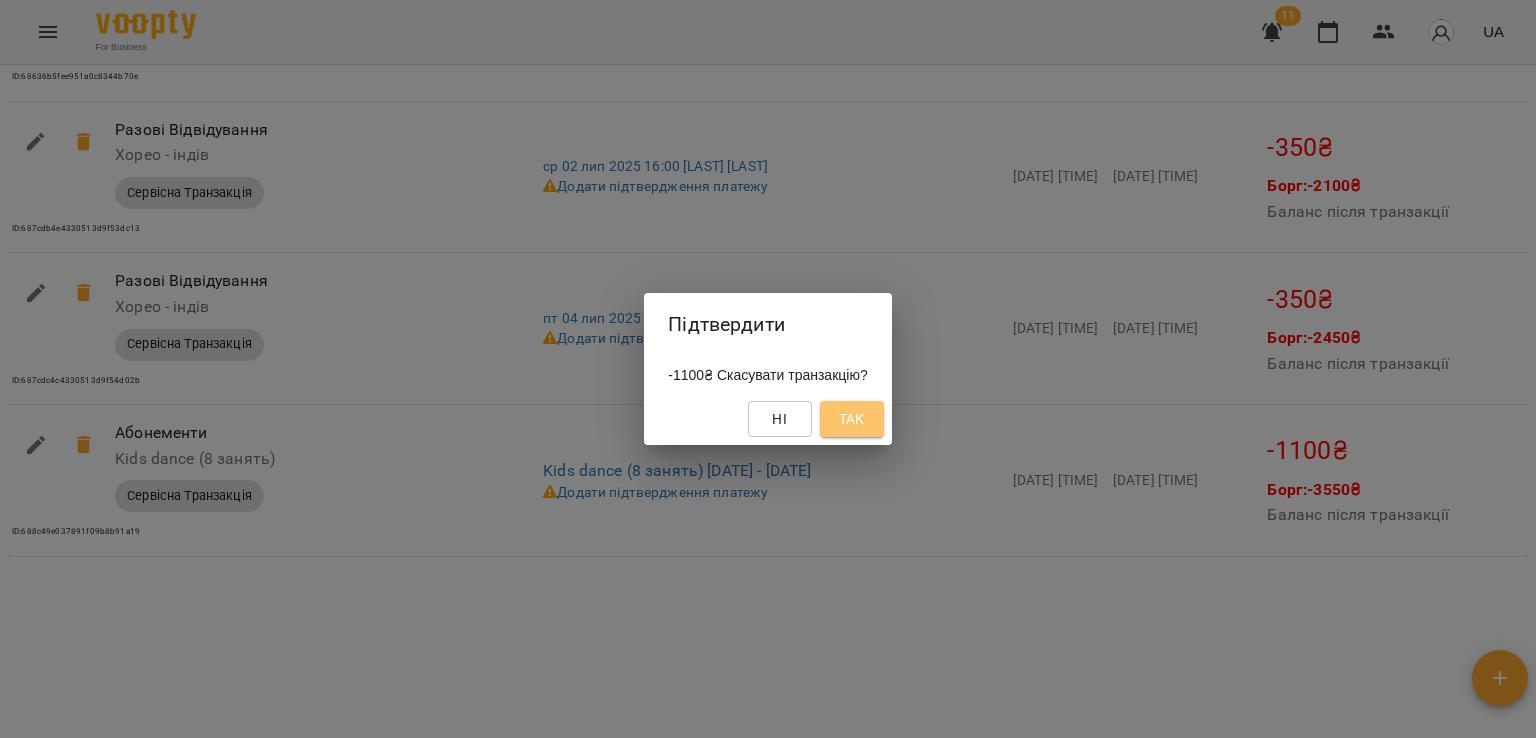 click on "Так" at bounding box center [852, 419] 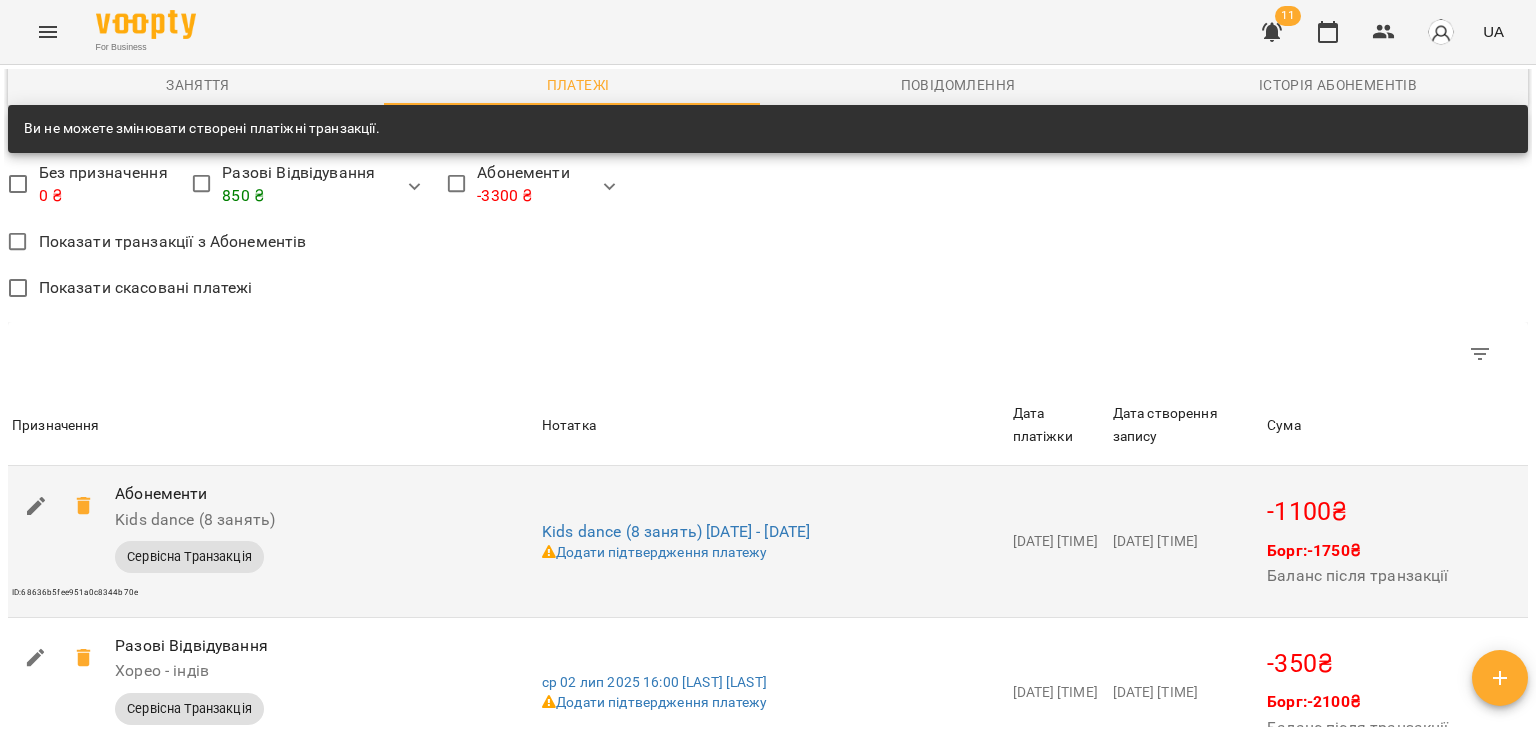 scroll, scrollTop: 1474, scrollLeft: 0, axis: vertical 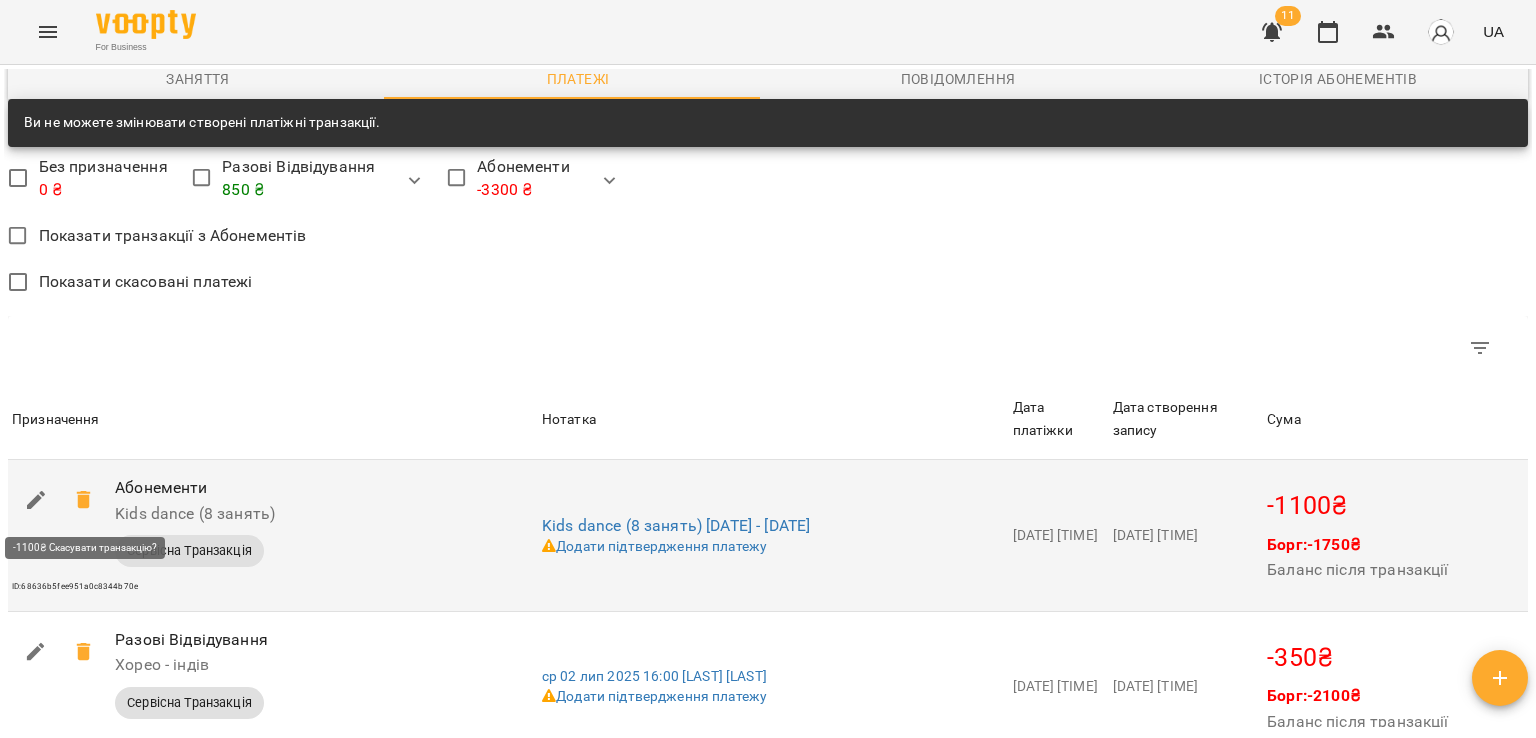 click 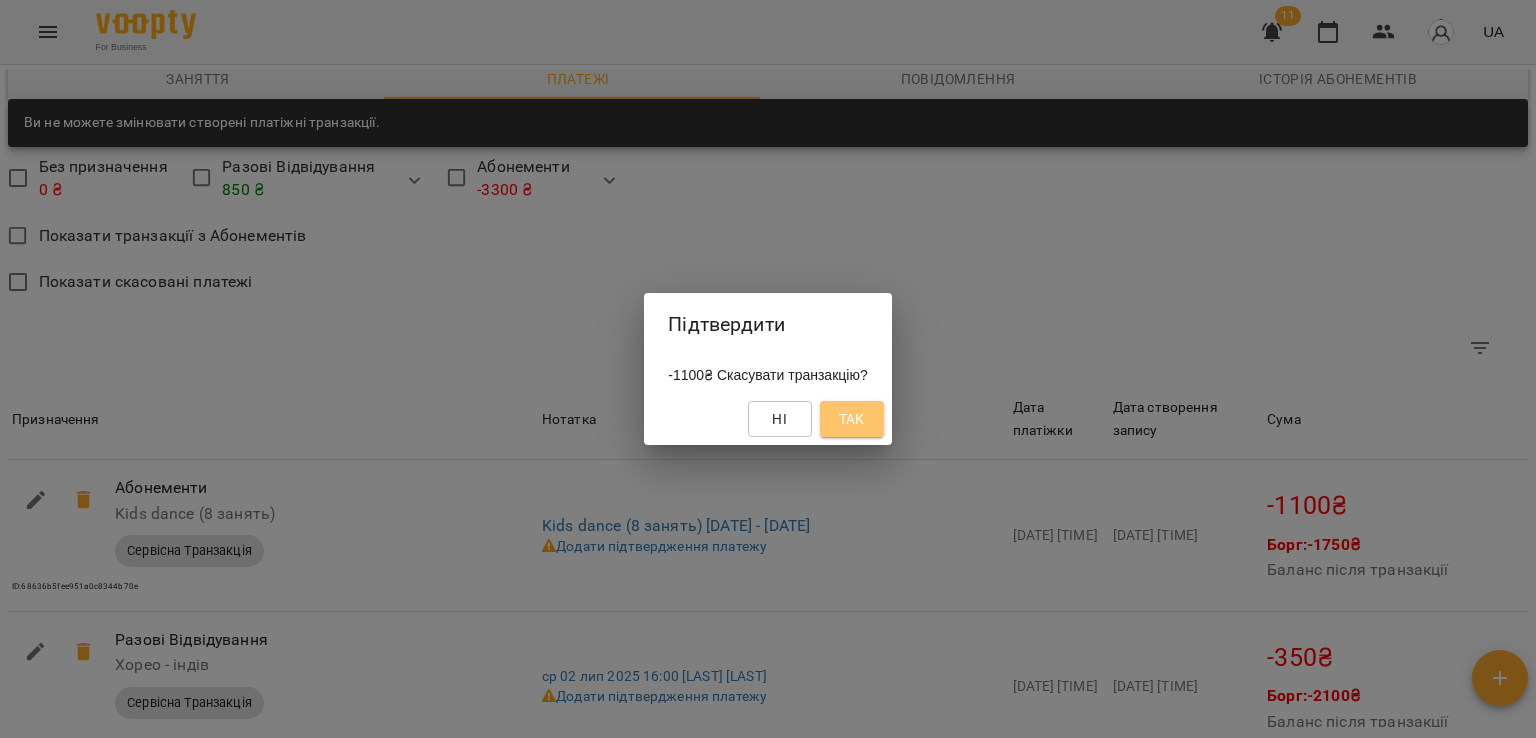 click on "Так" at bounding box center [852, 419] 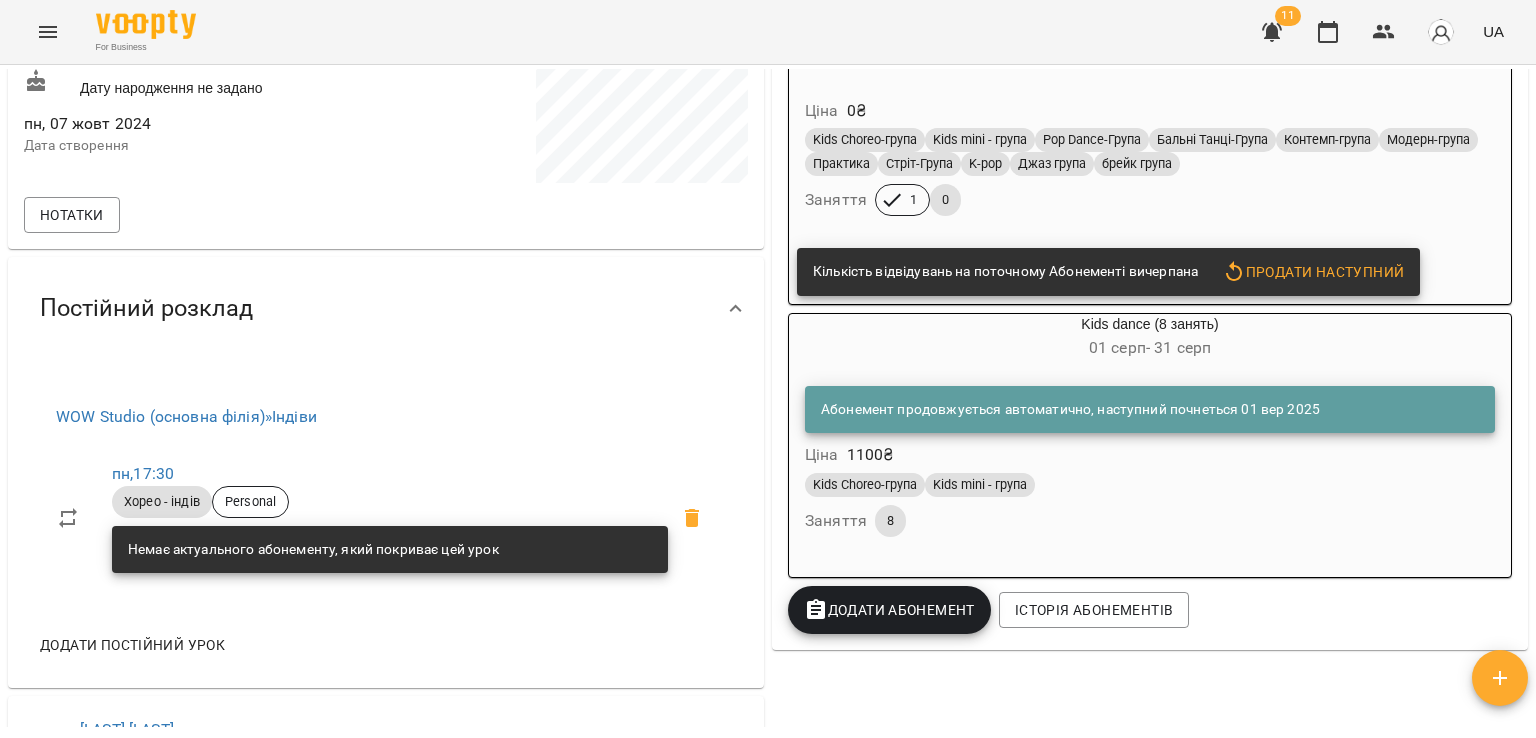 scroll, scrollTop: 472, scrollLeft: 0, axis: vertical 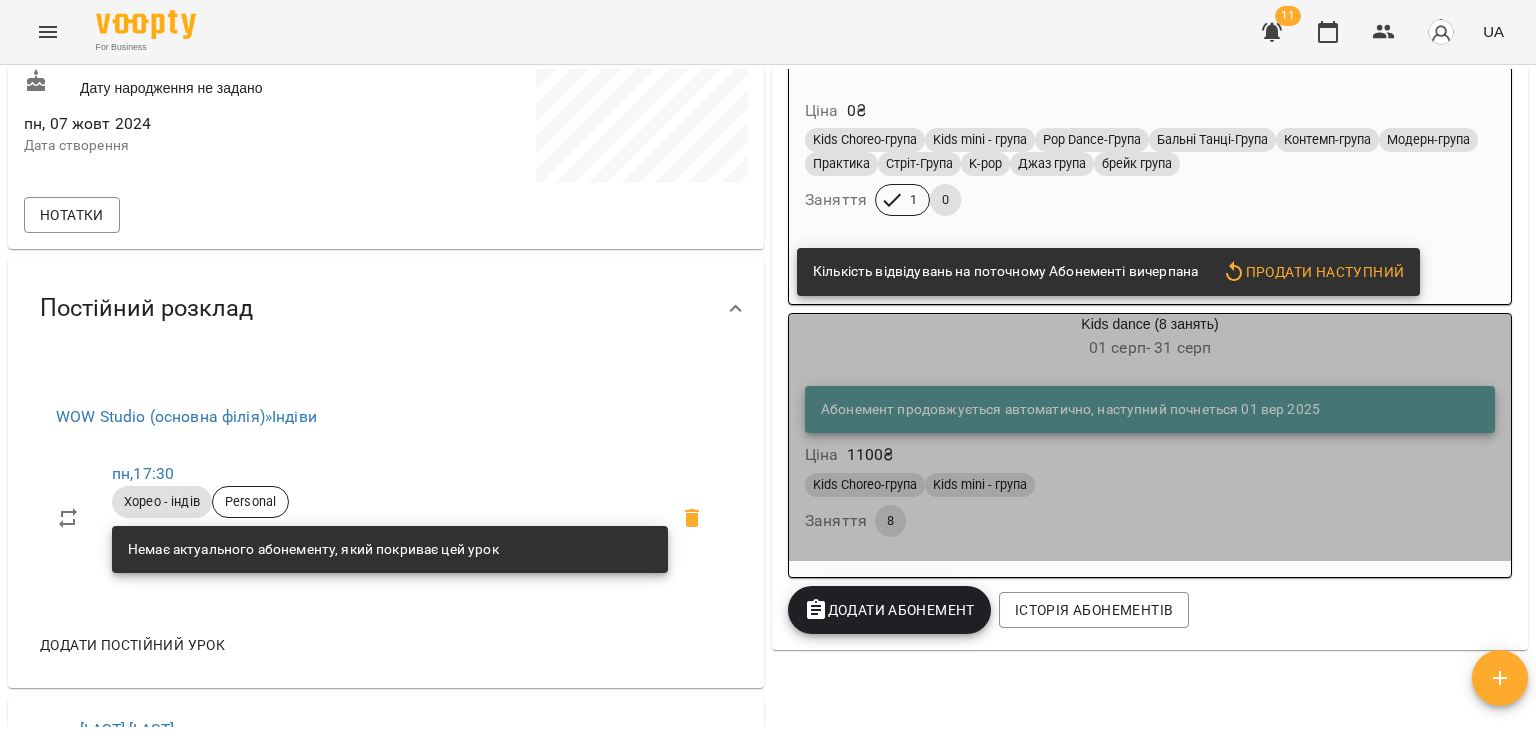 click on "Абонемент продовжується автоматично, наступний почнеться 01 вер 2025 Ціна 1100 ₴ Kids Choreo-група Kids mini - група Заняття 8" at bounding box center (1150, 465) 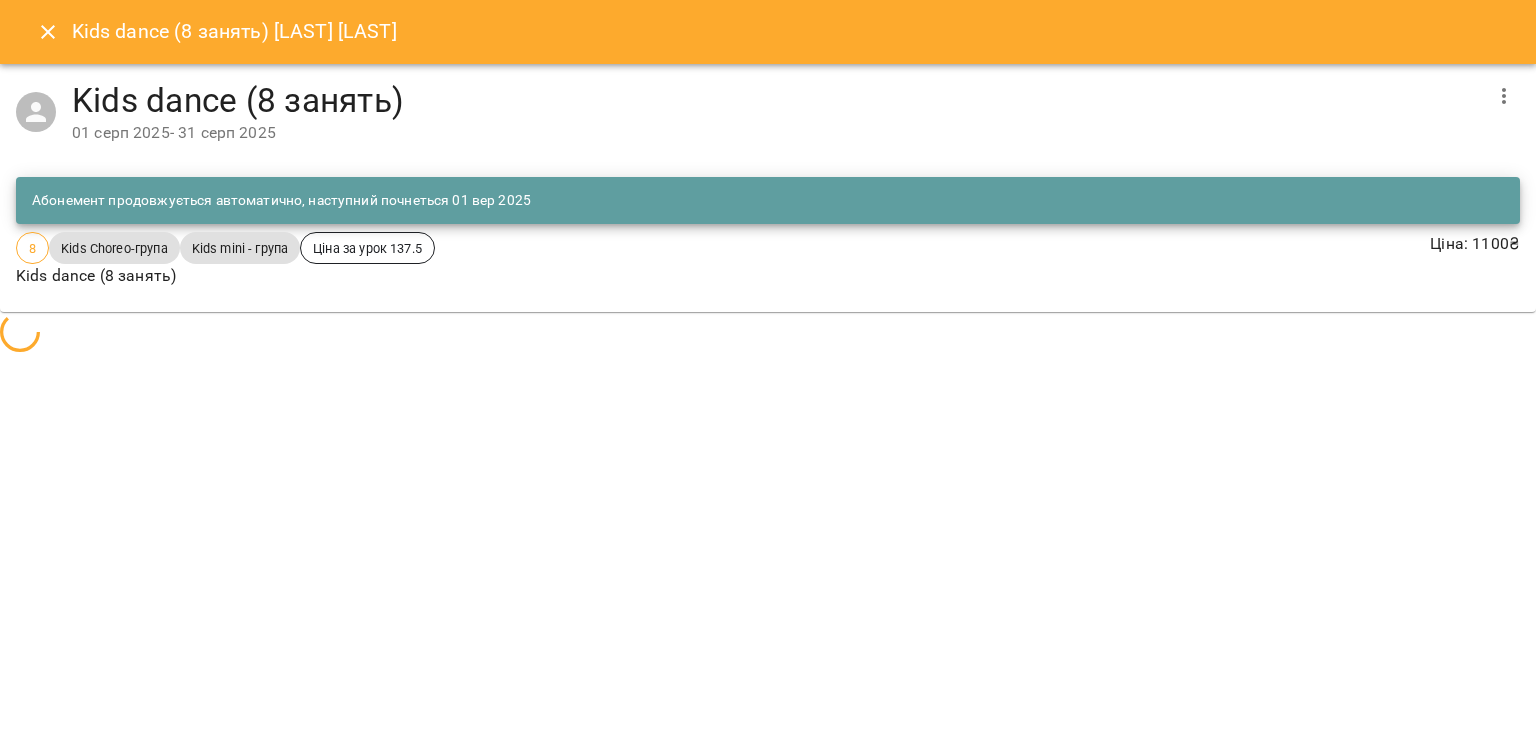 click on "Kids dance (8 занять)   [LAST] Kids dance (8 занять) 01 серп [DATE] -   31 серп [DATE] Абонемент продовжується автоматично, наступний почнеться 01 вер 2025 8 Kids Choreo-група Kids mini - група Ціна за урок 137.5 Kids dance (8 занять) Ціна :   1100 ₴" at bounding box center [768, 369] 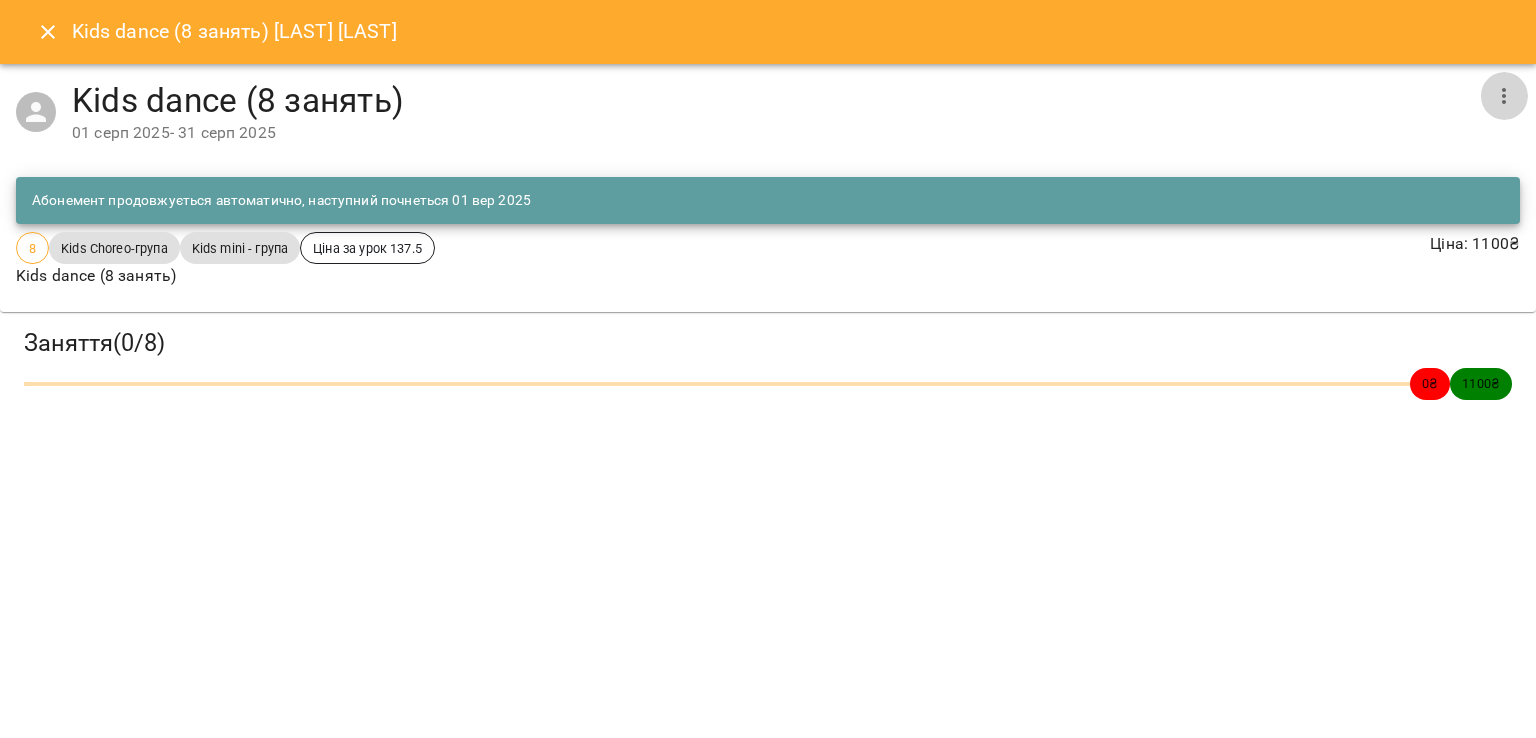 click 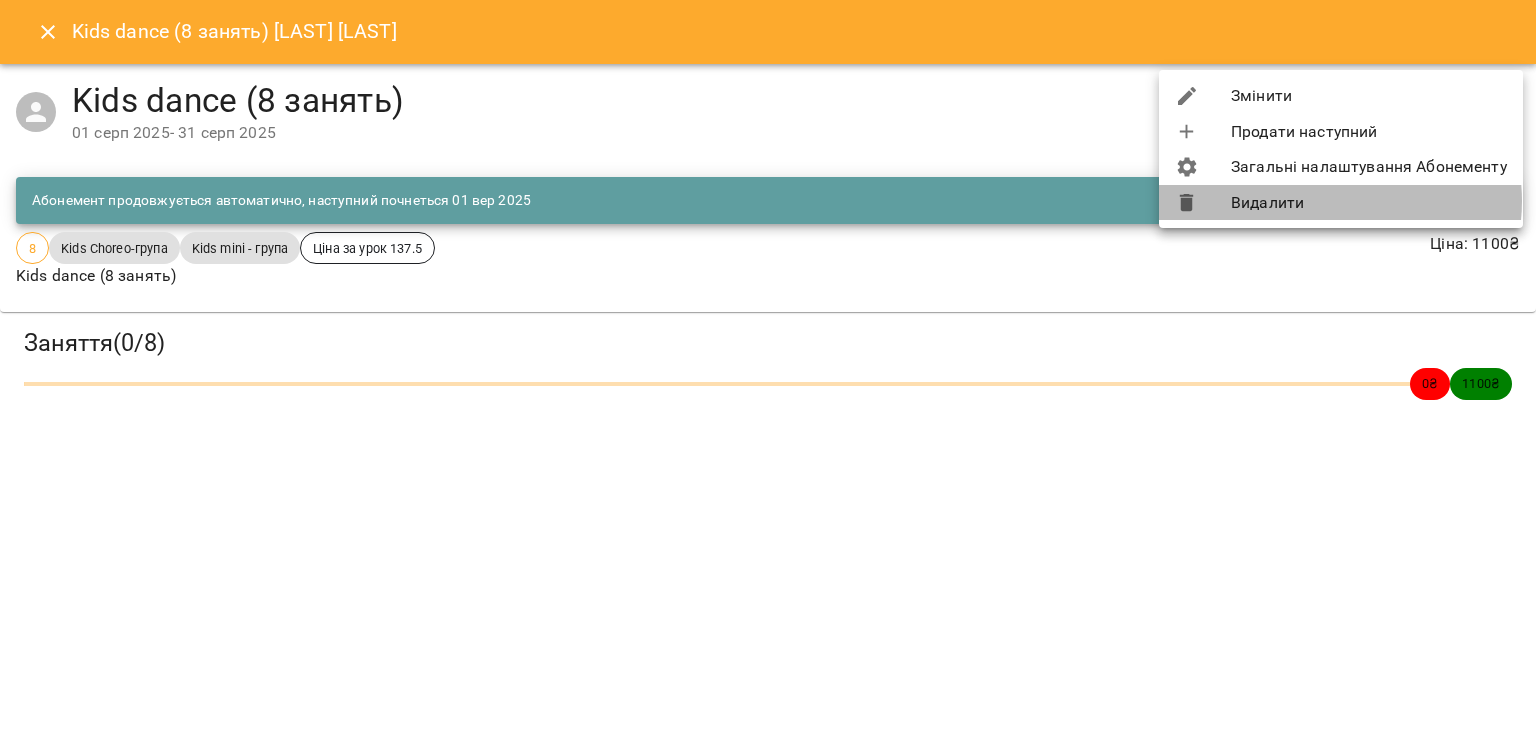 click on "Видалити" at bounding box center [1341, 203] 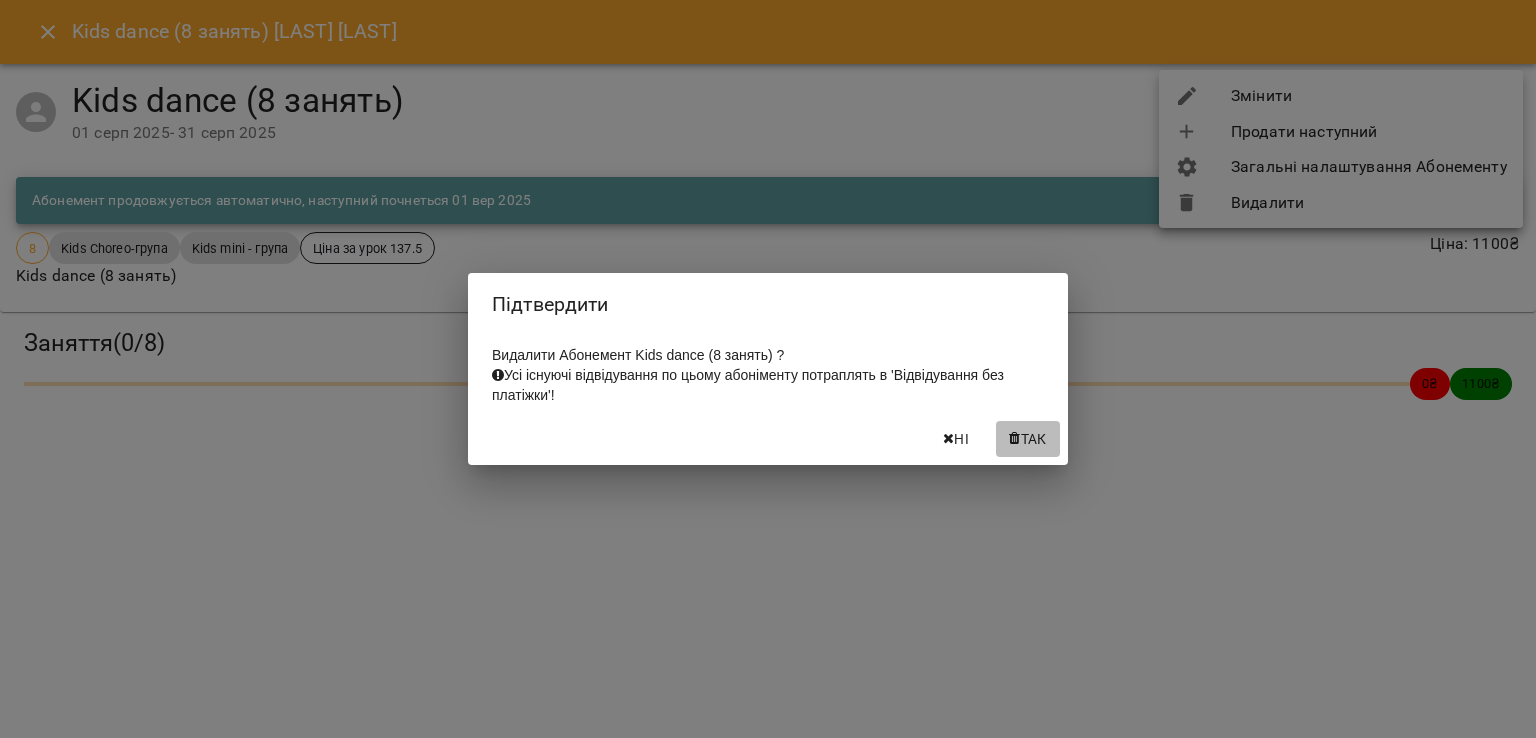 click on "Так" at bounding box center [1034, 439] 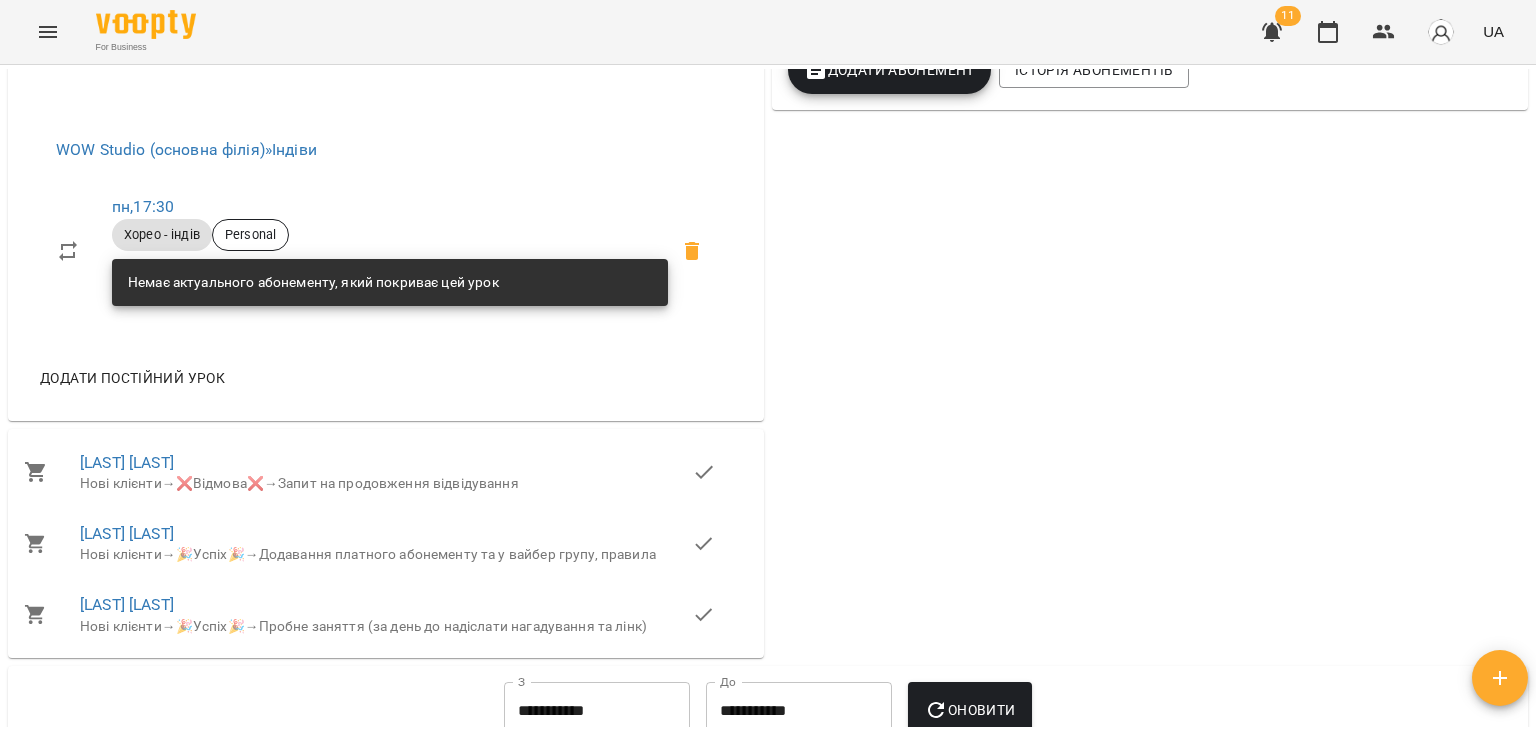 scroll, scrollTop: 1019, scrollLeft: 0, axis: vertical 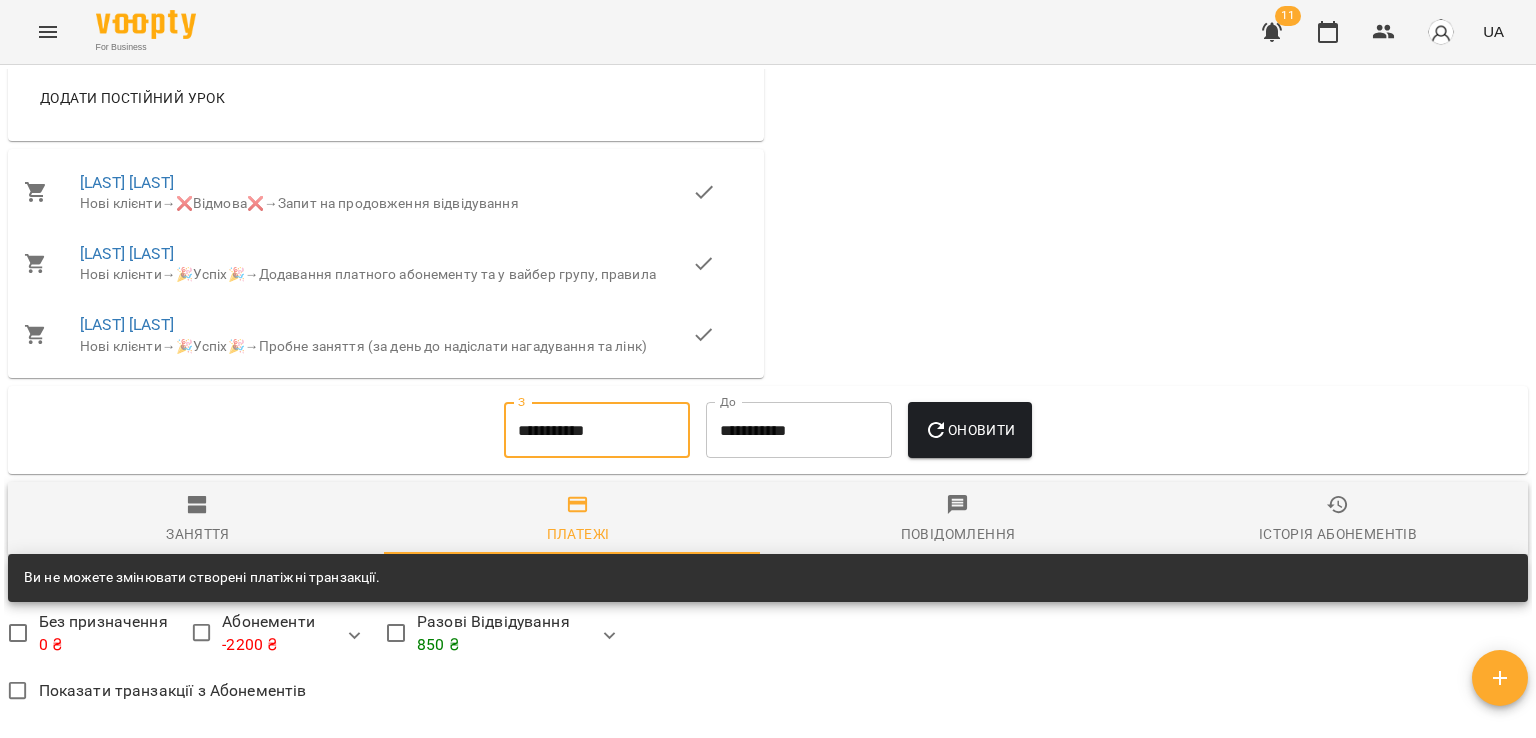 click on "**********" at bounding box center [597, 430] 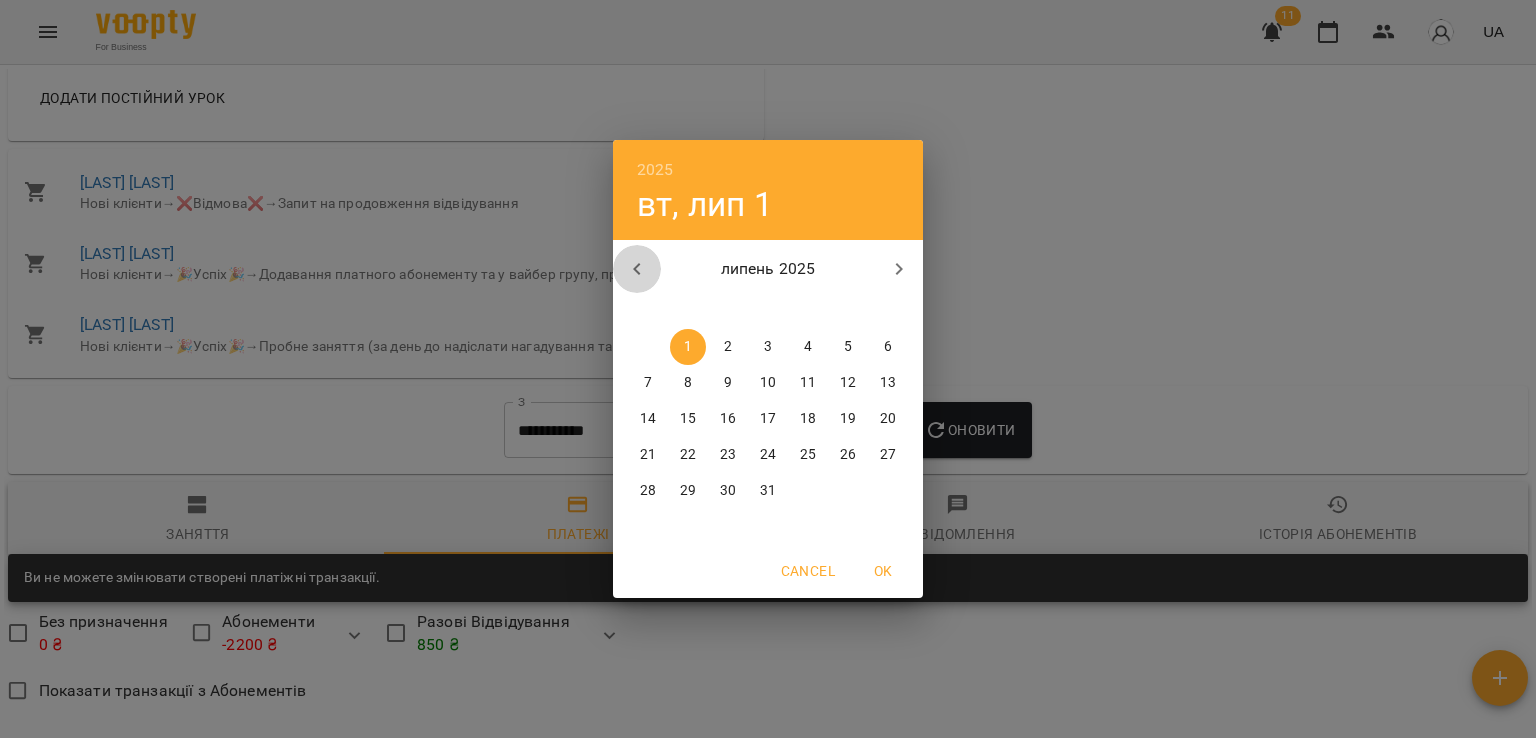 click 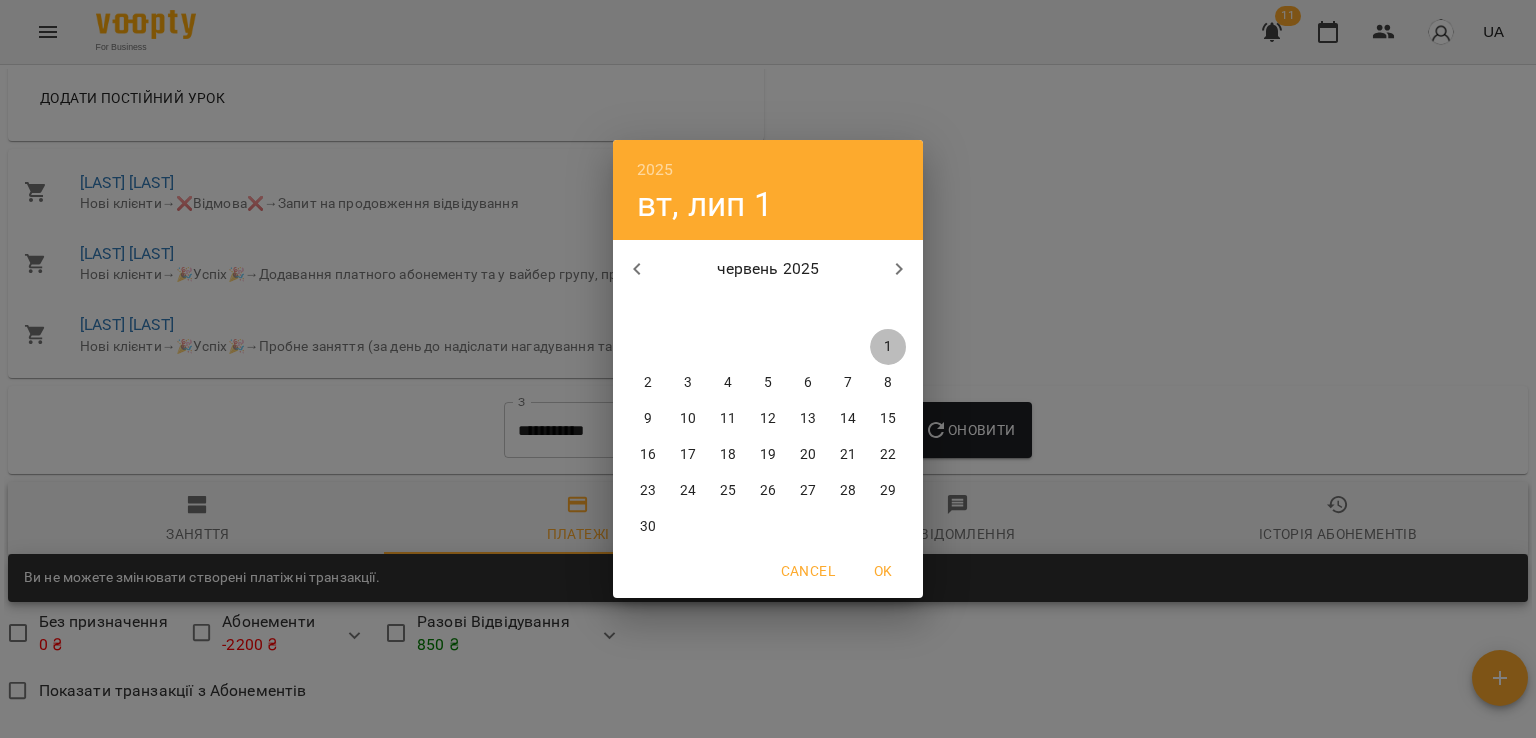 click on "1" at bounding box center [888, 347] 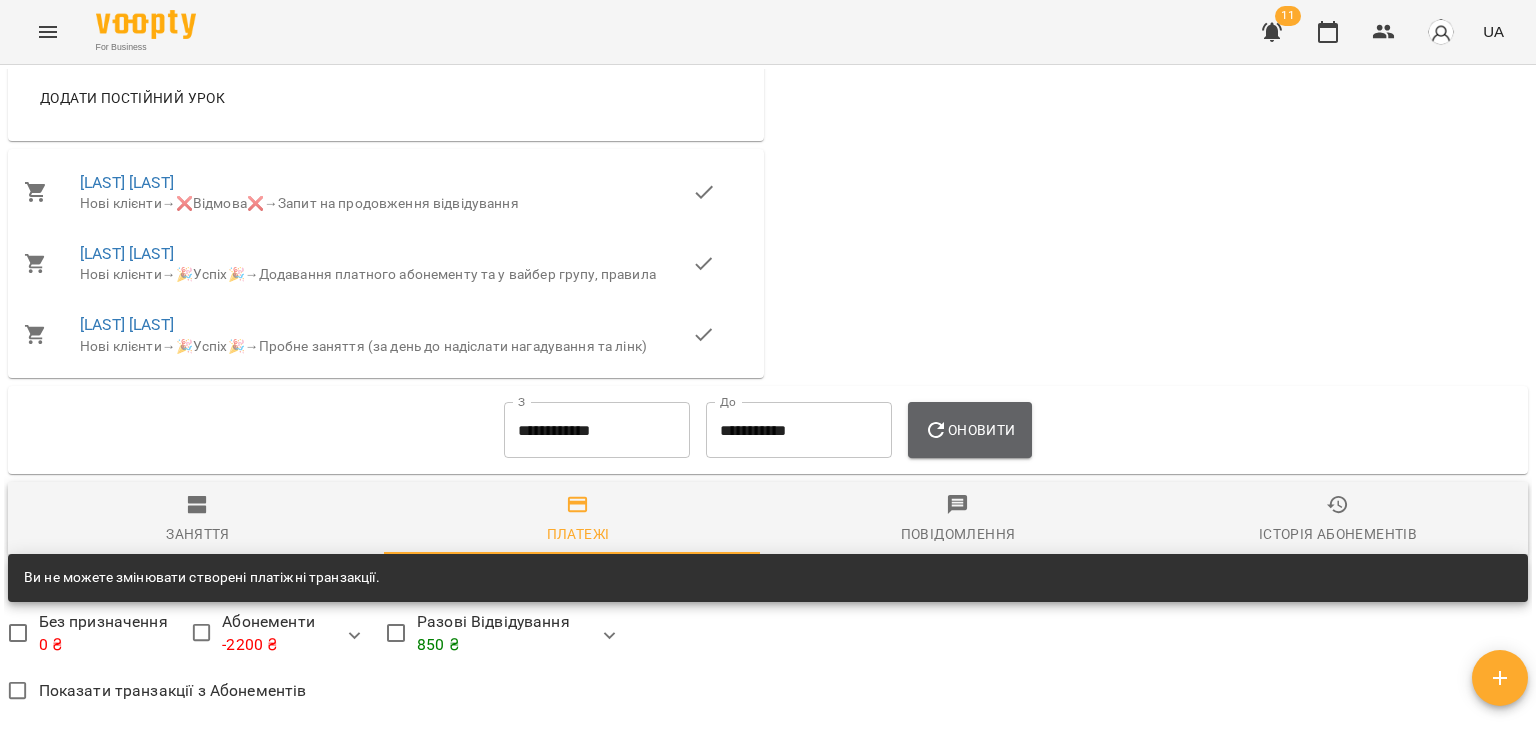 click on "Оновити" at bounding box center [969, 430] 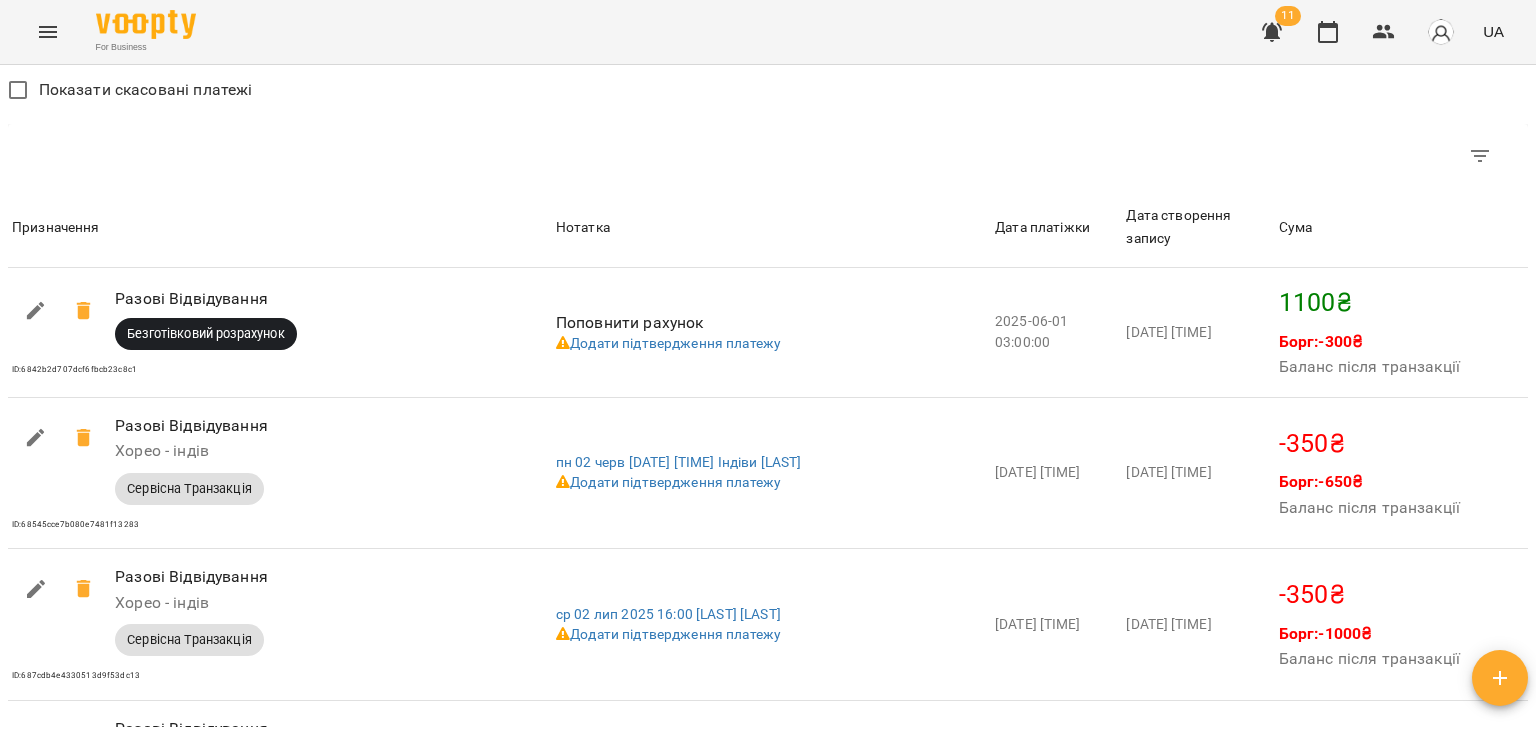 scroll, scrollTop: 1639, scrollLeft: 0, axis: vertical 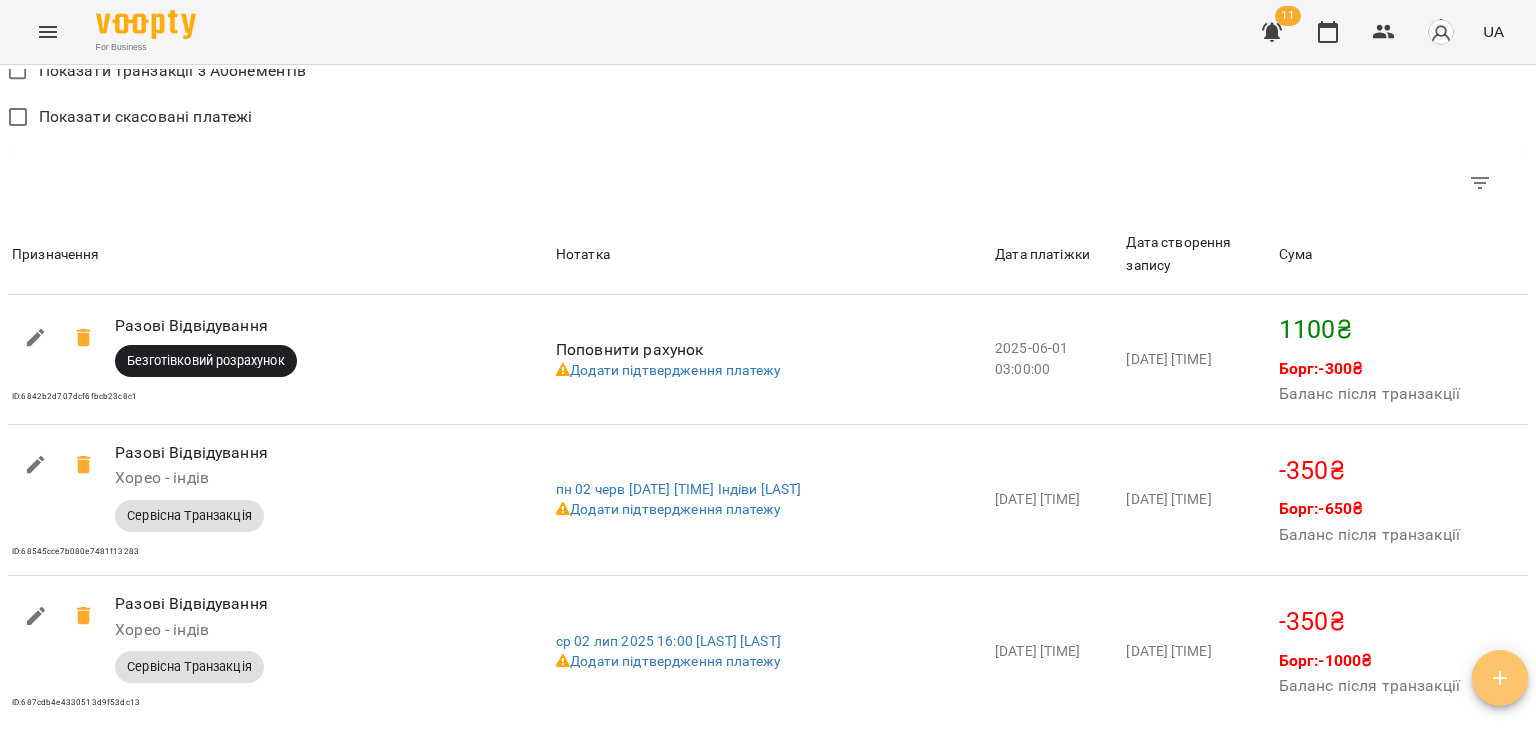 click at bounding box center (1500, 678) 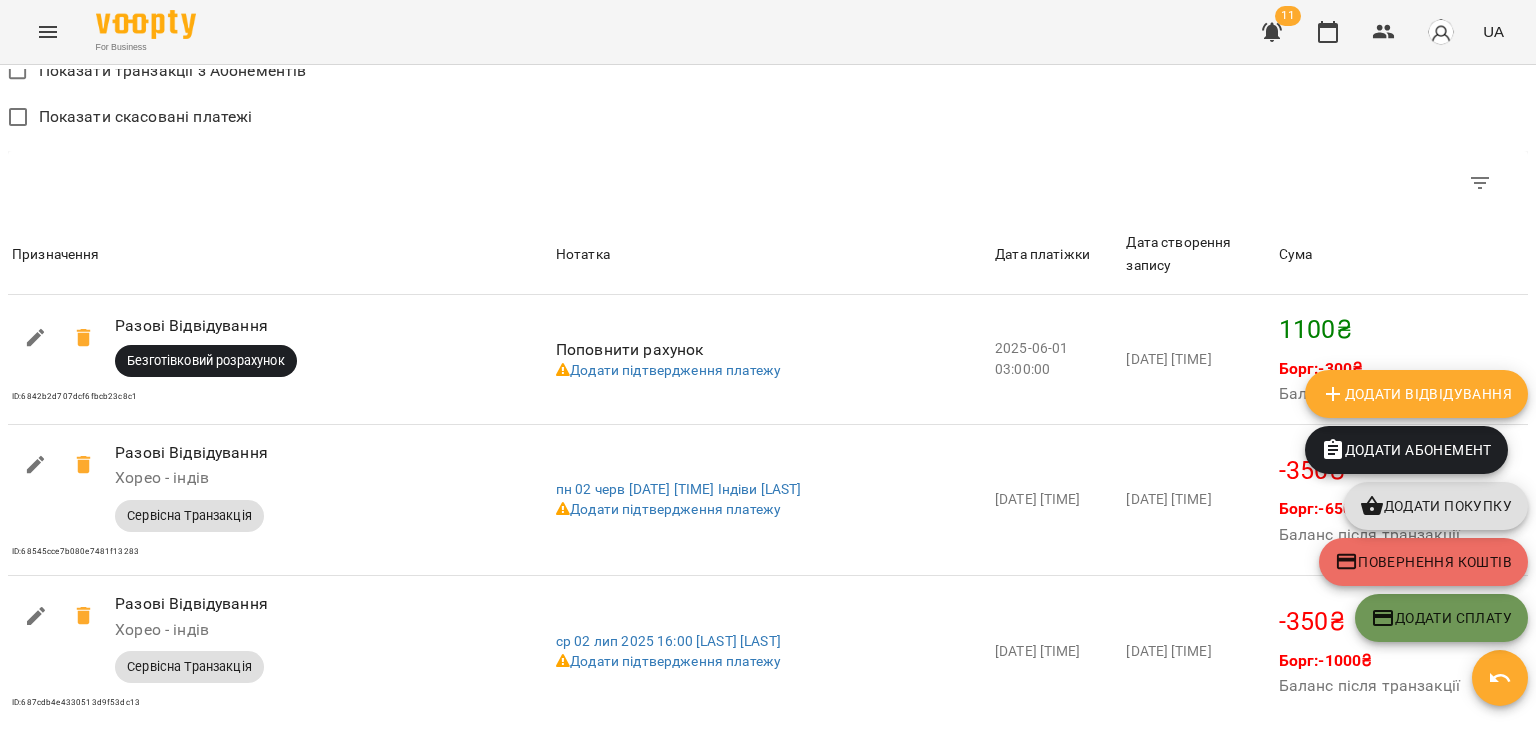 click on "Додати Сплату" at bounding box center (1441, 618) 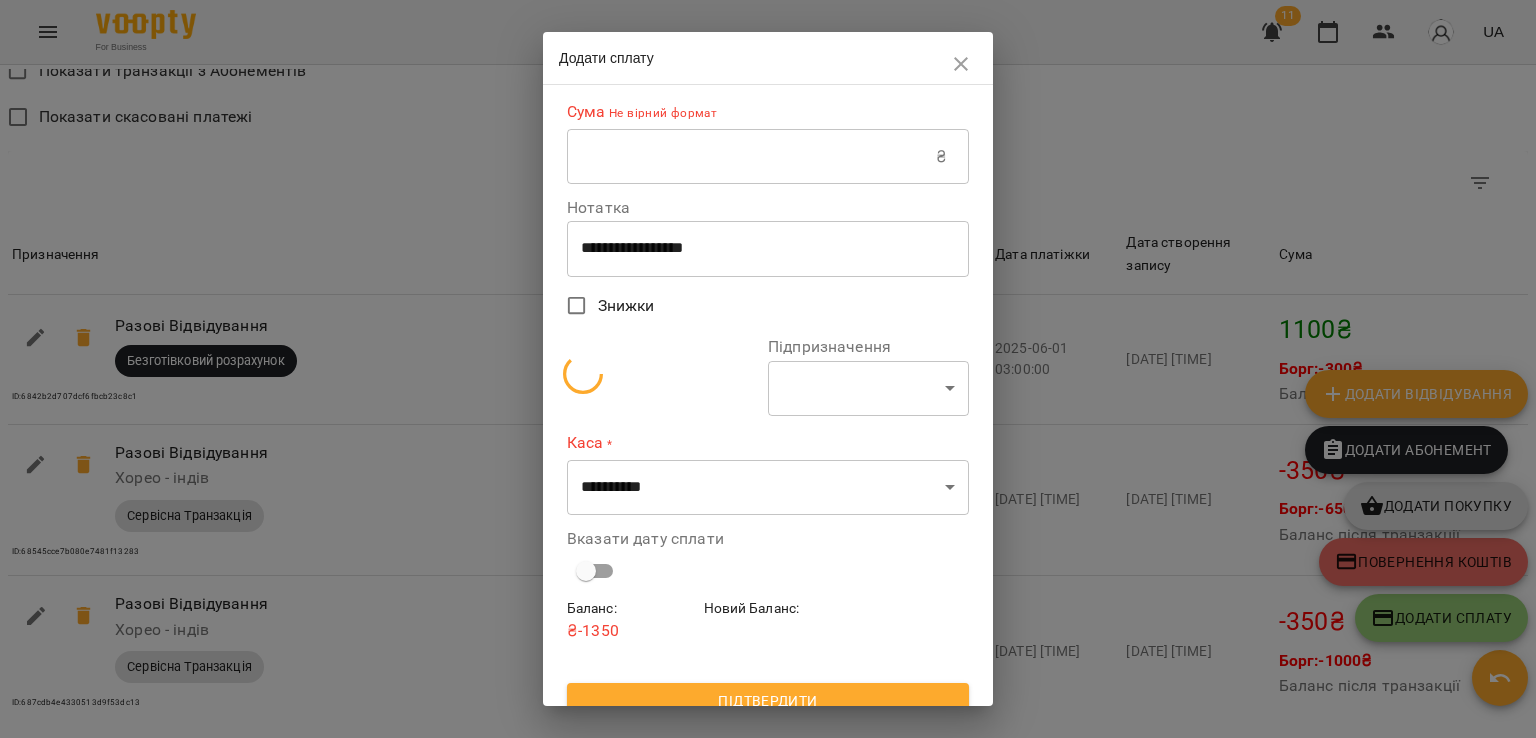 select on "**********" 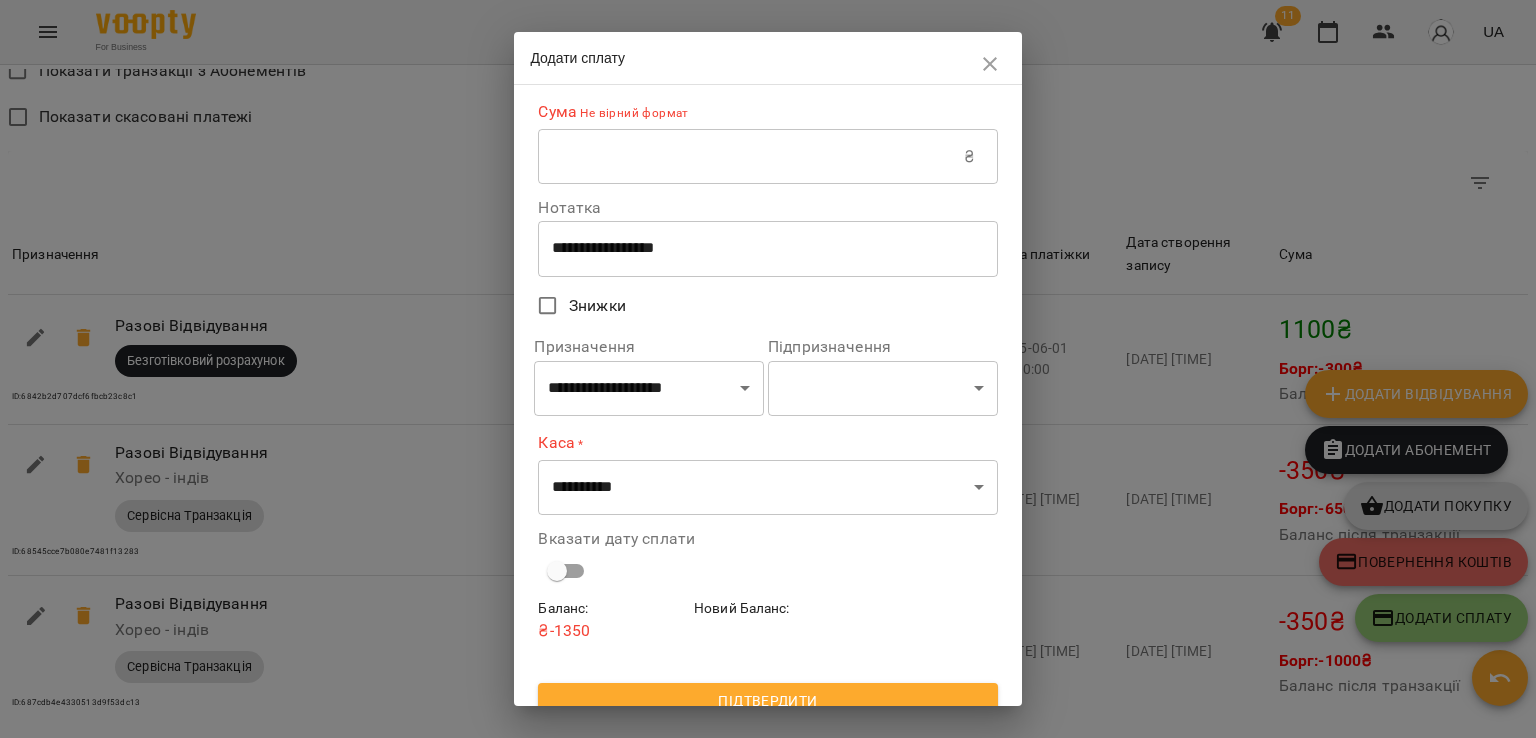 click at bounding box center (751, 157) 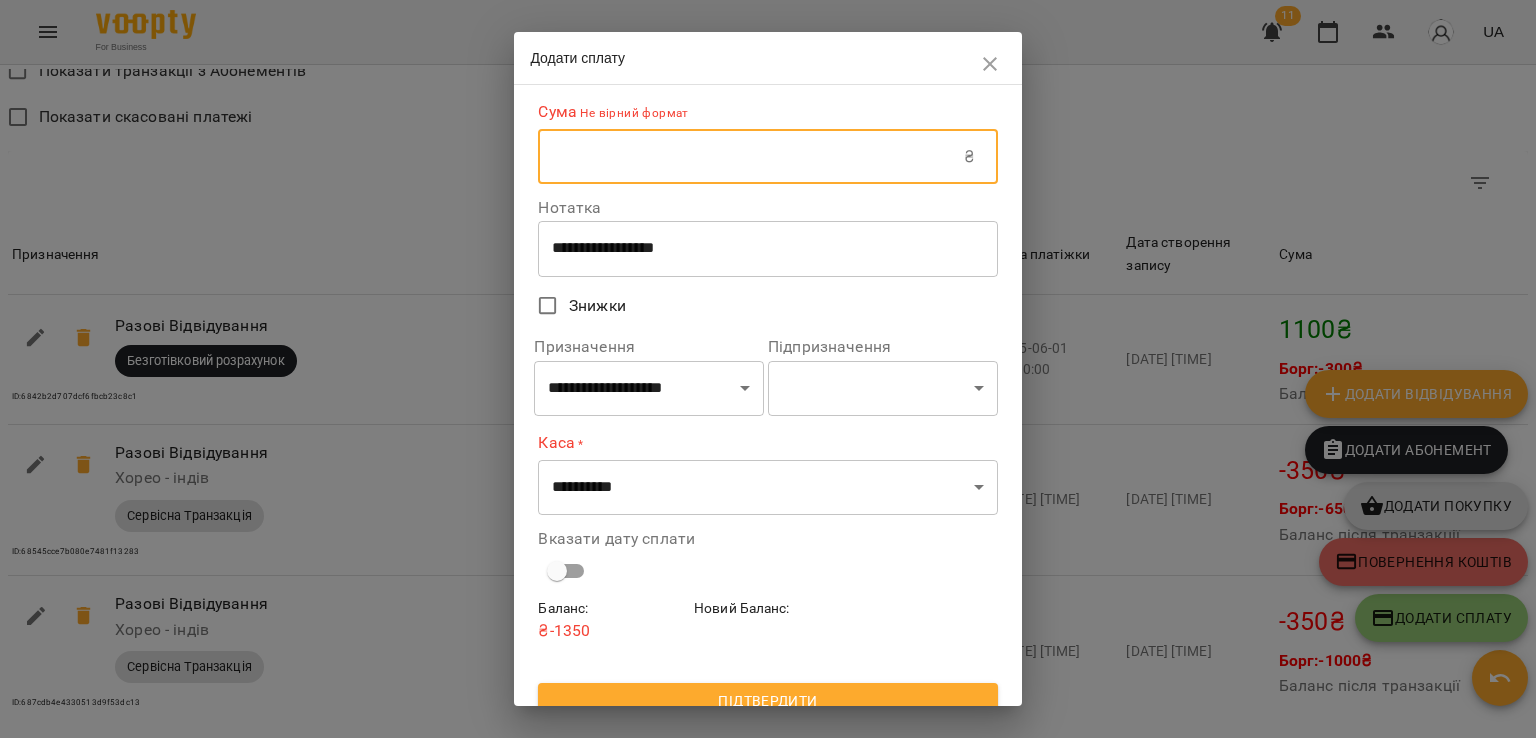 click at bounding box center [751, 157] 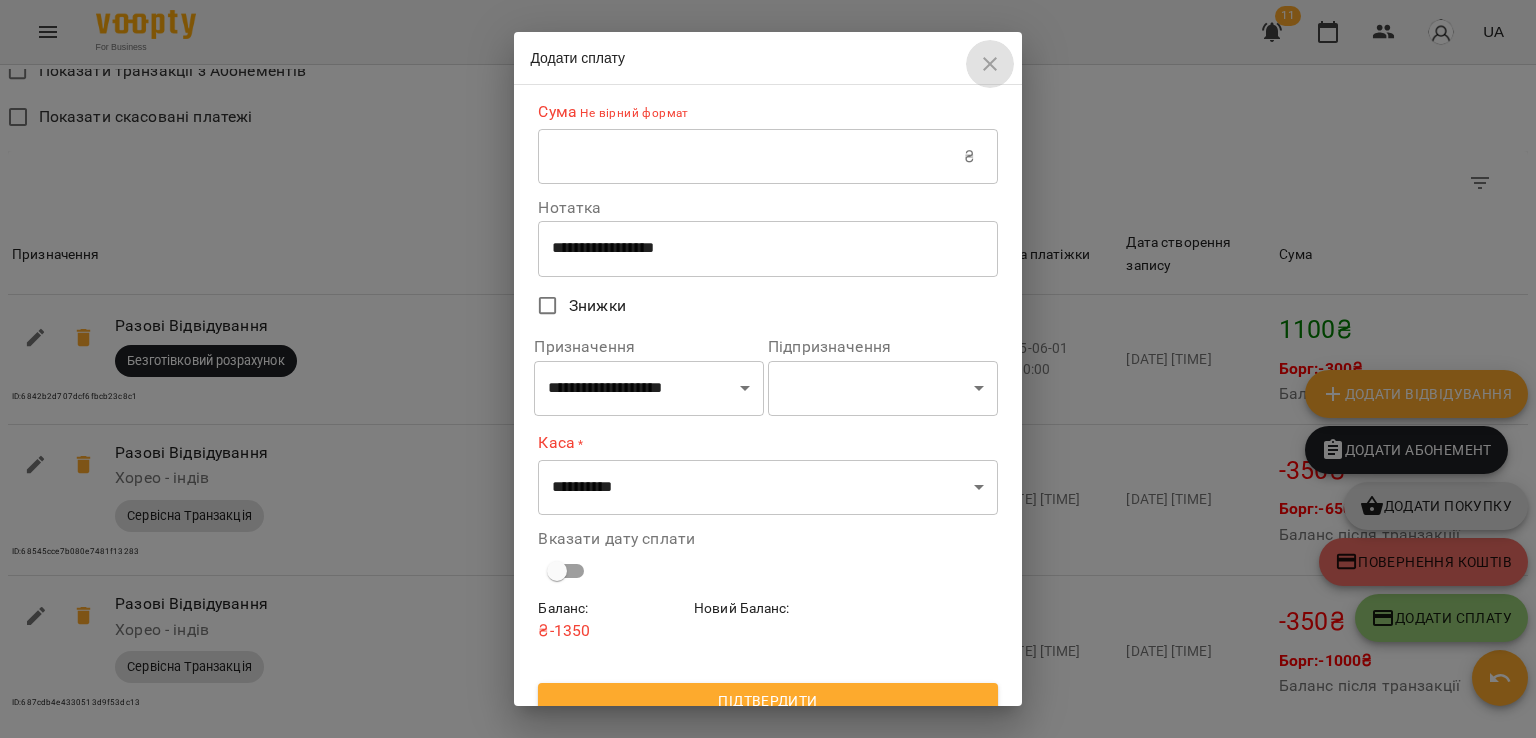 click at bounding box center (990, 64) 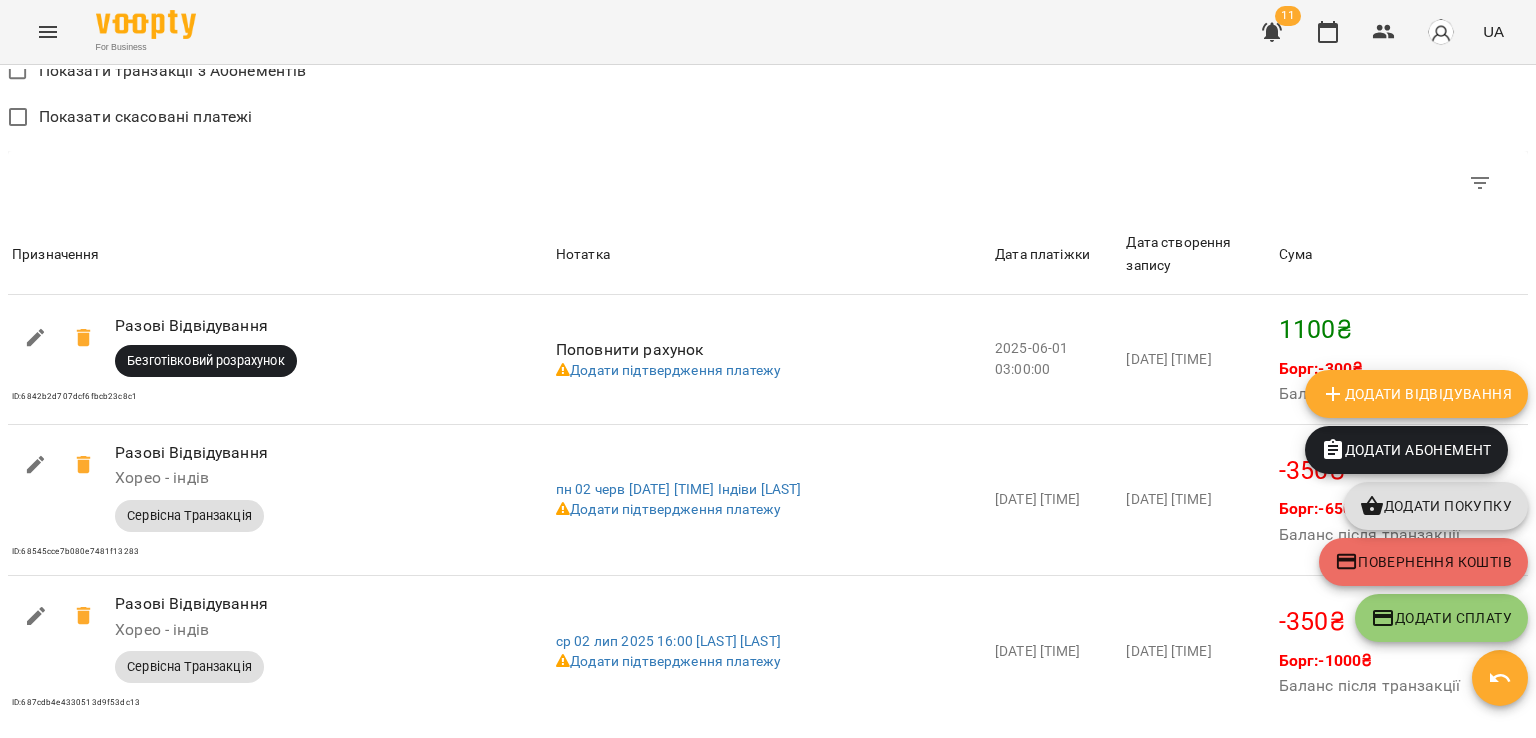 click 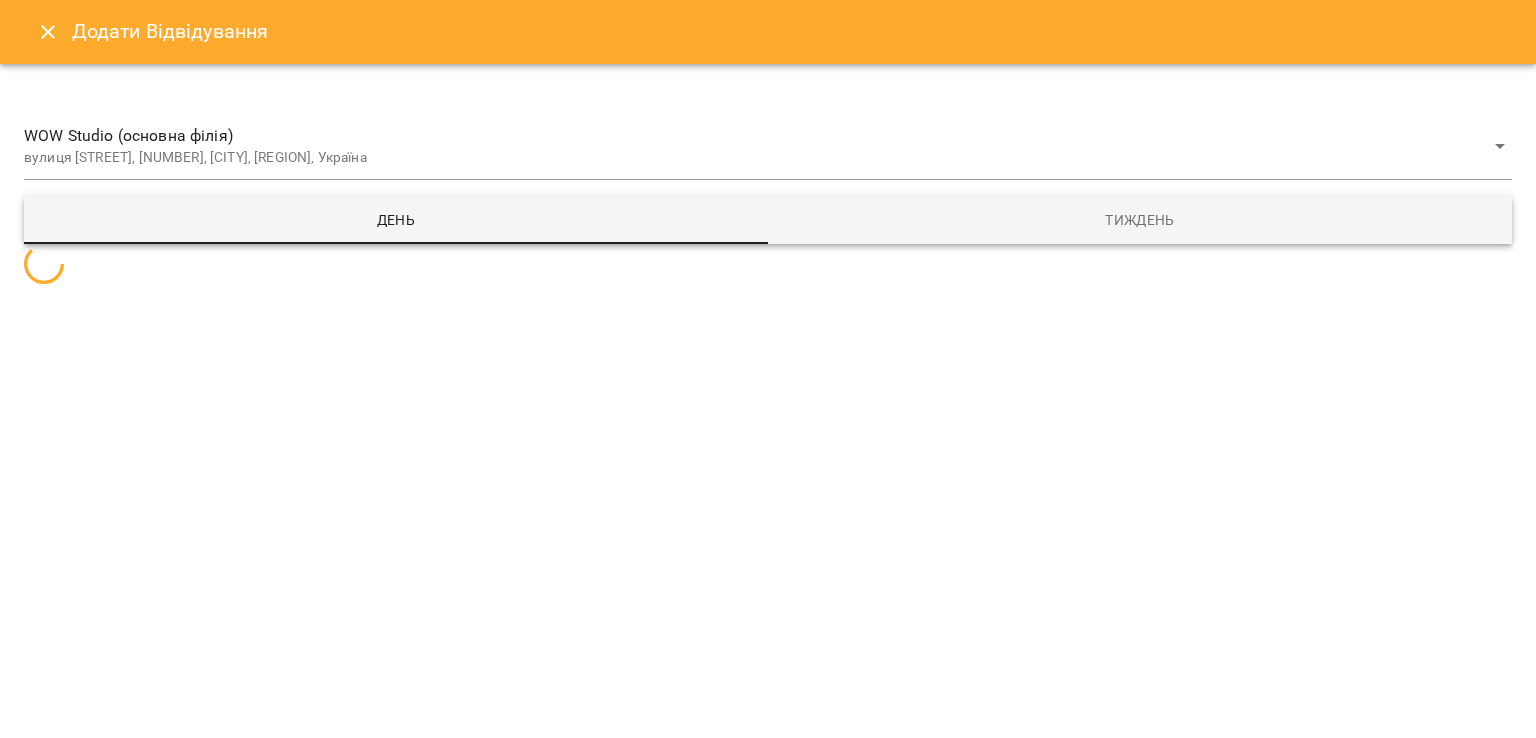 select 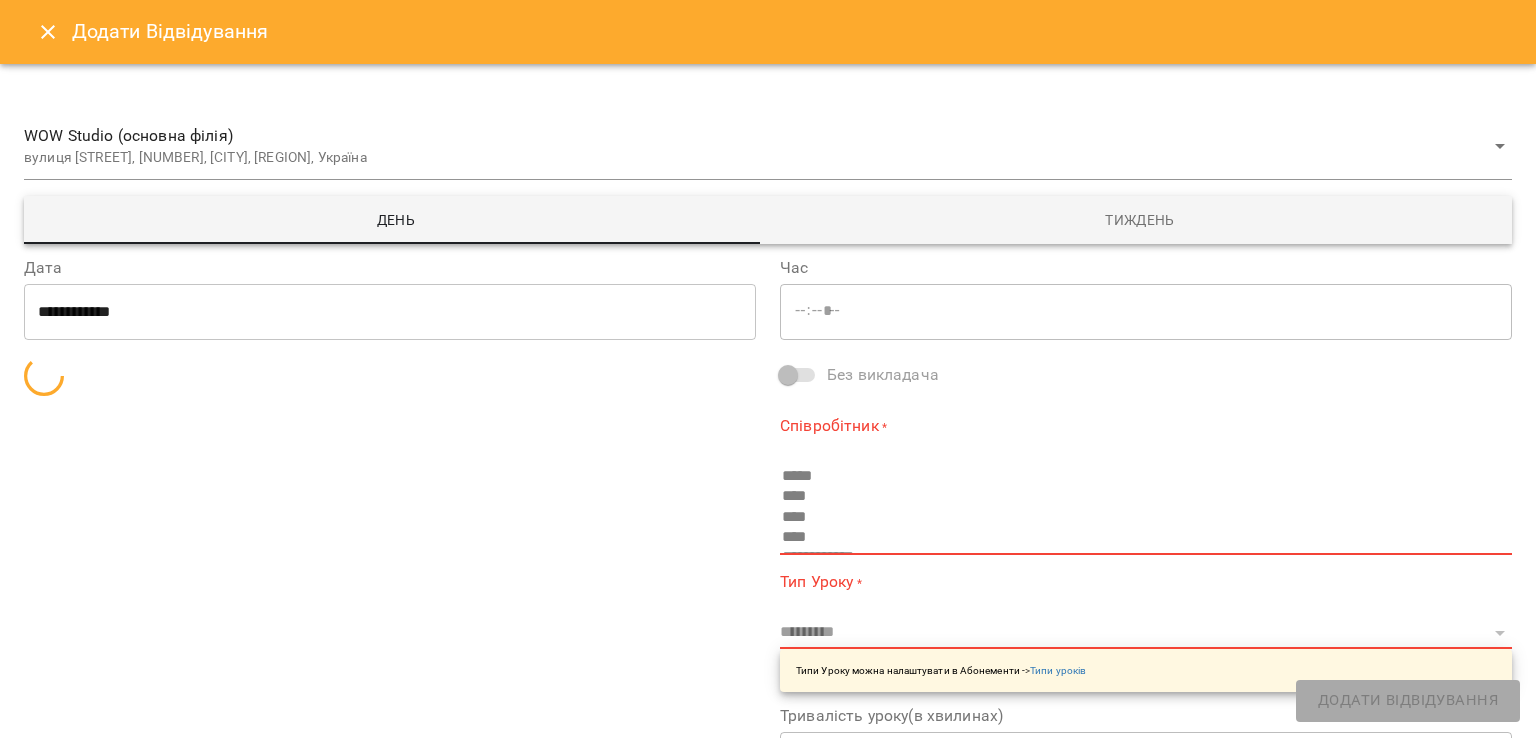 type on "**********" 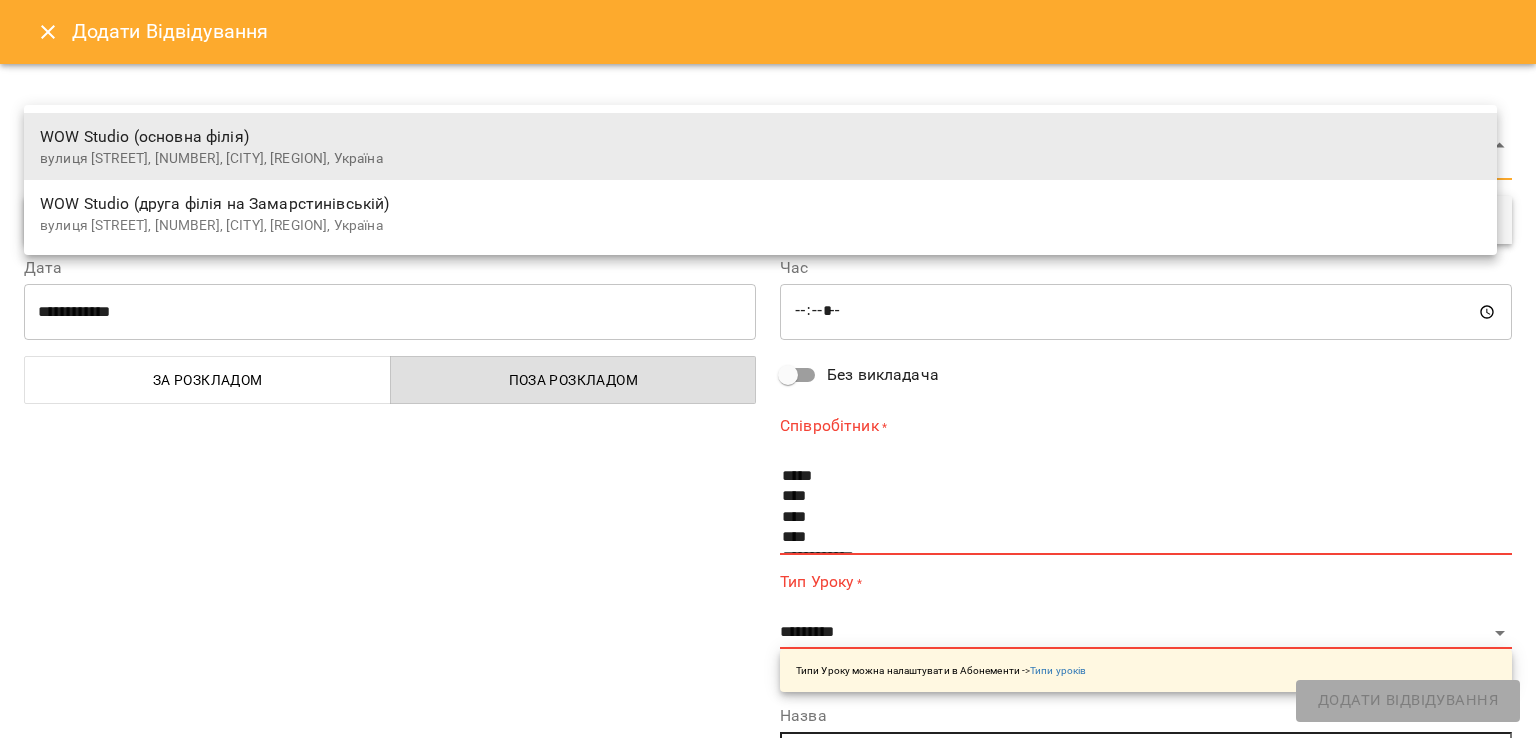 click on "For Business 11 UA Мої клієнти / [FIRST] [LAST] [FIRST] [LAST] хорео індіви -1350 ₴ Баланс Поповнити рахунок Докладніше -2200   ₴ Абонементи 2063 ₴   Без призначення -4263 ₴   Kids dance (8 занять) 850   ₴ Разові Відвідування 0 ₴   Пробне заняття хореографія -200 ₴   Kids Choreo-група -2800 ₴   Хорео - індів 4050 ₴   Без призначення -200 ₴   MANUAL_PRICE Актуальні абонементи ( 1 ) Пробне заняття хореографія 11 жовт  -   Ціна 0 ₴ Kids Choreo-група Kids mini - група Pop Dance-Група Бальні Танці-Група Контемп-група Модерн-група Практика Стріт-Група K-pop Джаз група брейк група Заняття 1" at bounding box center (768, 401) 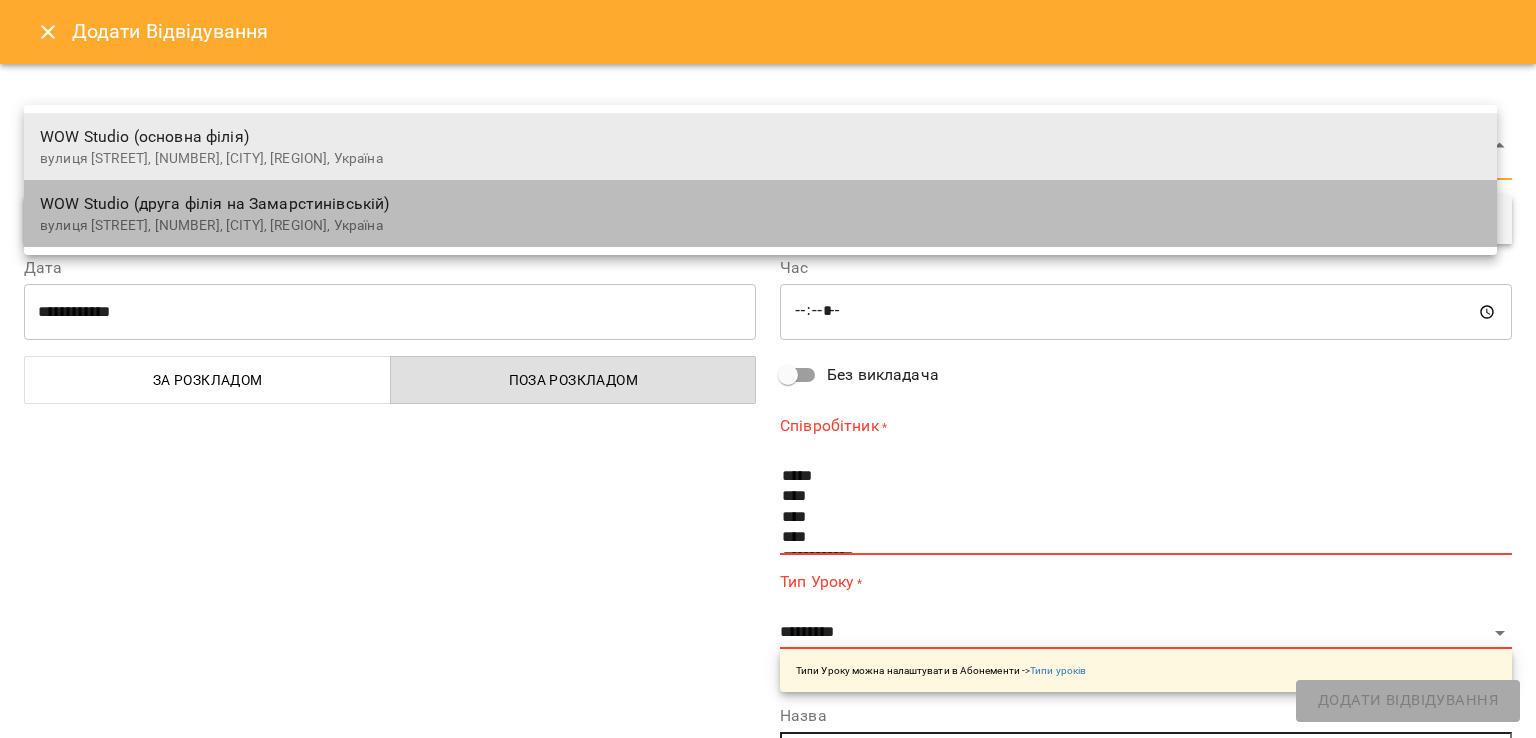 click on "WOW Studio (друга філія на Замарстинівській)" at bounding box center [760, 204] 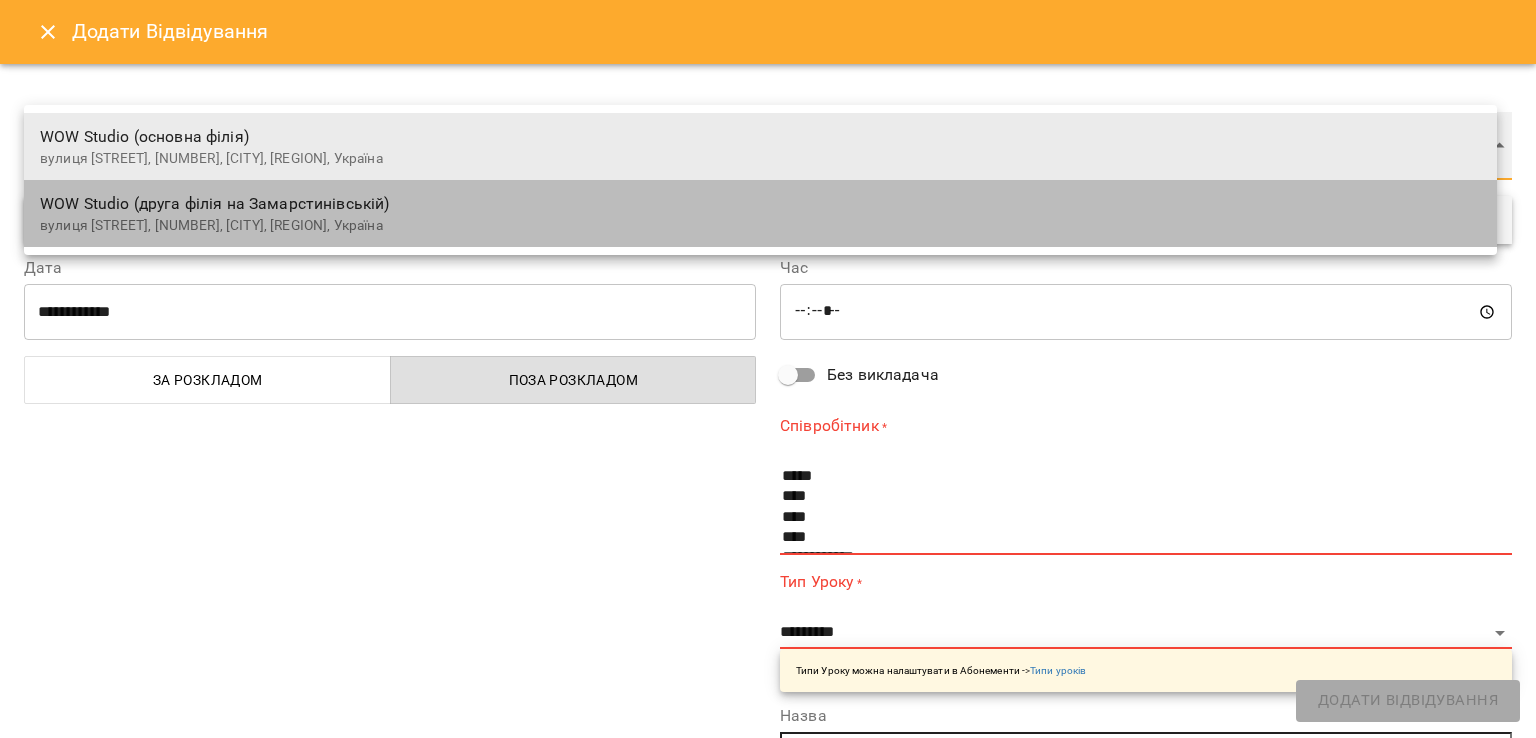 type on "*" 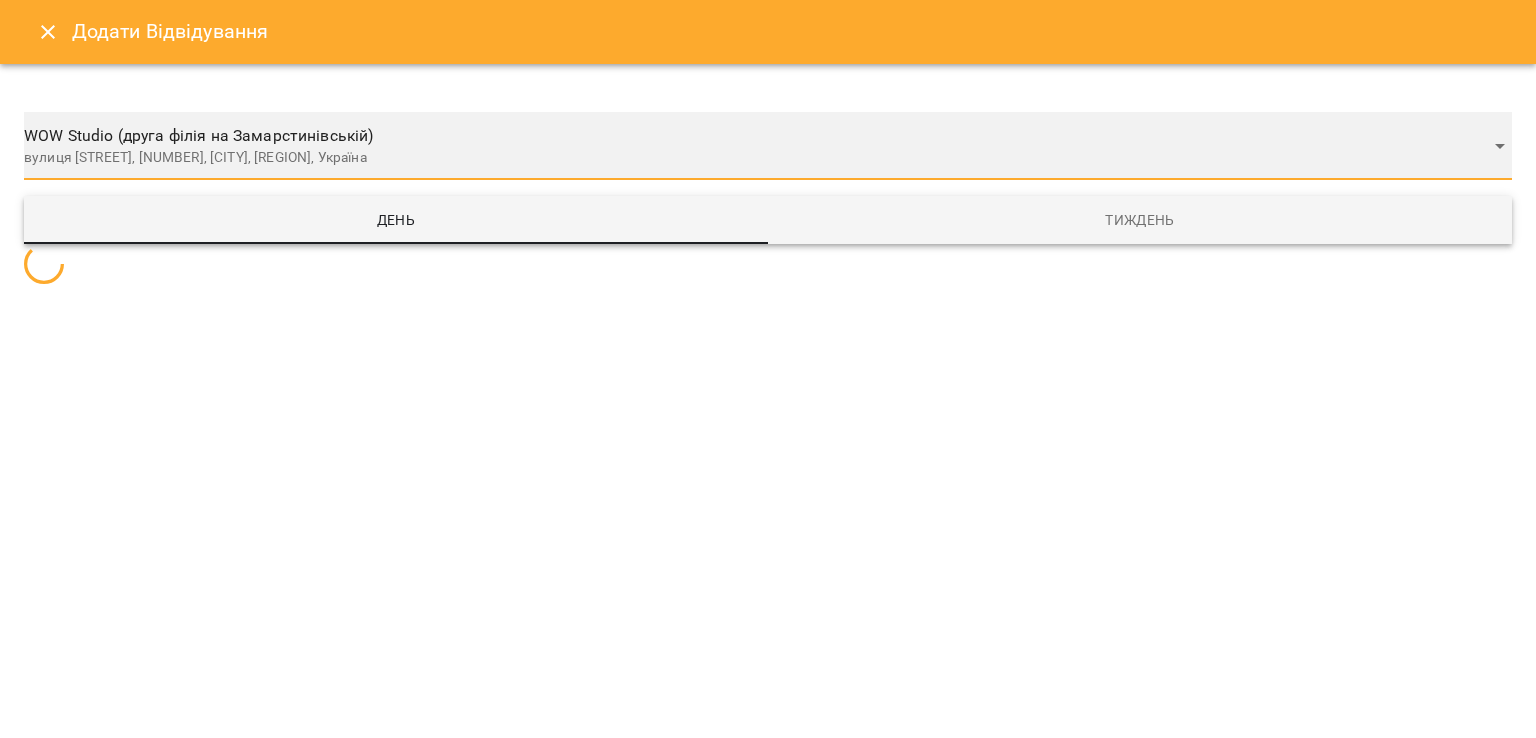 select 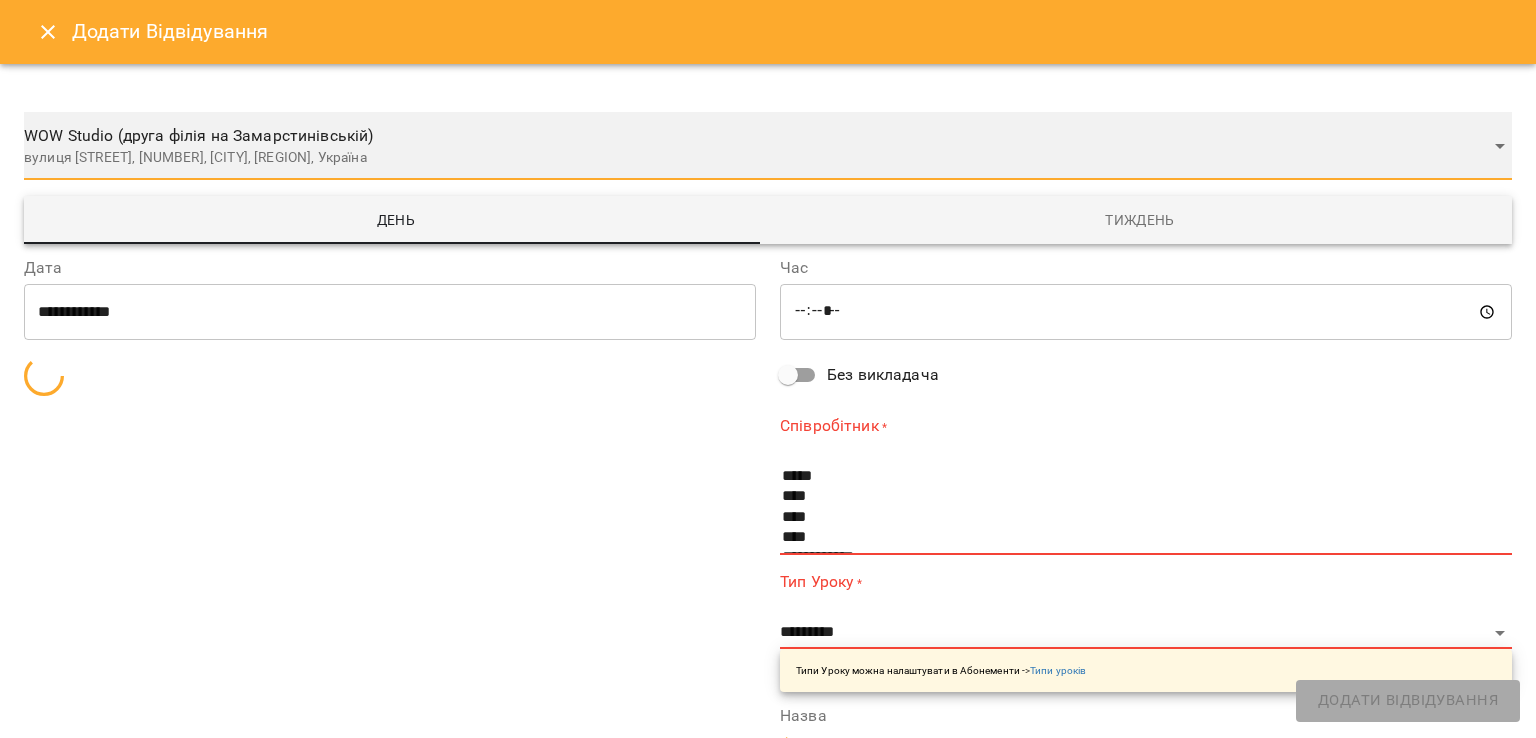type on "**********" 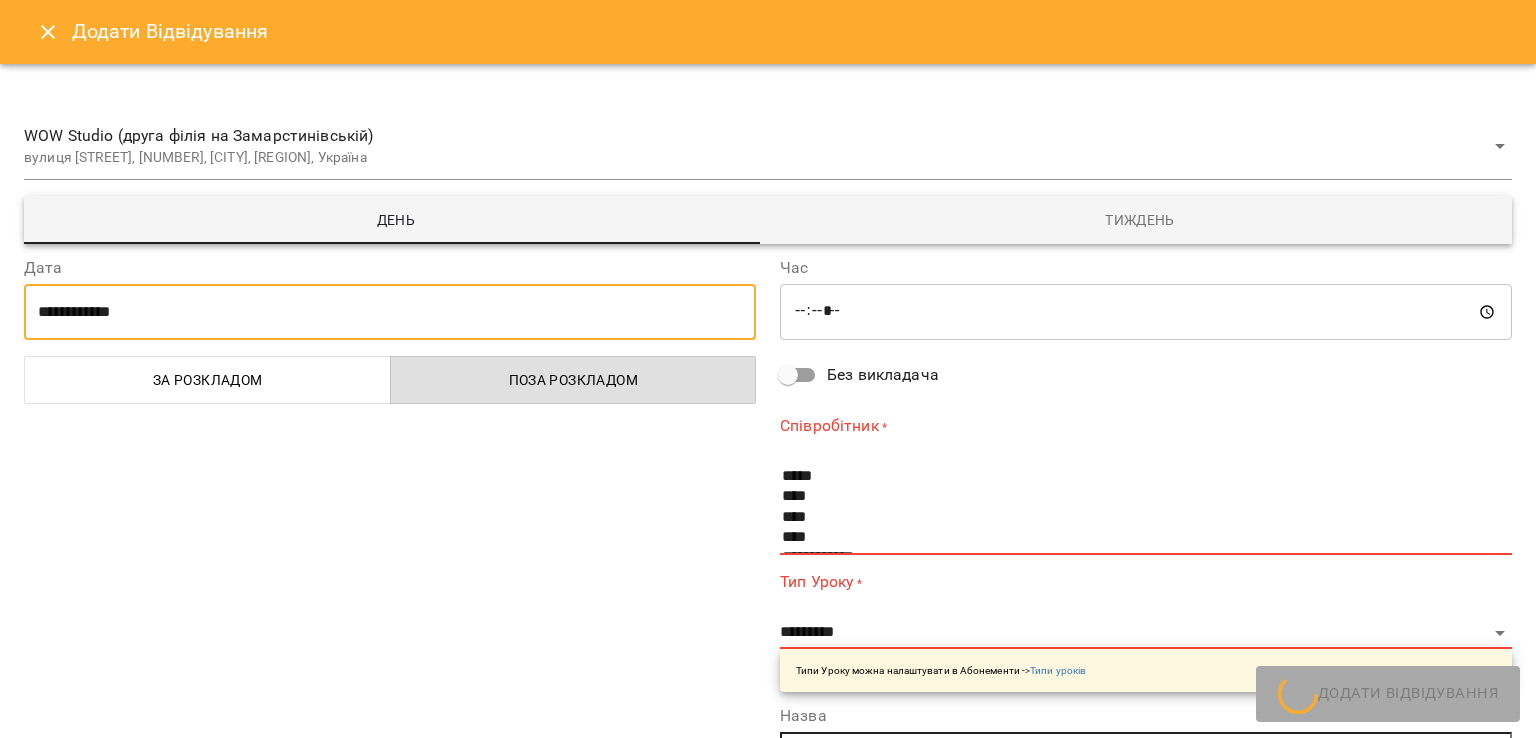click on "**********" at bounding box center (390, 312) 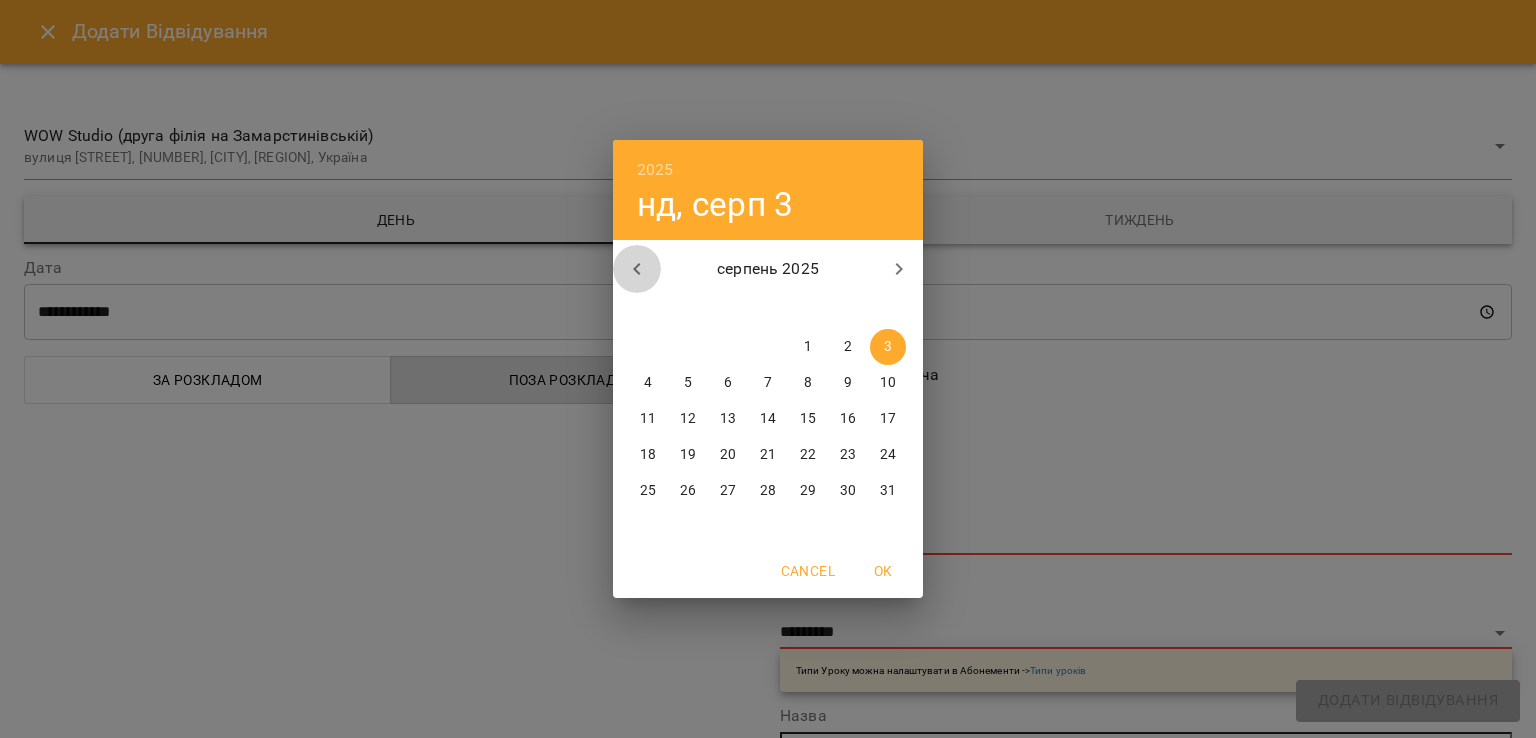 click at bounding box center [637, 269] 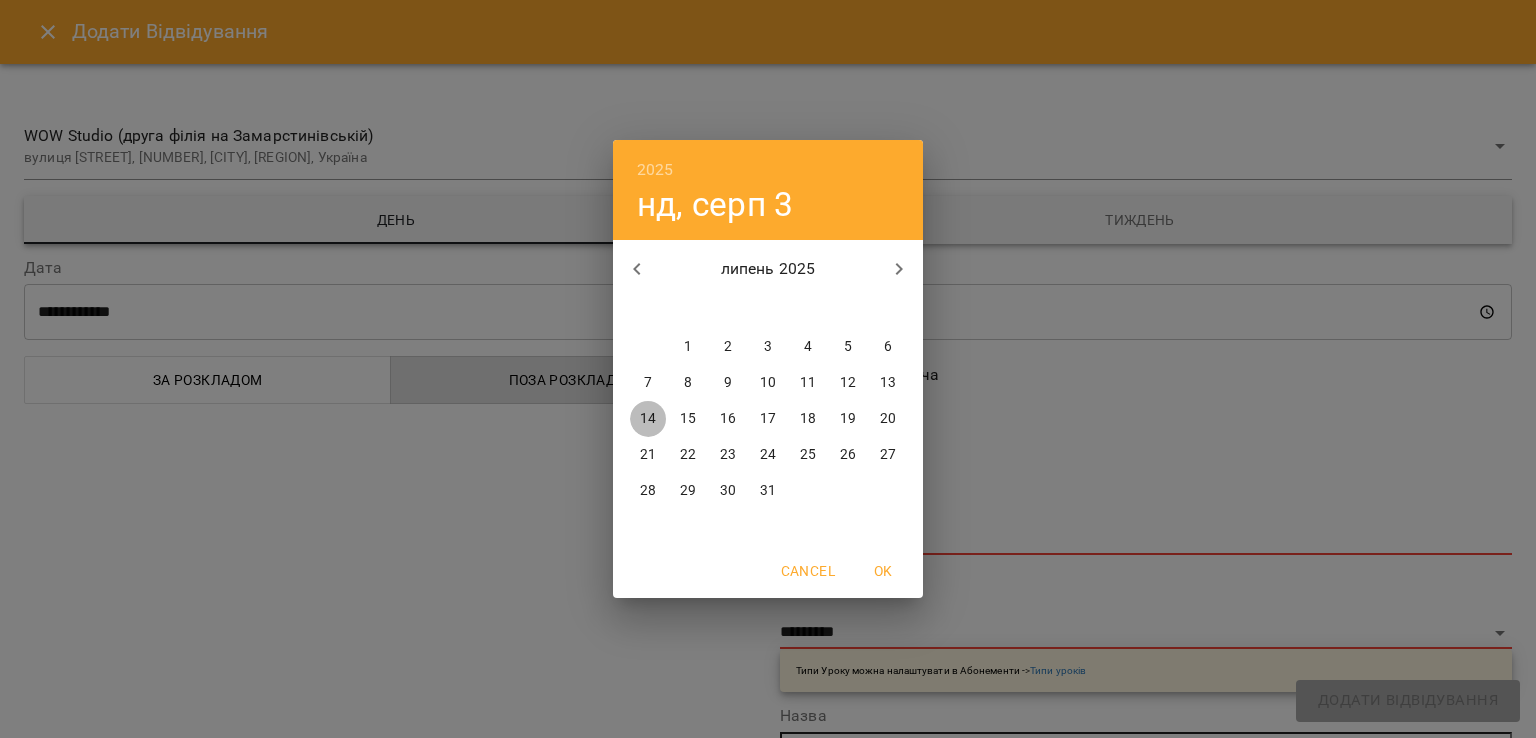 click on "14" at bounding box center [648, 419] 